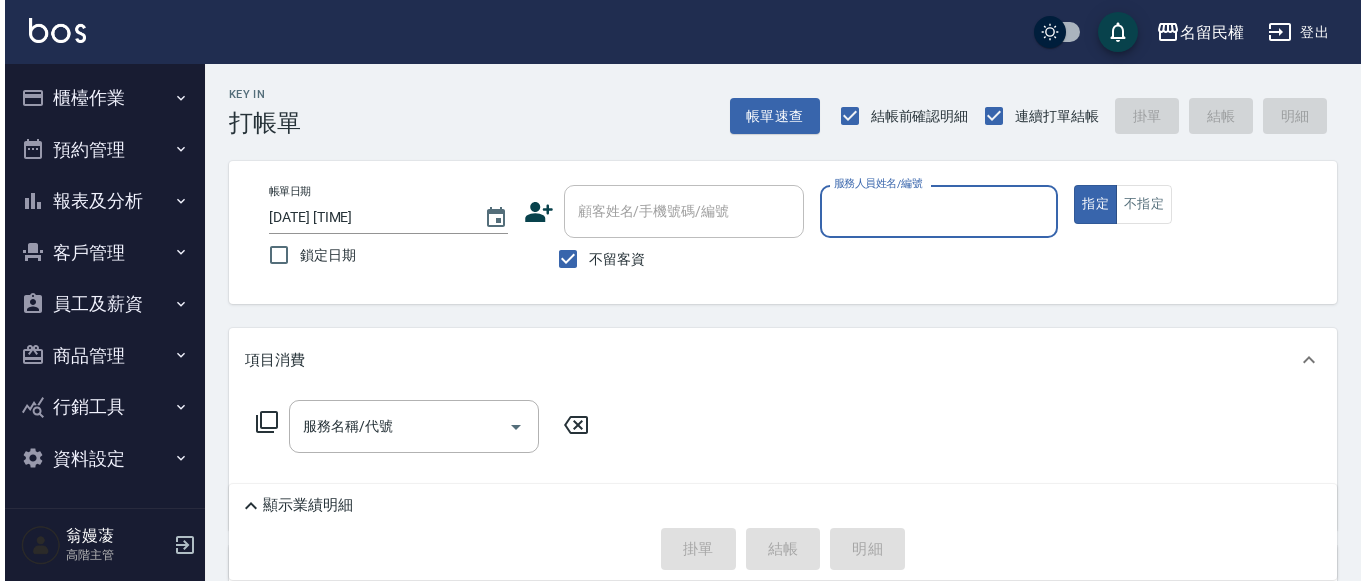 scroll, scrollTop: 0, scrollLeft: 0, axis: both 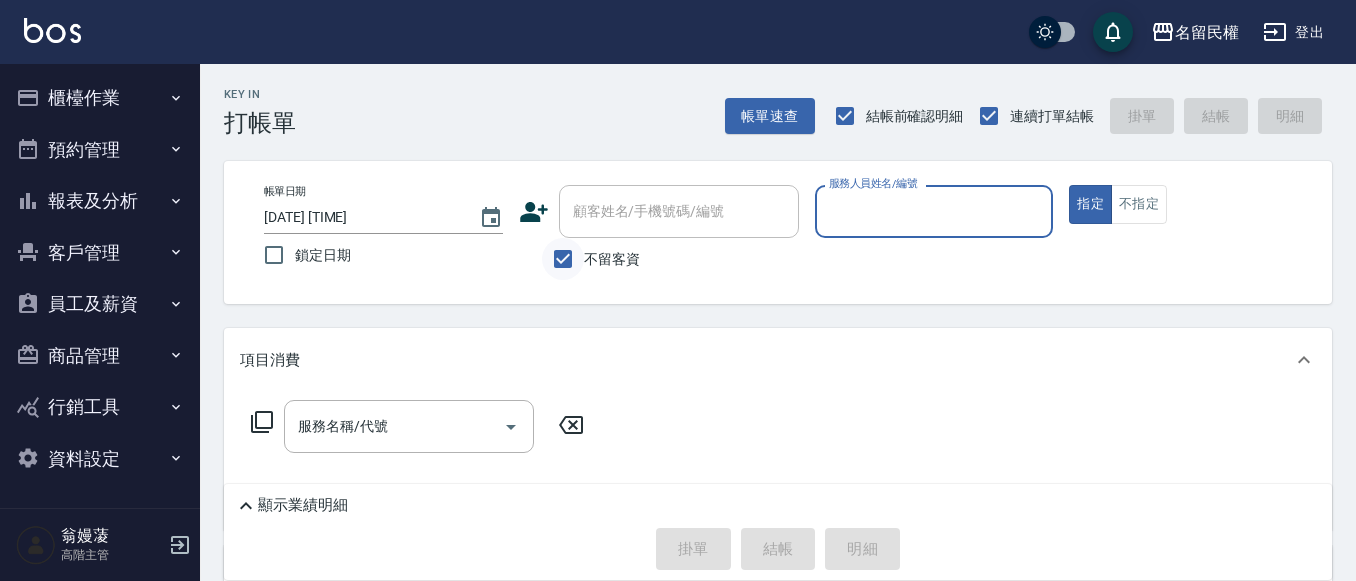 drag, startPoint x: 580, startPoint y: 237, endPoint x: 573, endPoint y: 262, distance: 25.96151 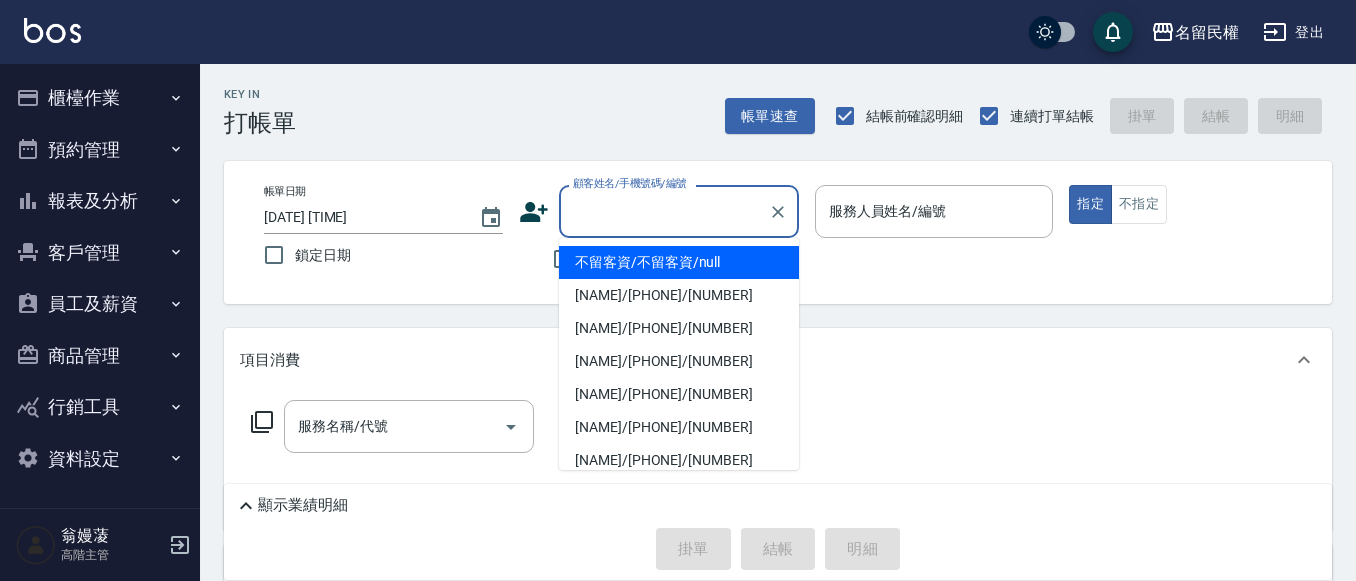 click on "顧客姓名/手機號碼/編號" at bounding box center (664, 211) 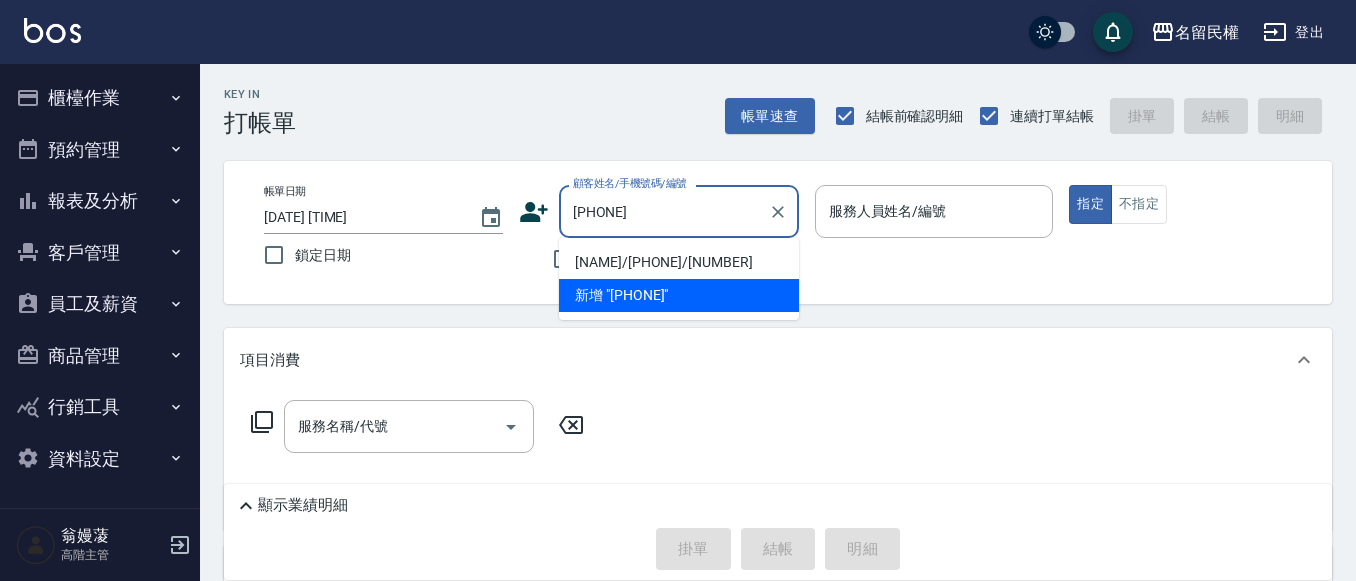 click on "[NAME]/[PHONE]/[NUMBER]" at bounding box center (679, 262) 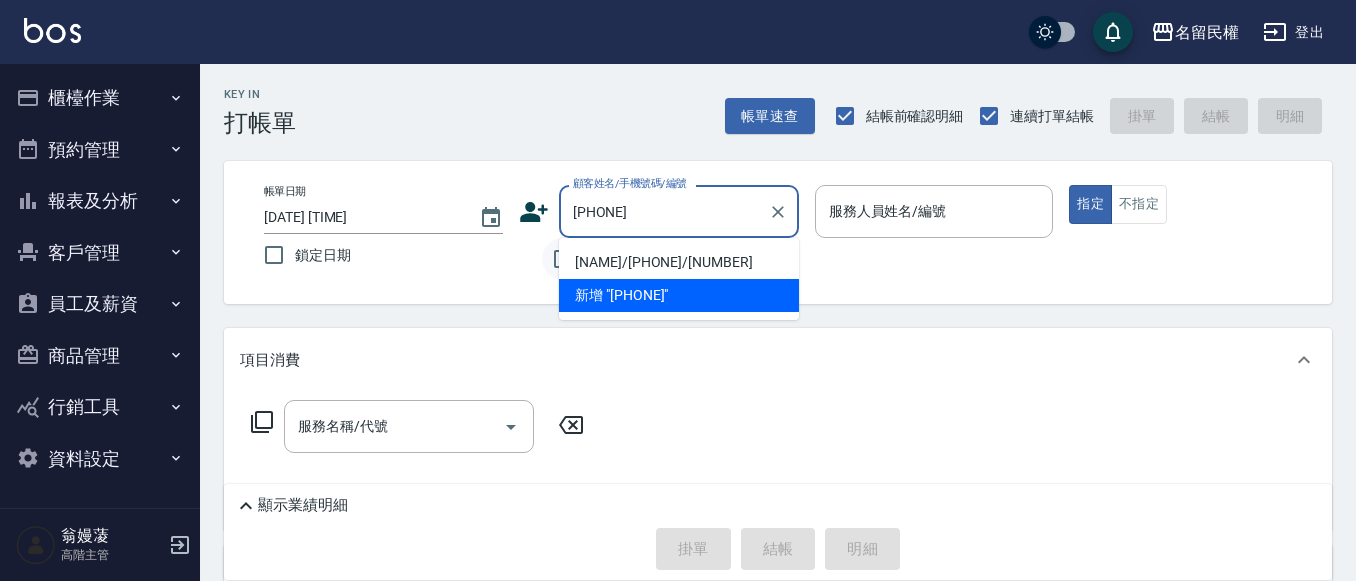 type on "[NAME]/[PHONE]/[NUMBER]" 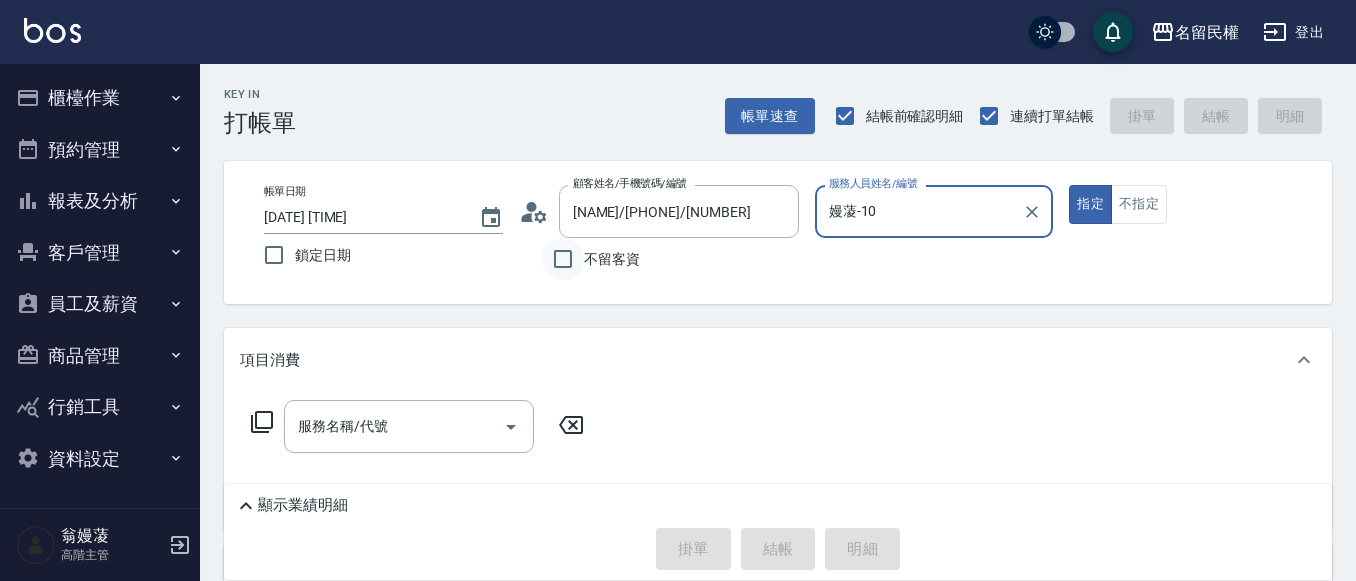 type on "嫚蓤-10" 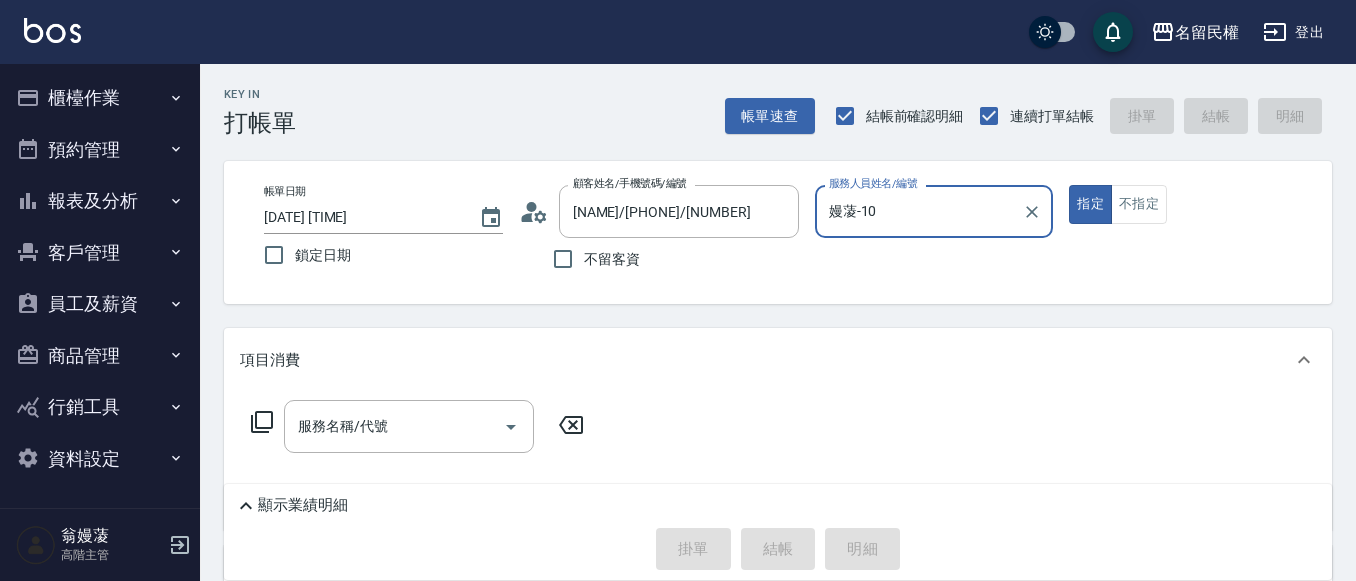 click 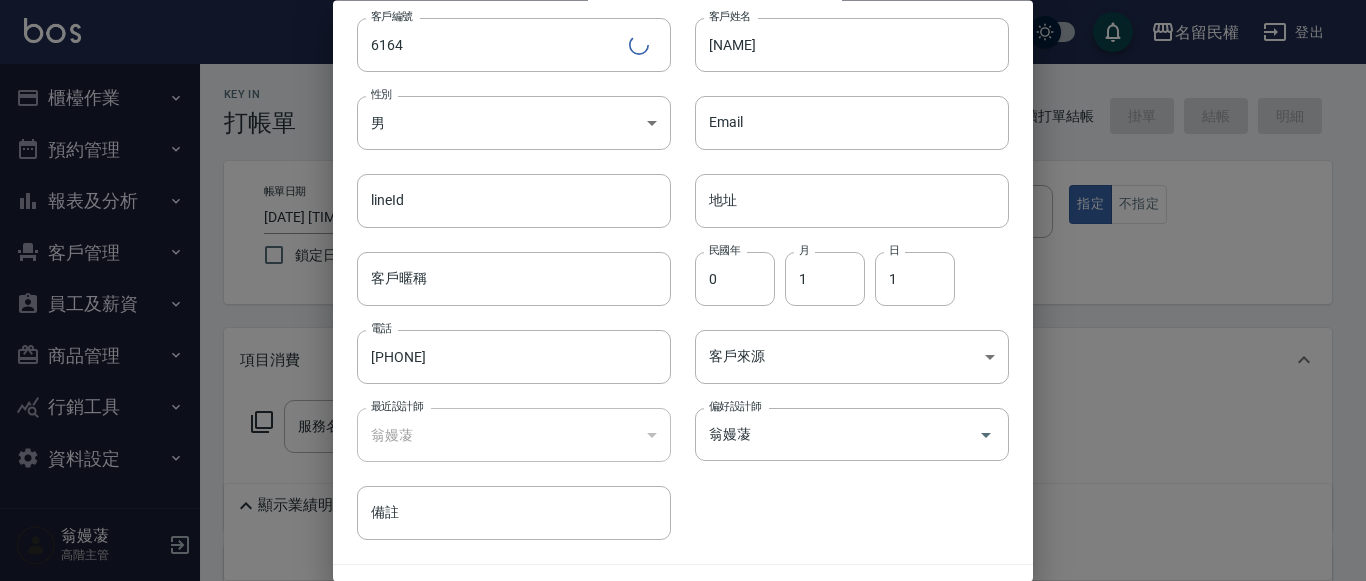 scroll, scrollTop: 112, scrollLeft: 0, axis: vertical 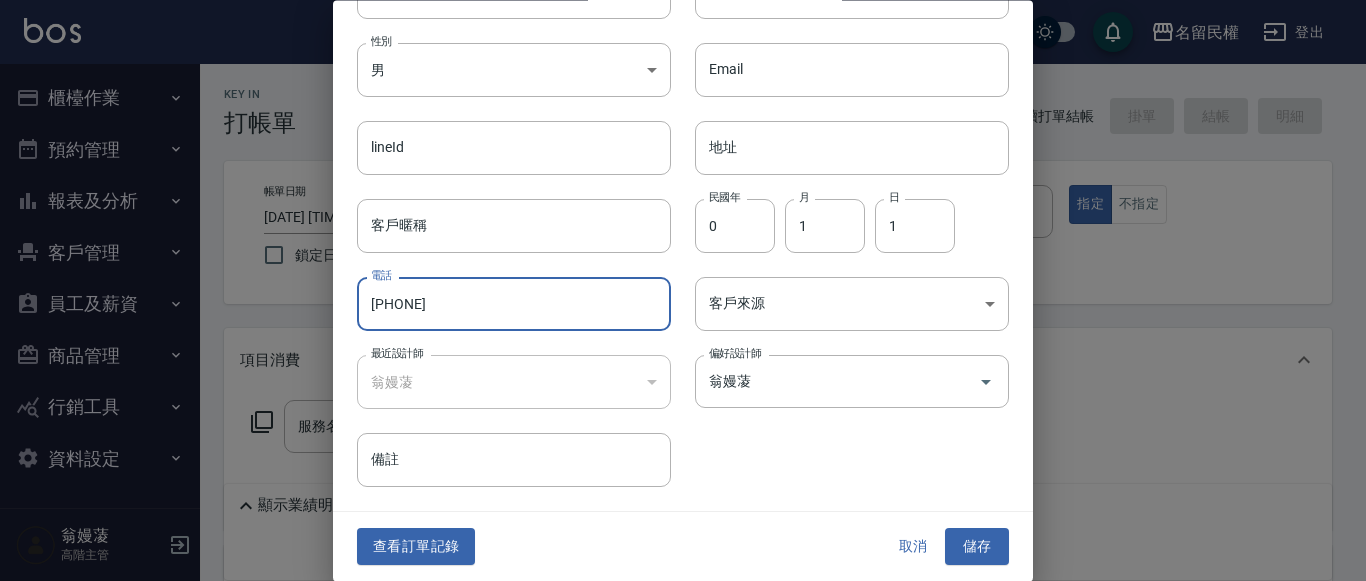 drag, startPoint x: 431, startPoint y: 307, endPoint x: 37, endPoint y: 279, distance: 394.99368 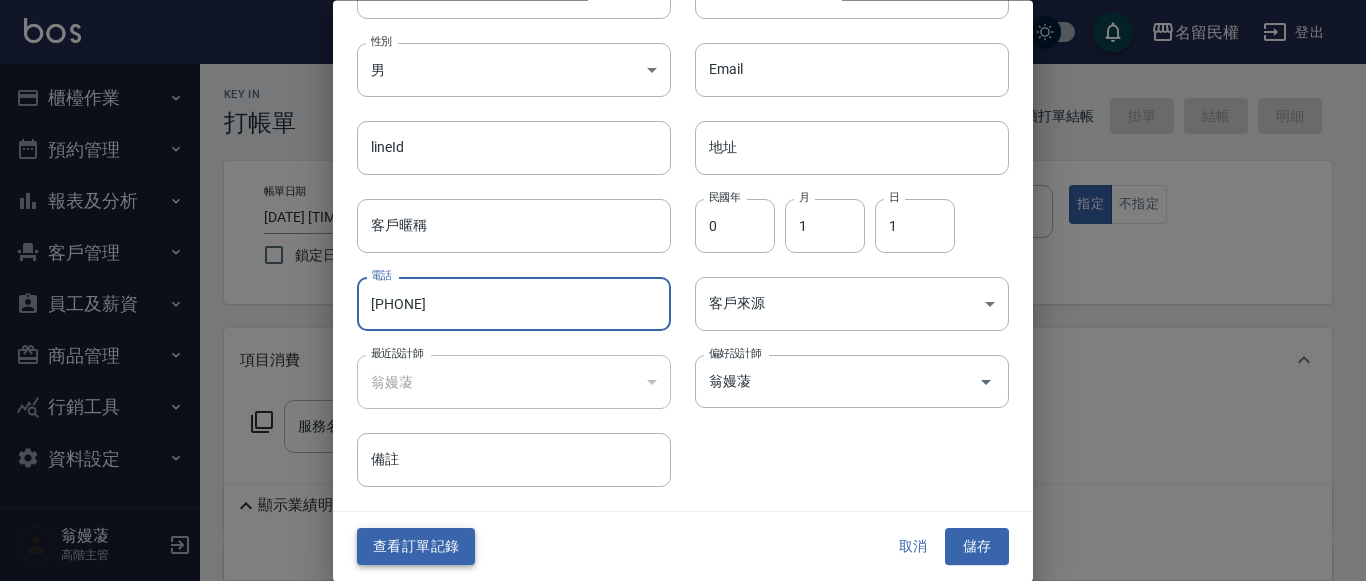 click on "查看訂單記錄" at bounding box center [416, 547] 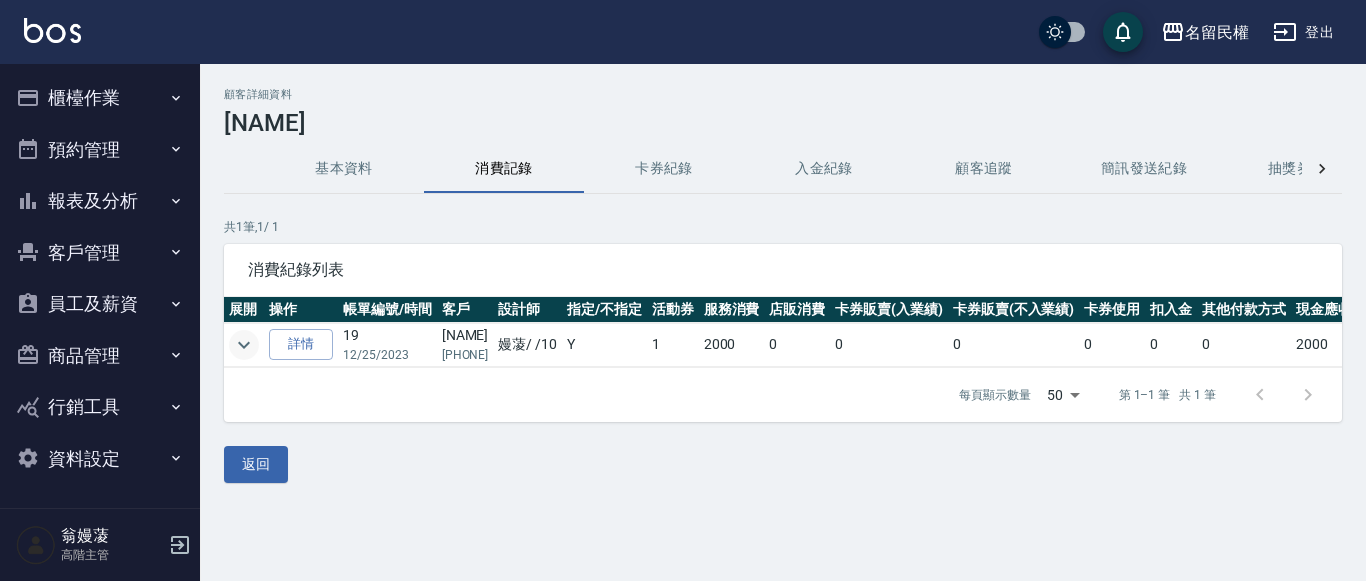 click 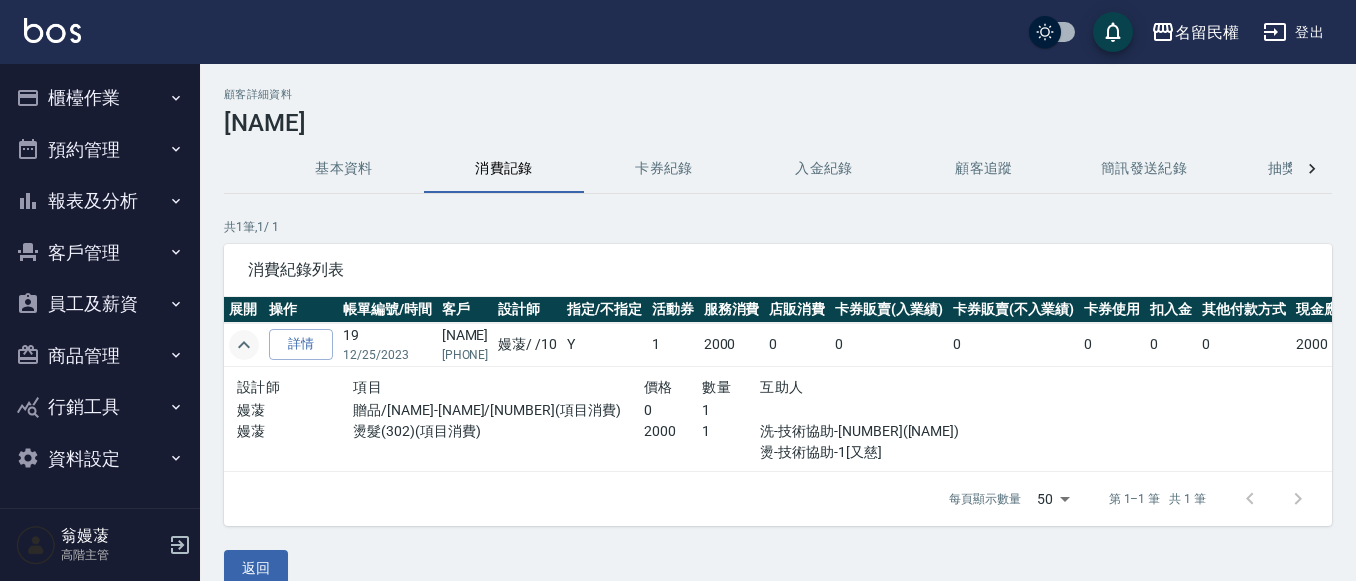 click on "櫃檯作業" at bounding box center [100, 98] 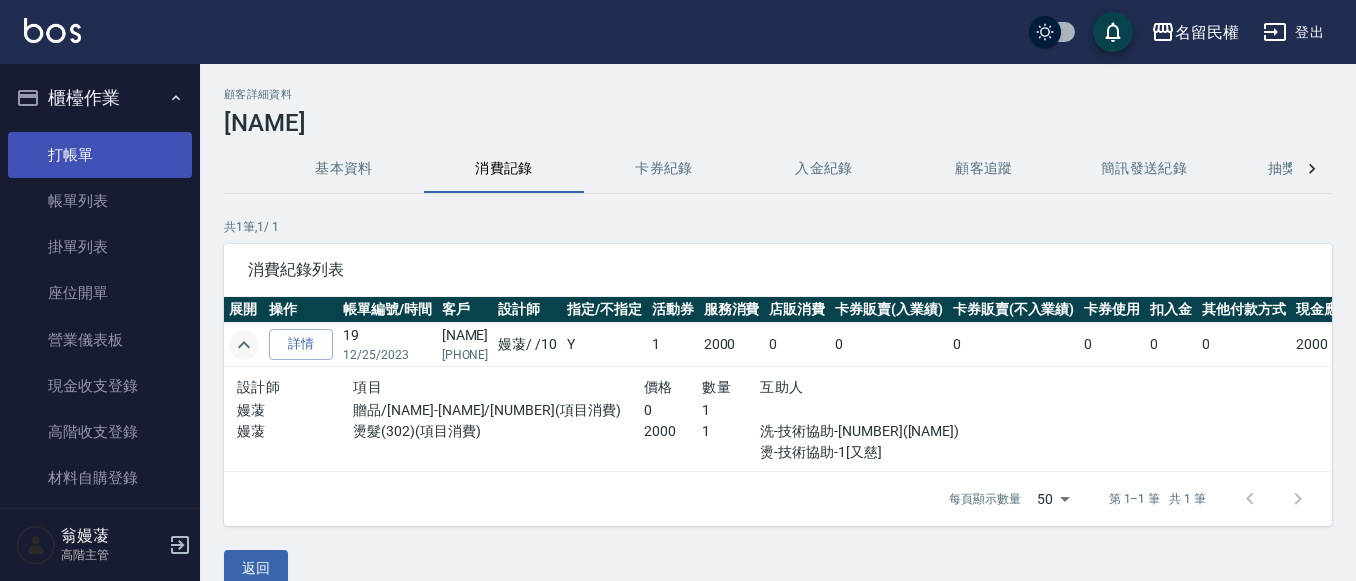 click on "打帳單" at bounding box center (100, 155) 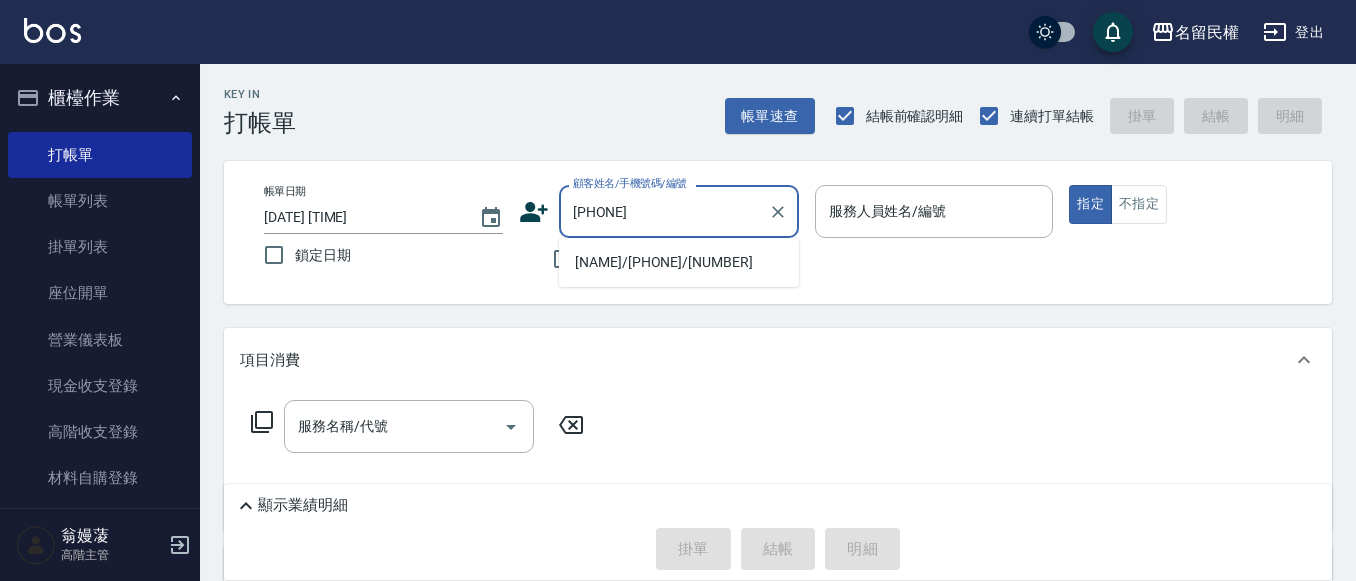 type on "[NAME]/[PHONE]/[NUMBER]" 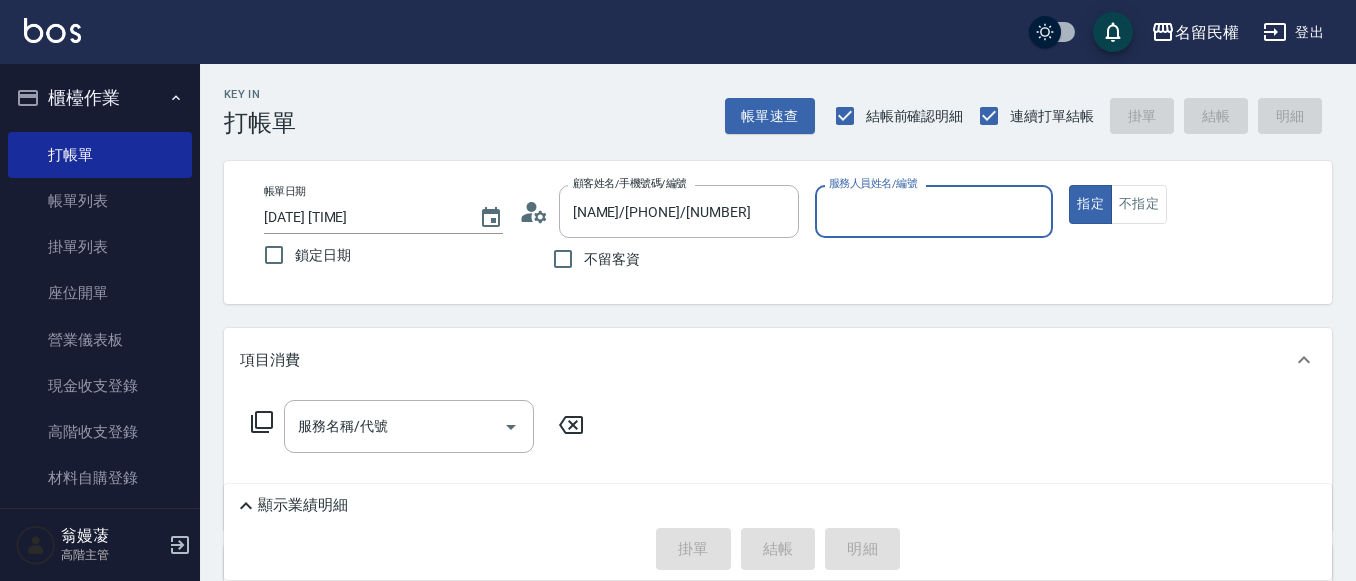 type on "嫚蓤-10" 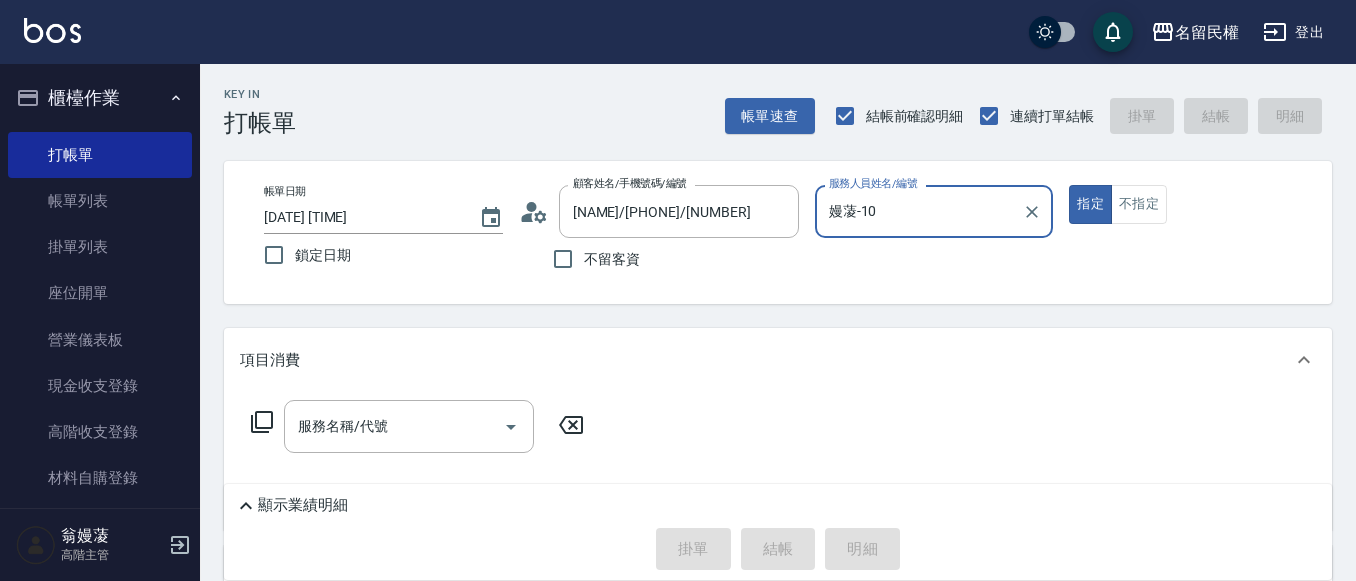click 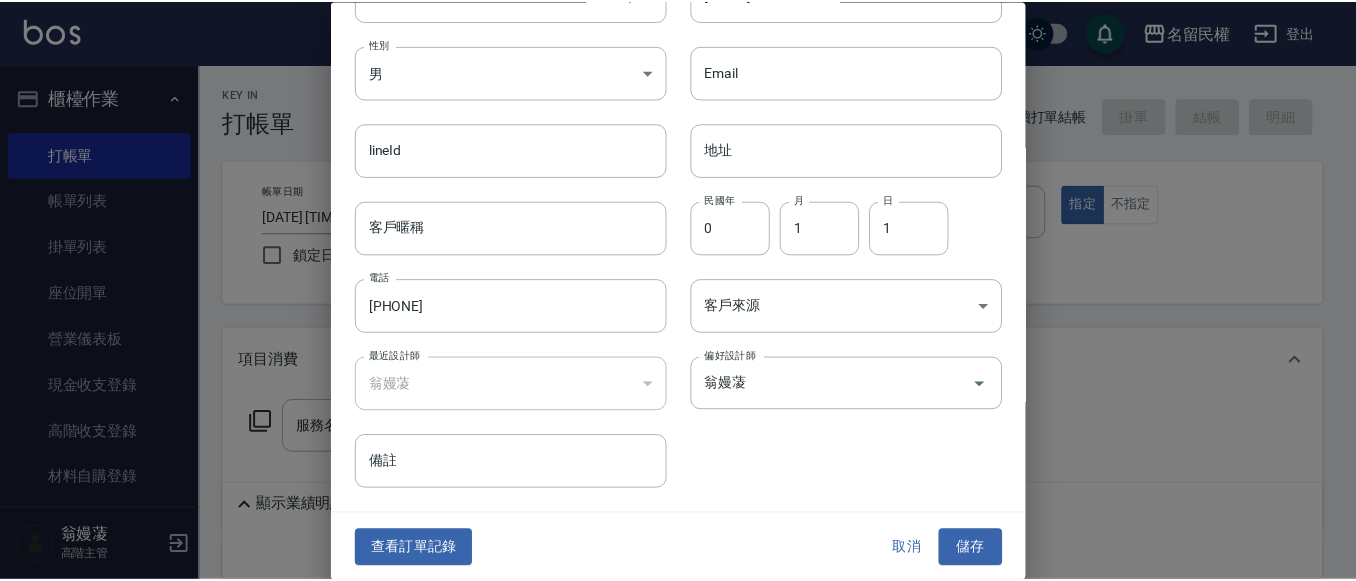 scroll, scrollTop: 112, scrollLeft: 0, axis: vertical 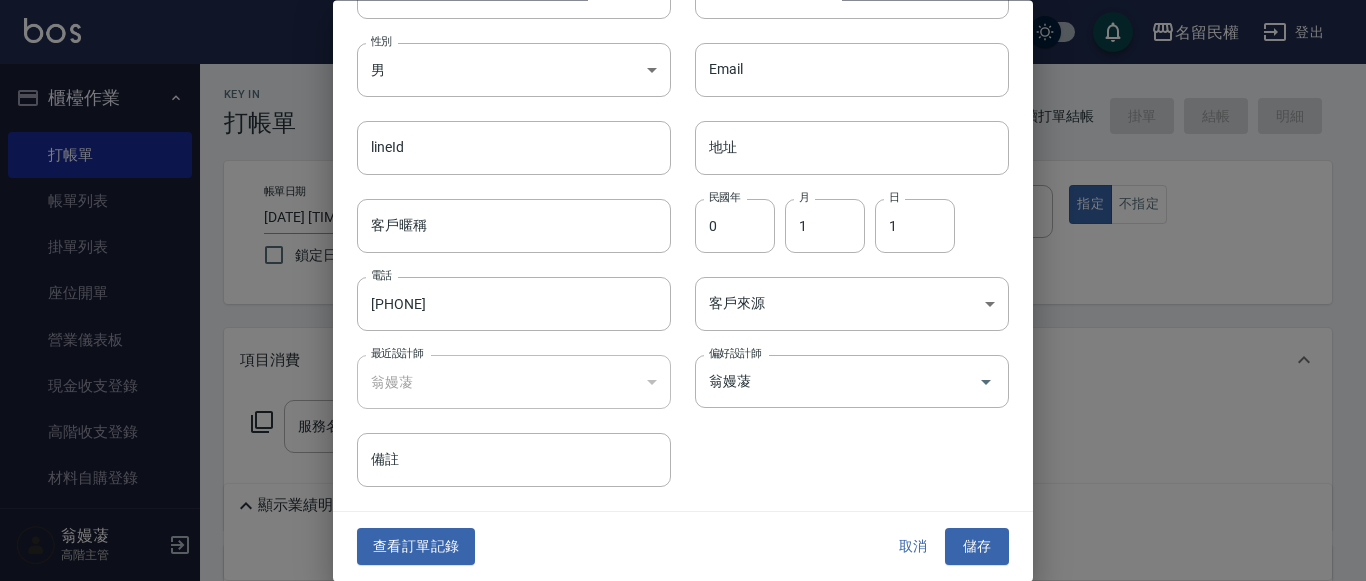 click on "查看訂單記錄 取消 儲存" at bounding box center [683, 547] 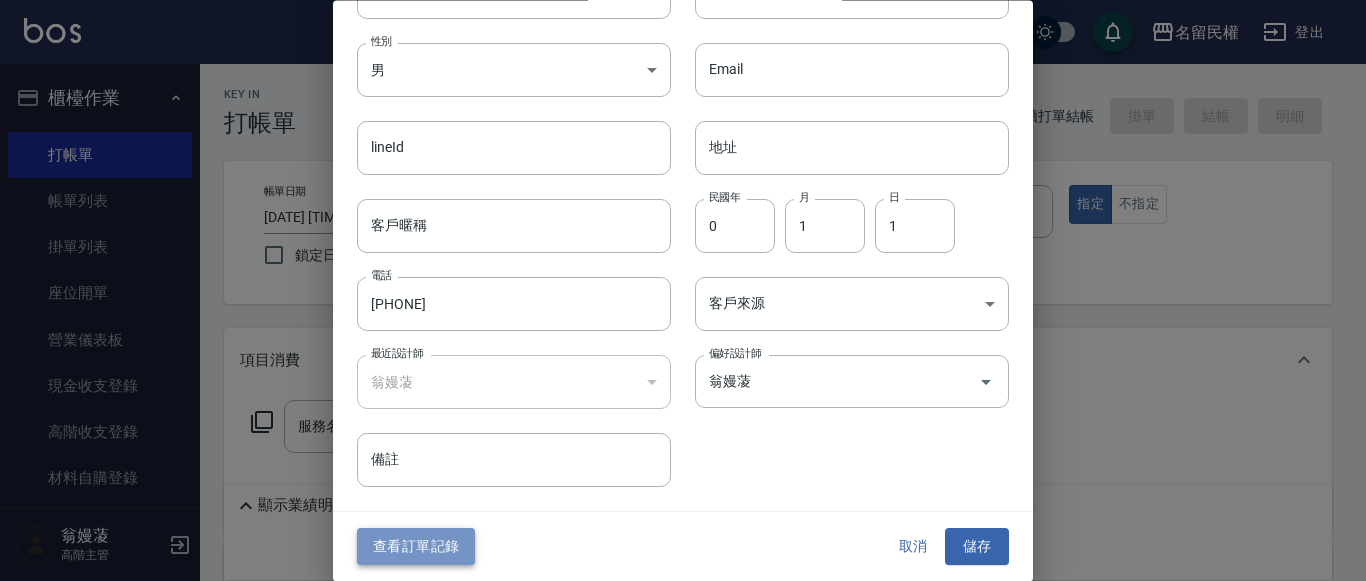 click on "查看訂單記錄" at bounding box center [416, 547] 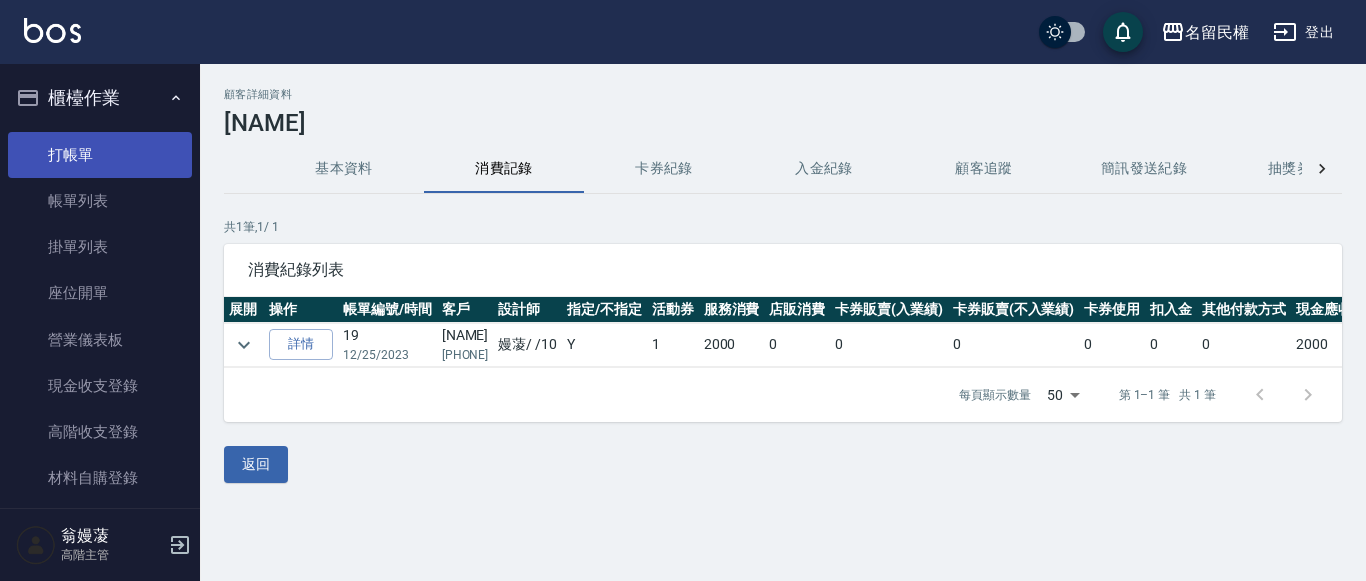 click on "打帳單" at bounding box center (100, 155) 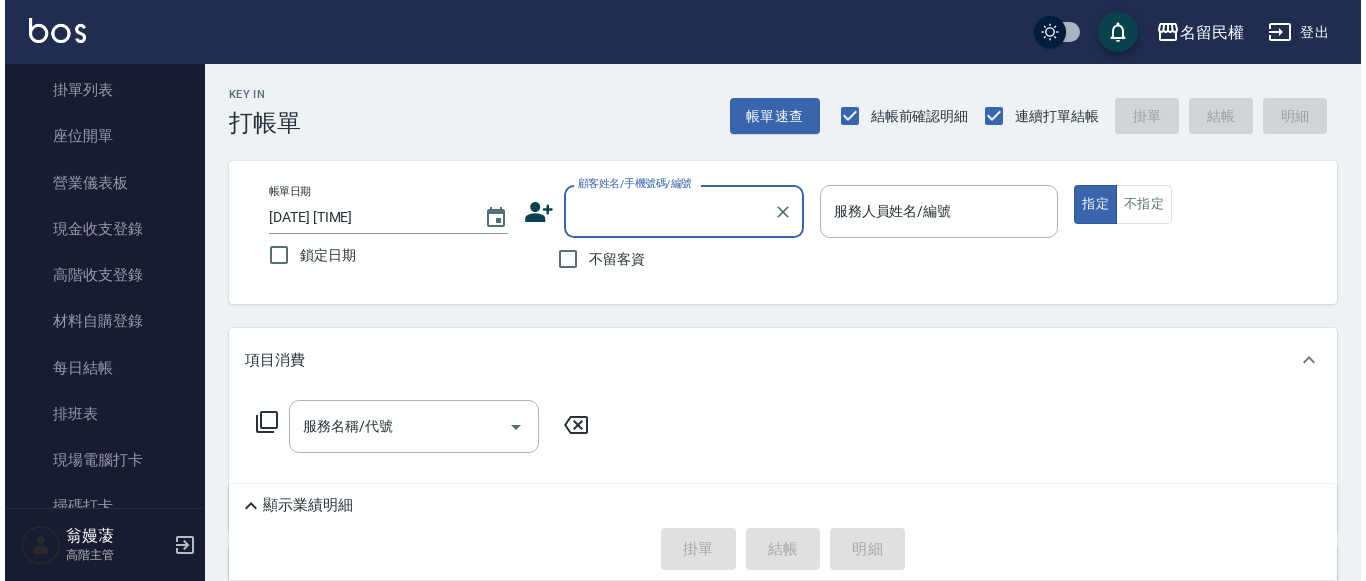 scroll, scrollTop: 400, scrollLeft: 0, axis: vertical 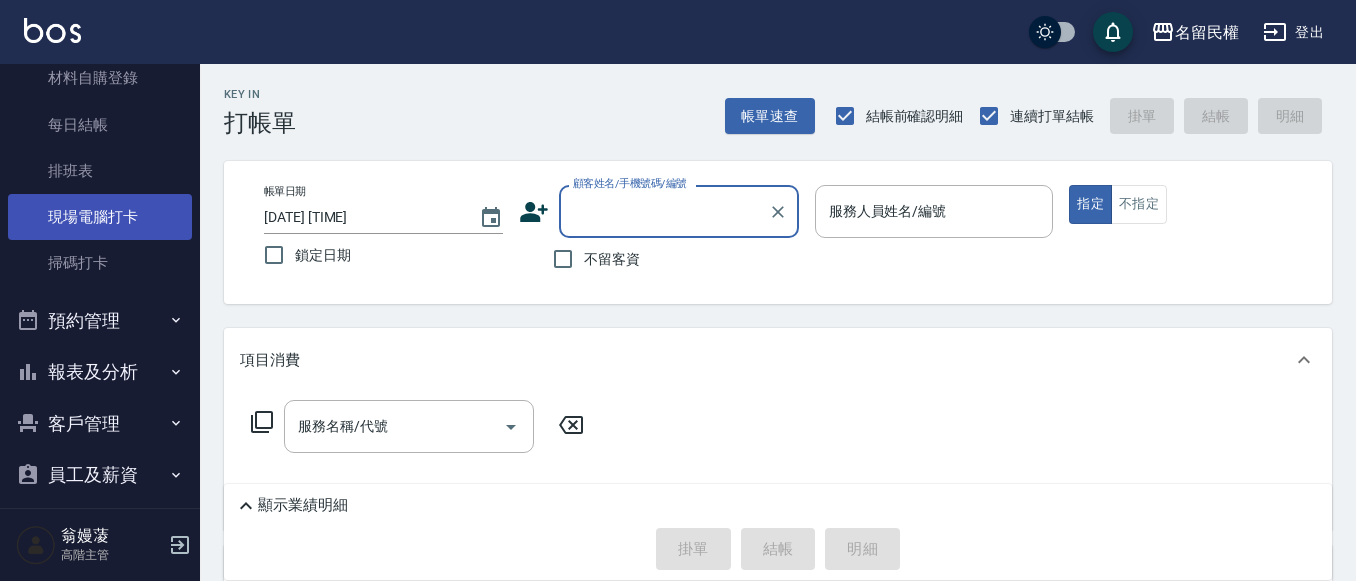 click on "現場電腦打卡" at bounding box center (100, 217) 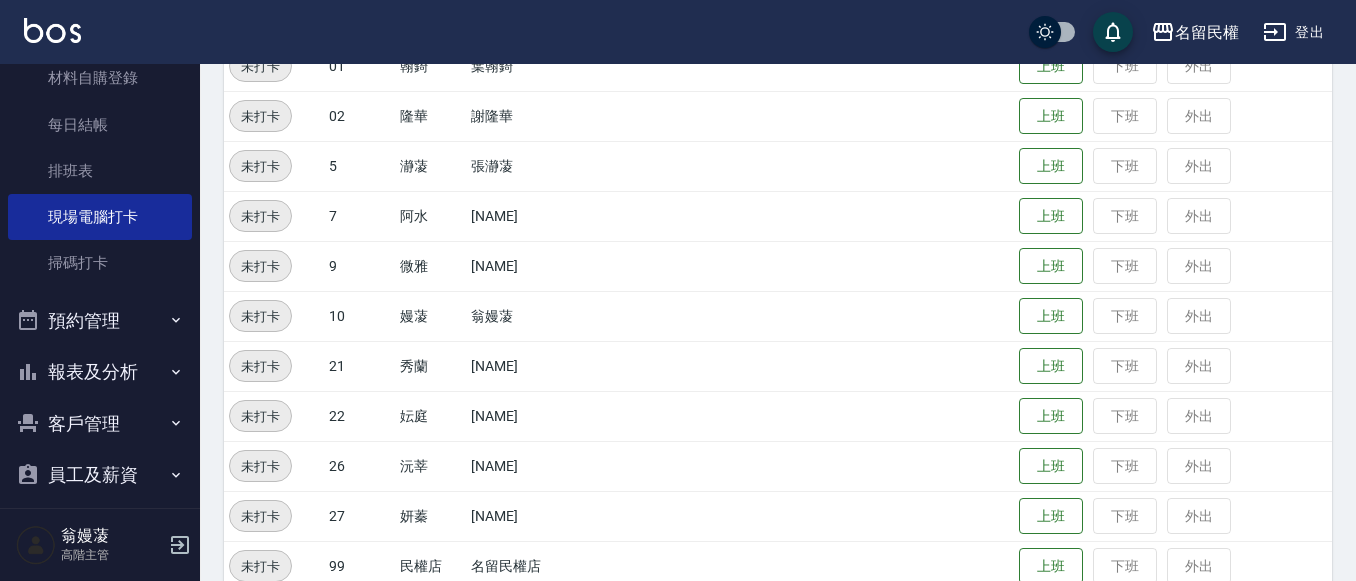 scroll, scrollTop: 367, scrollLeft: 0, axis: vertical 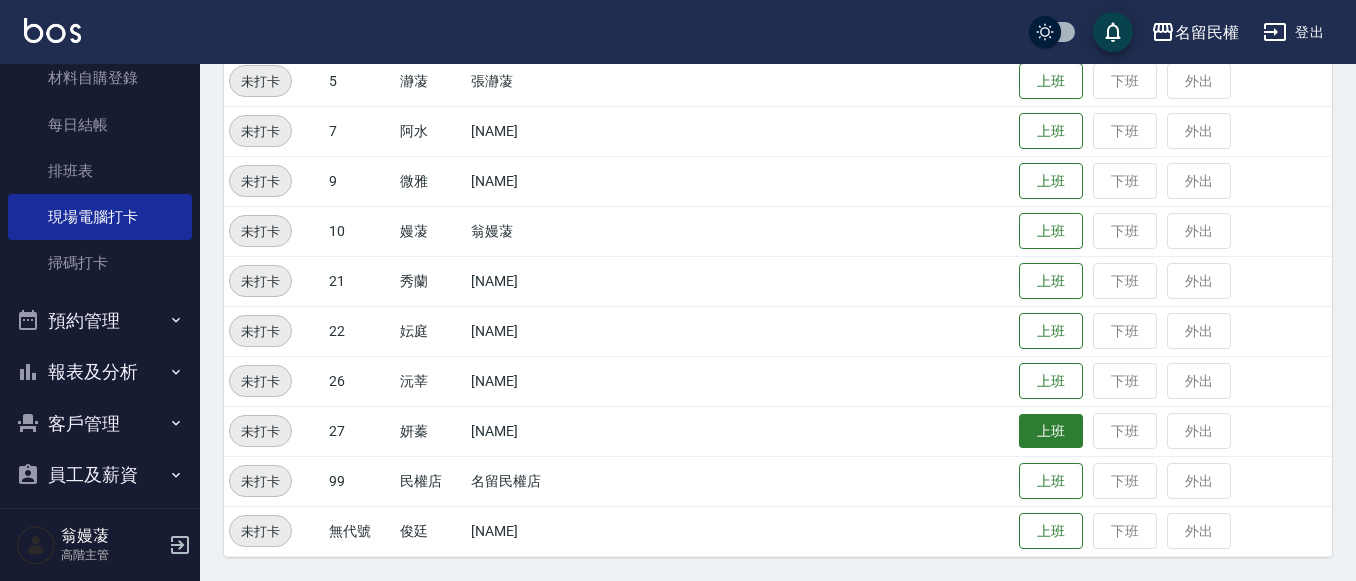 click on "上班" at bounding box center [1051, 431] 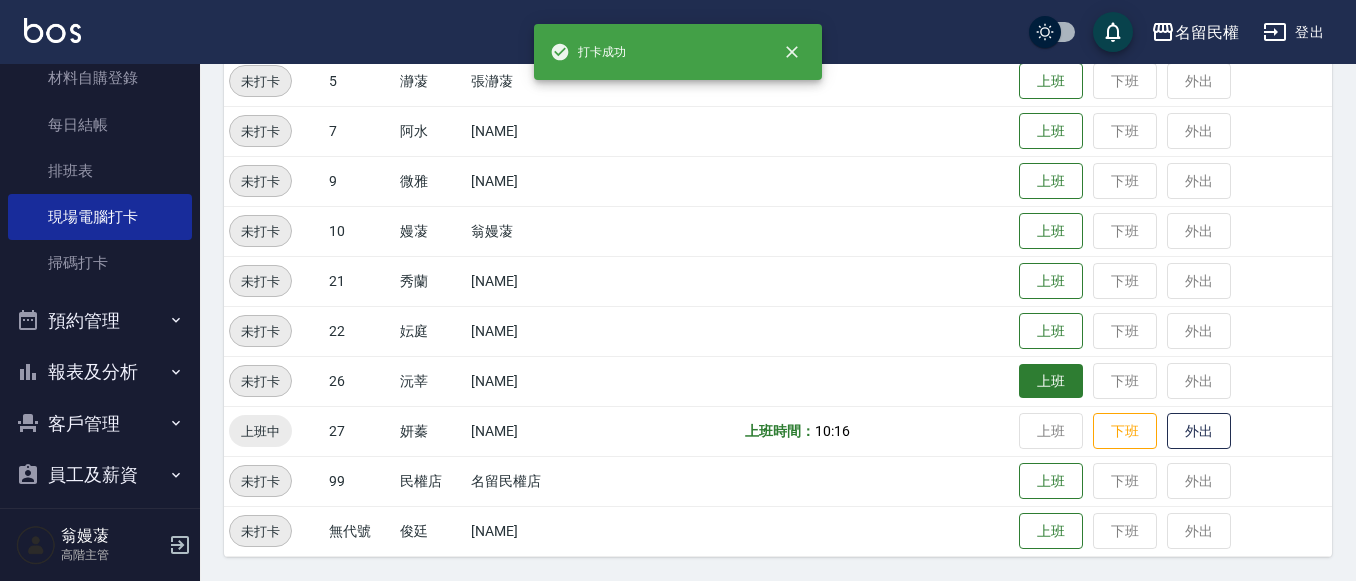 click on "上班" at bounding box center (1051, 381) 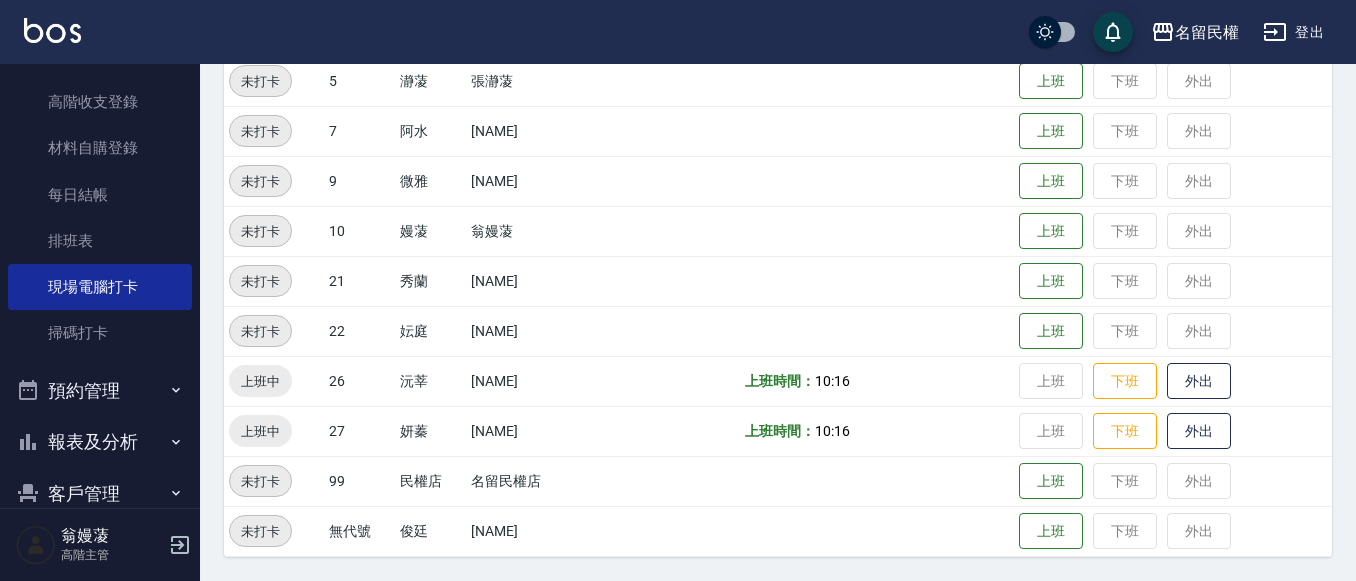 scroll, scrollTop: 0, scrollLeft: 0, axis: both 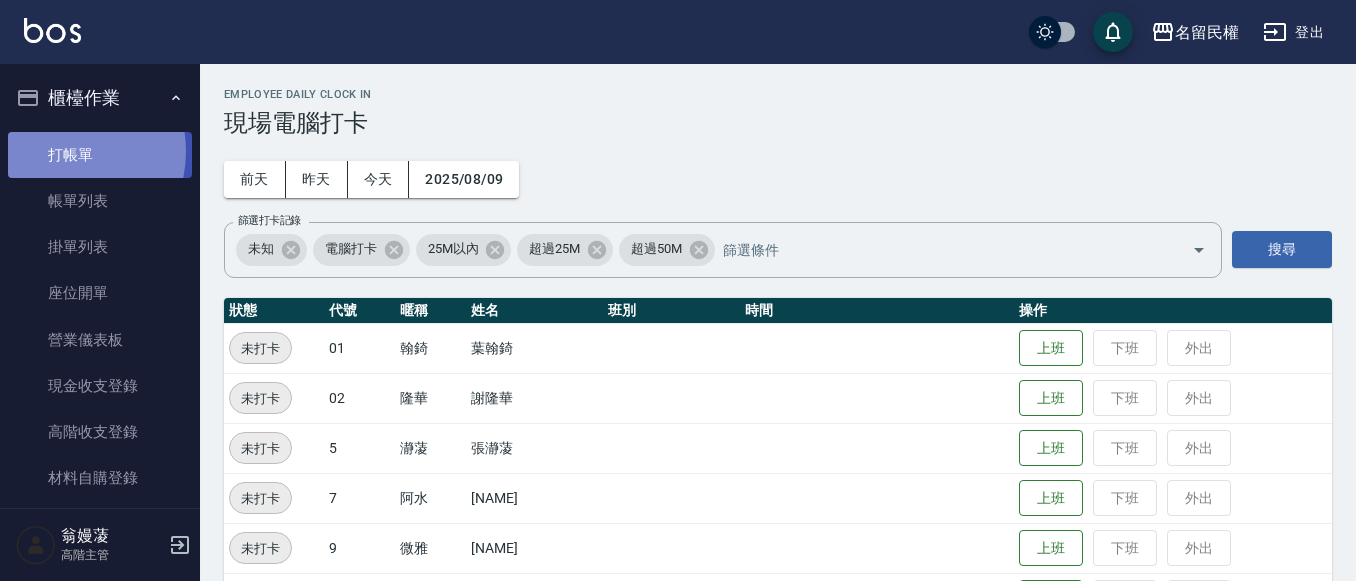 click on "打帳單" at bounding box center [100, 155] 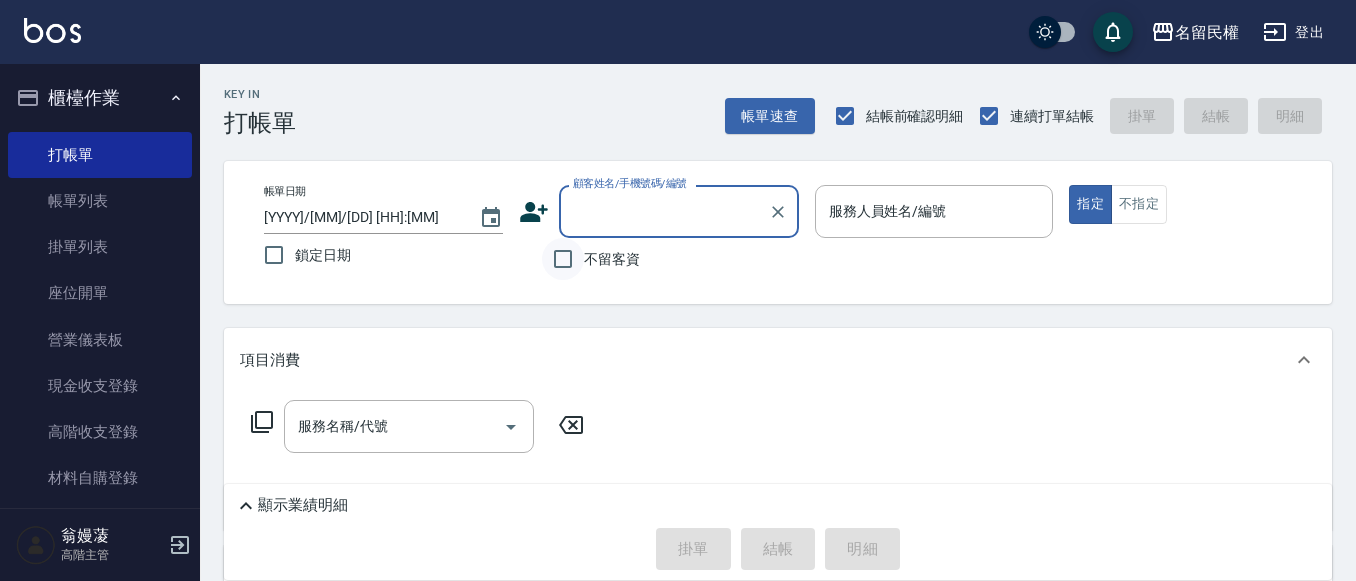 click on "不留客資" at bounding box center (563, 259) 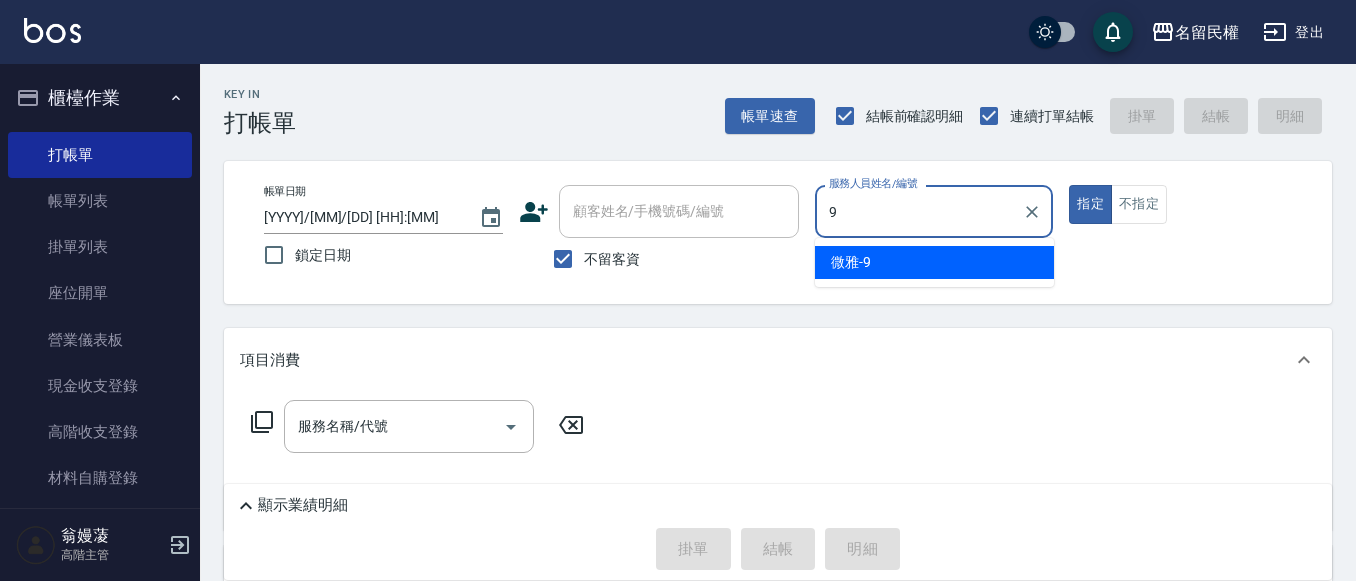 type on "微雅-9" 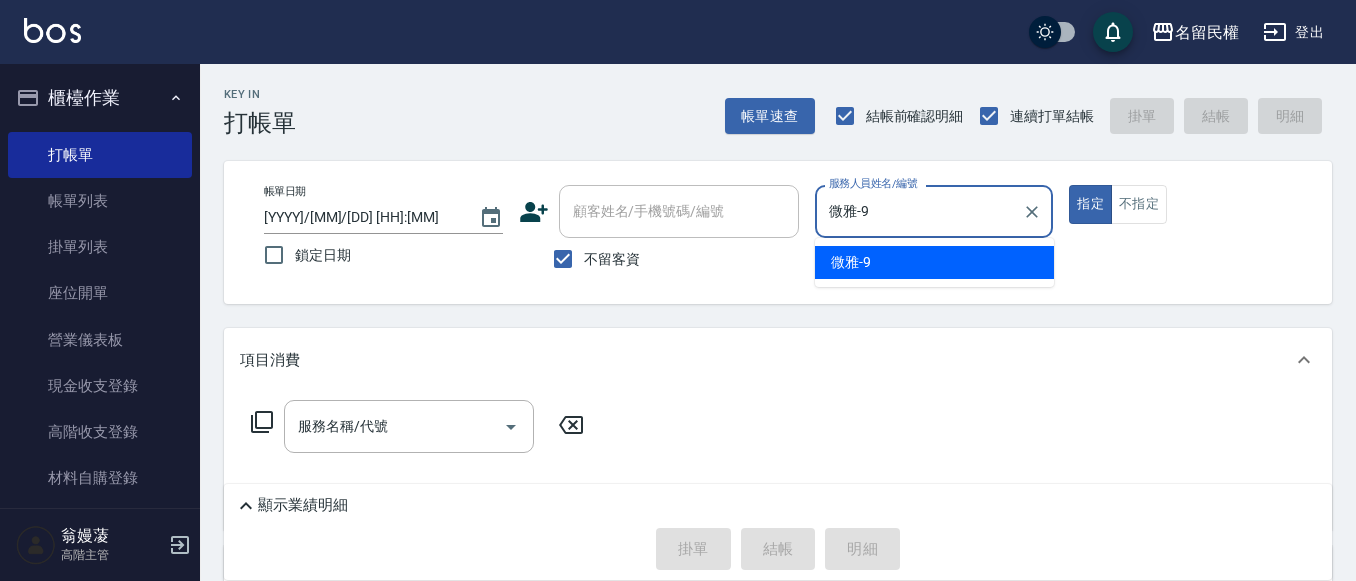 type on "true" 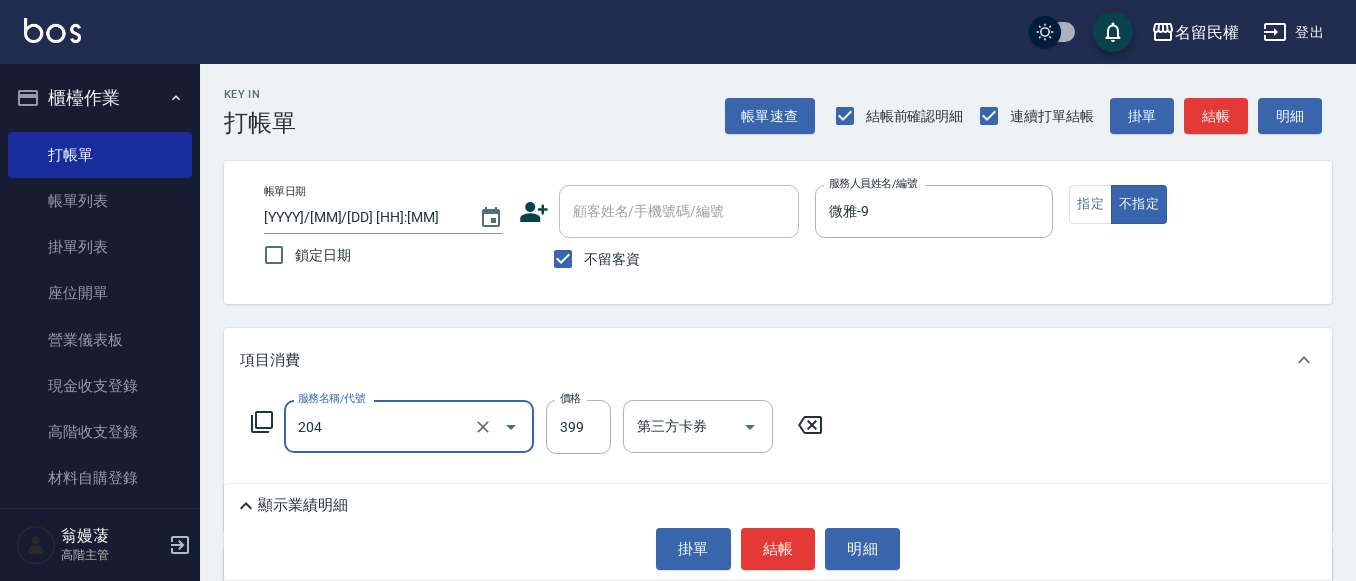 type on "不指定洗剪(204)" 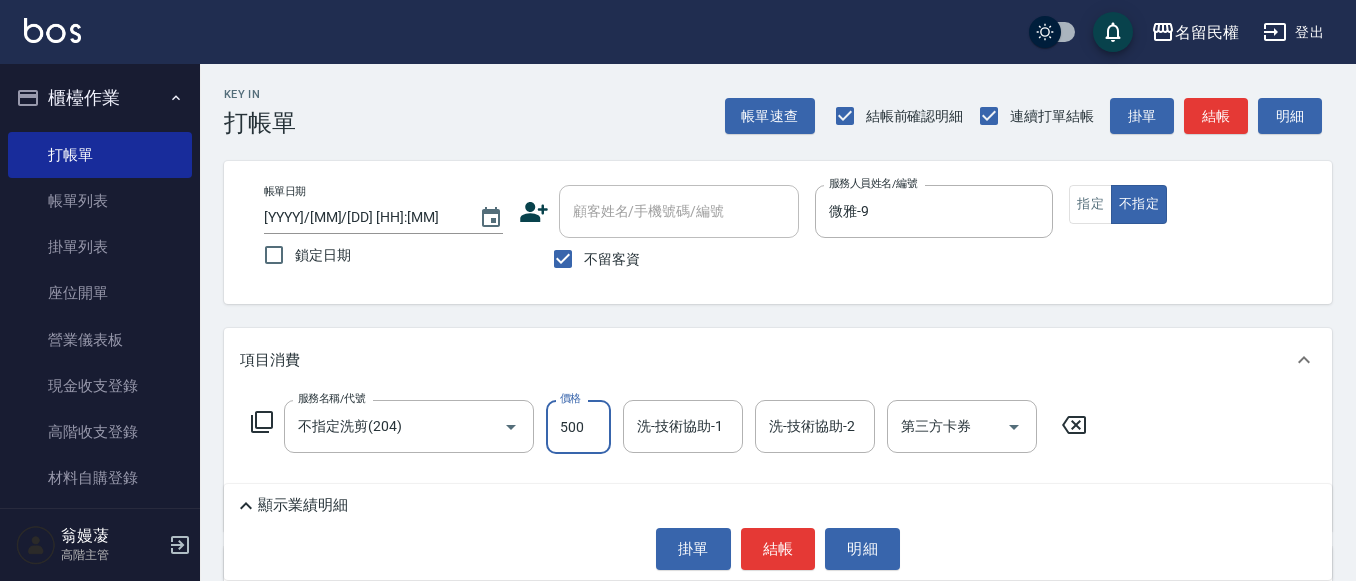 type on "500" 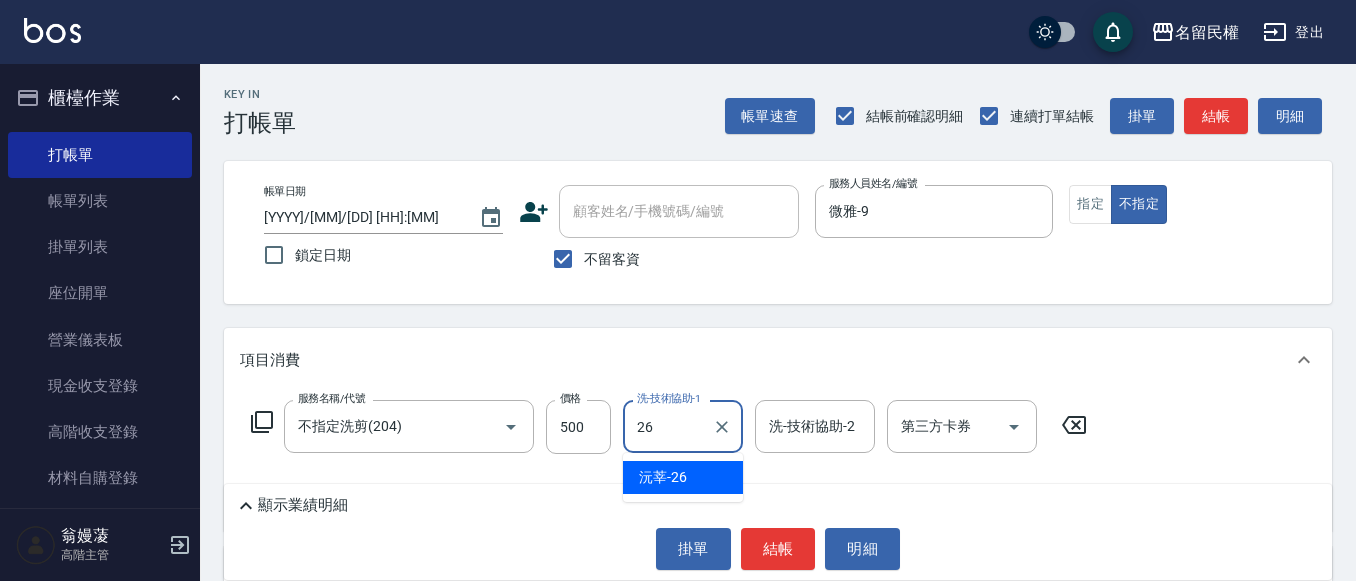type on "沅莘-26" 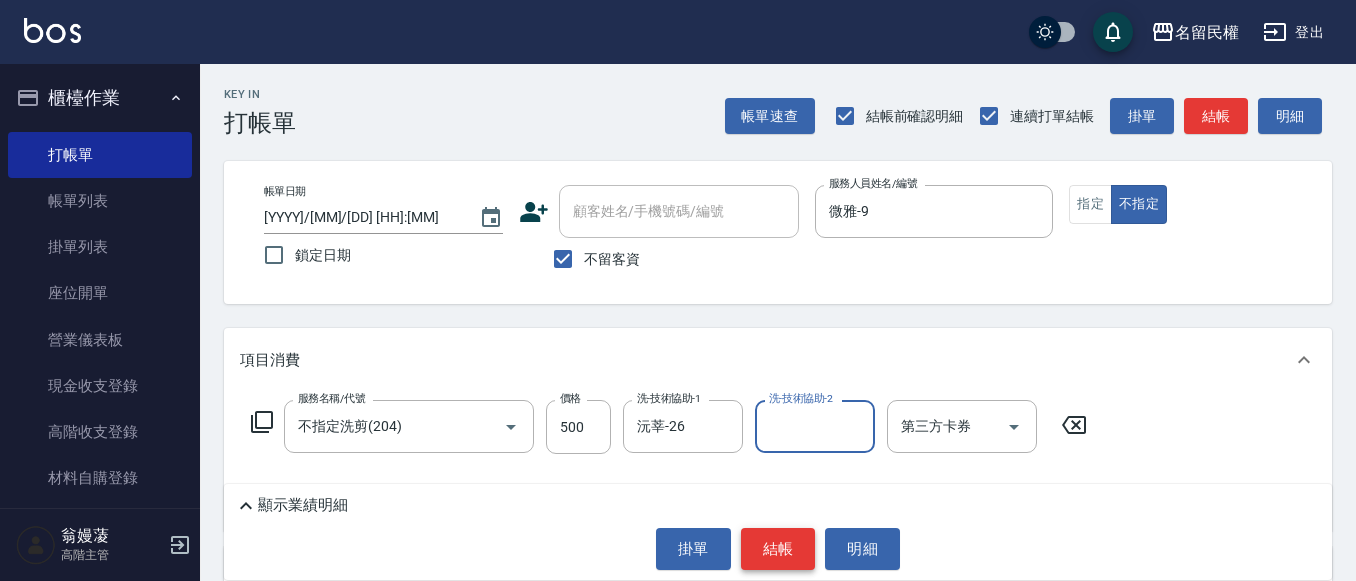 click on "結帳" at bounding box center [778, 549] 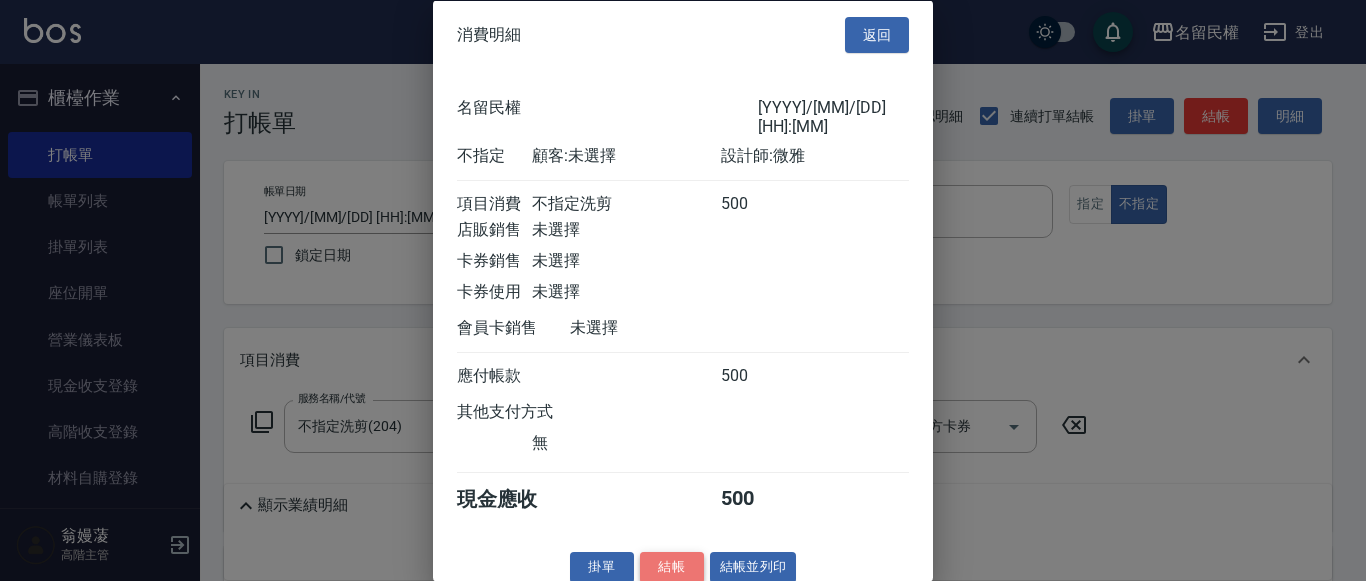 click on "結帳" at bounding box center (672, 567) 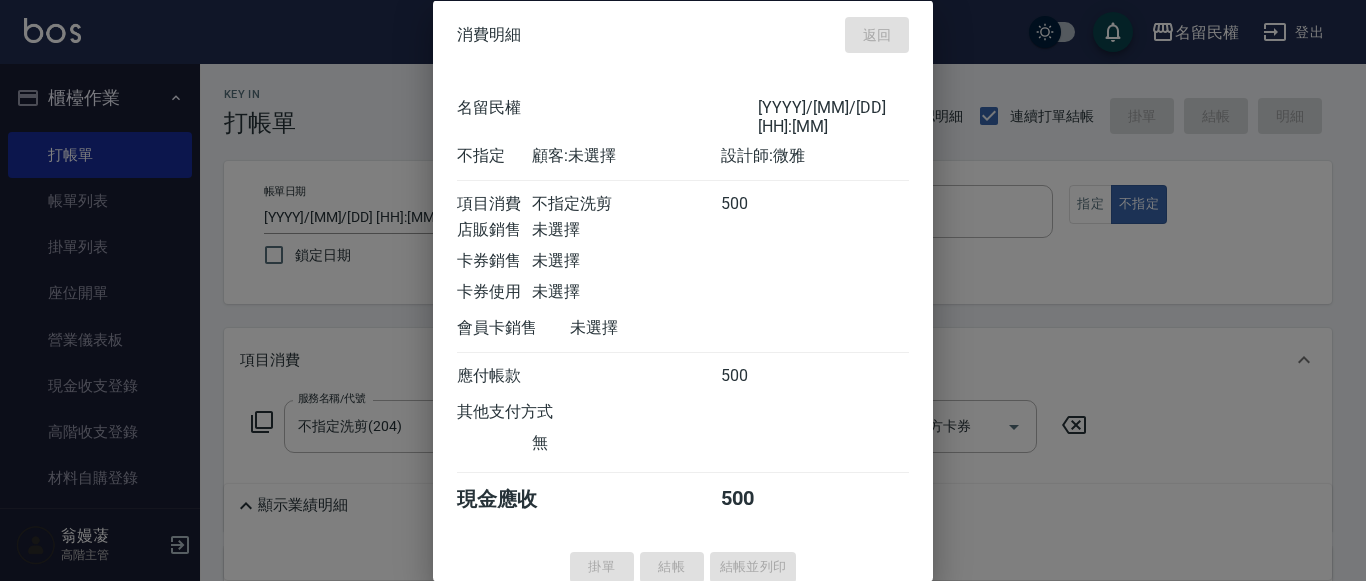 type on "[DATE] [TIME]" 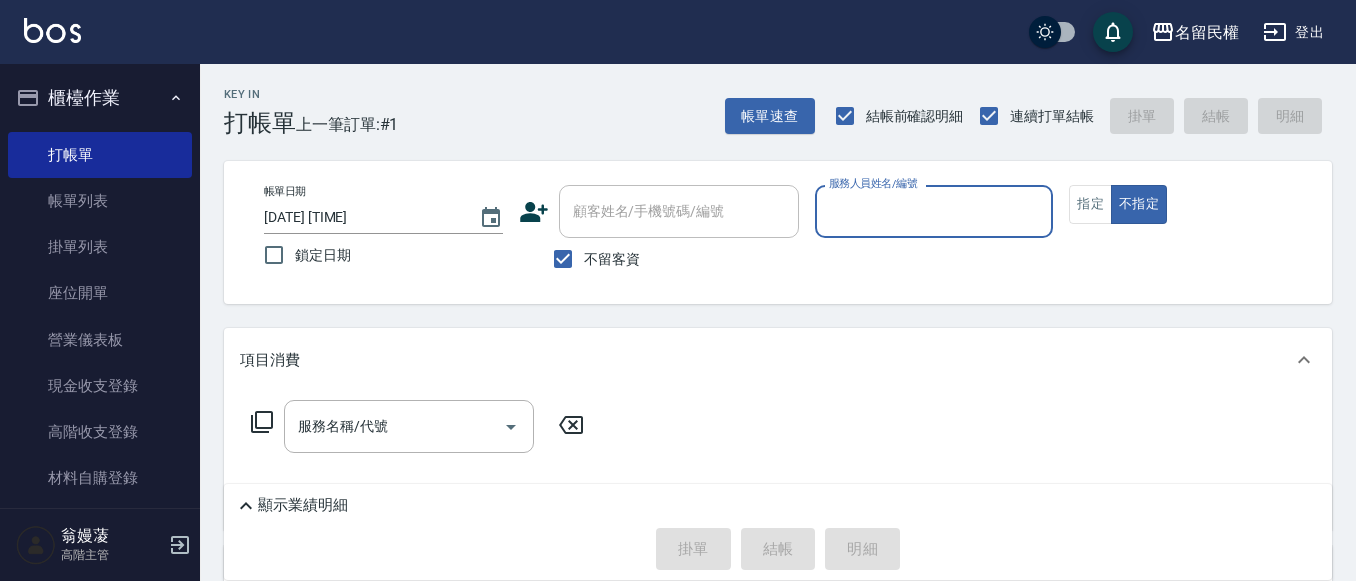 click on "不留客資" at bounding box center (591, 259) 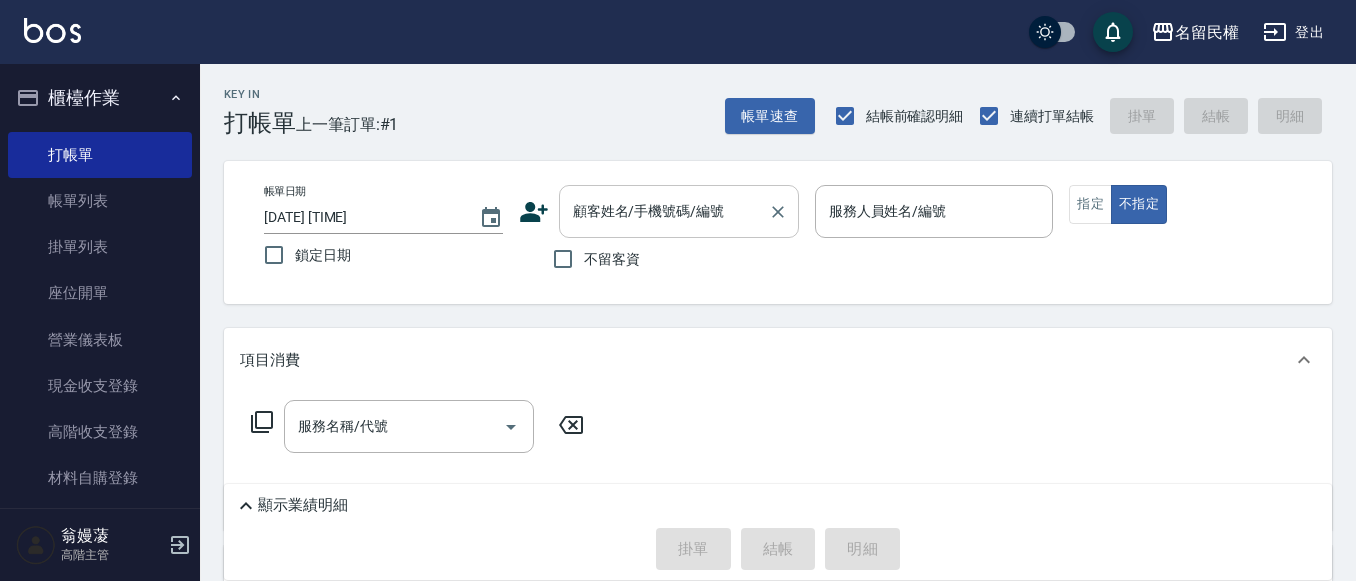 click on "顧客姓名/手機號碼/編號" at bounding box center [664, 211] 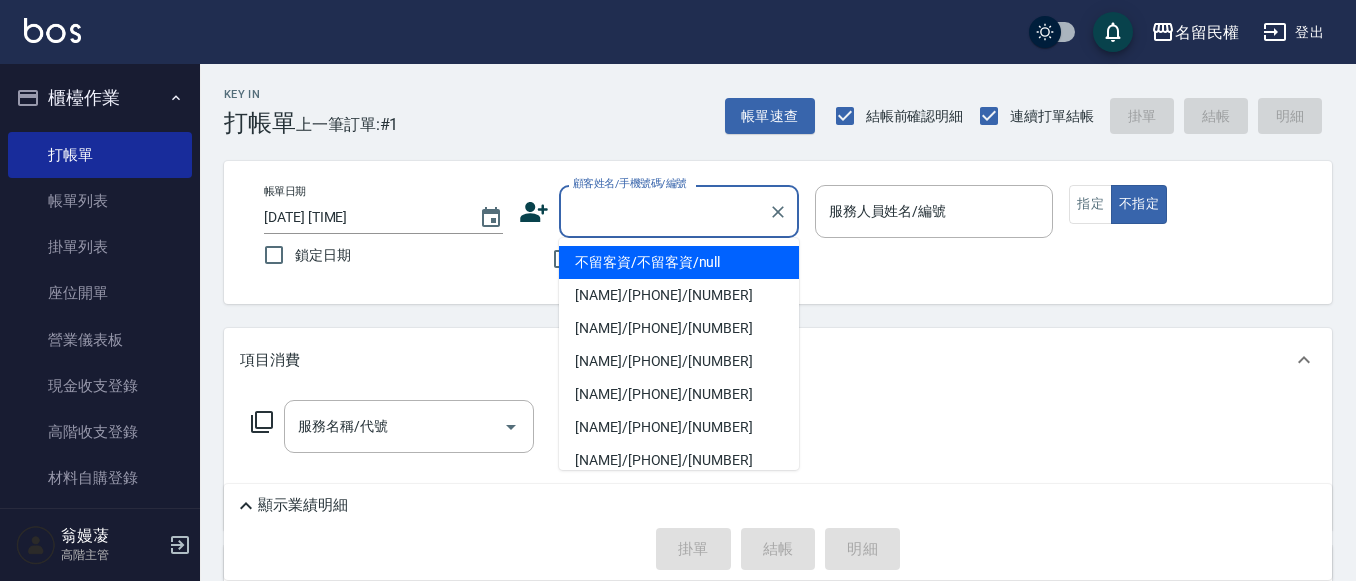 paste on "[PHONE]" 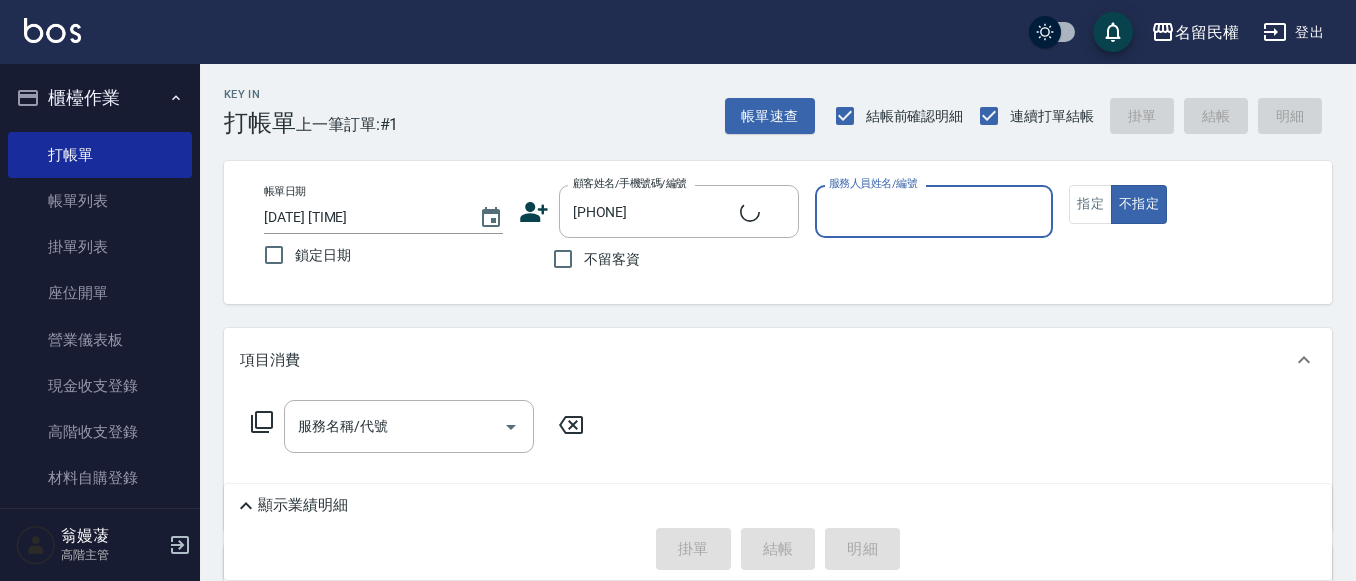 type on "[NAME]/[PHONE]/[NUMBER]" 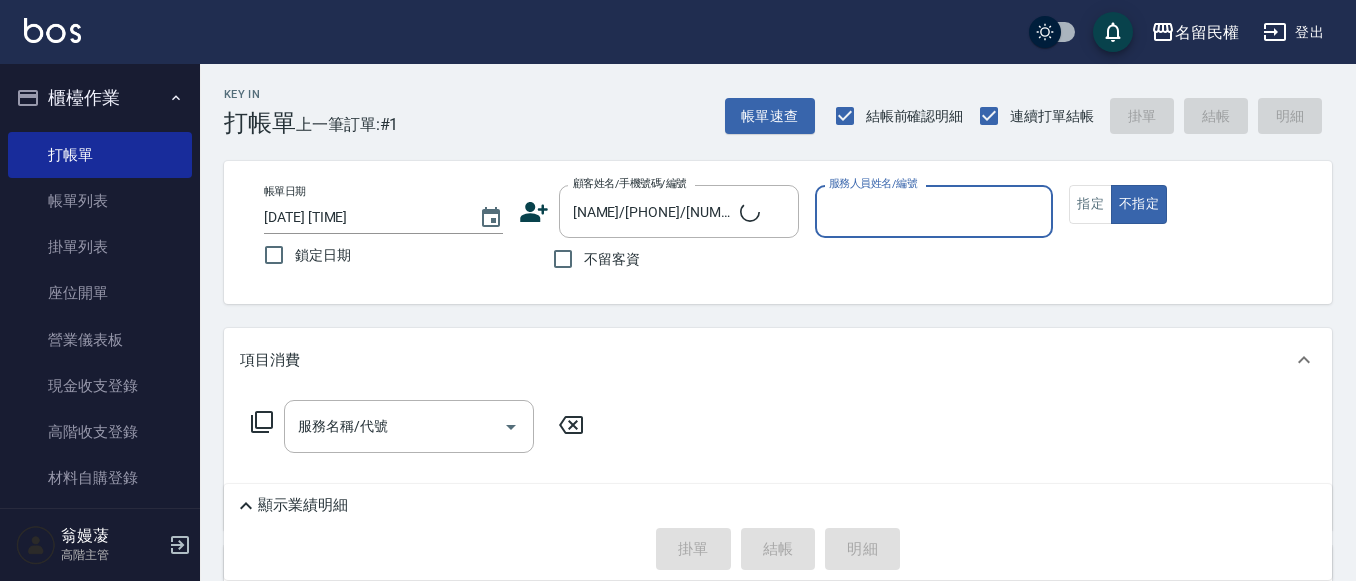 type on "嫚蓤-10" 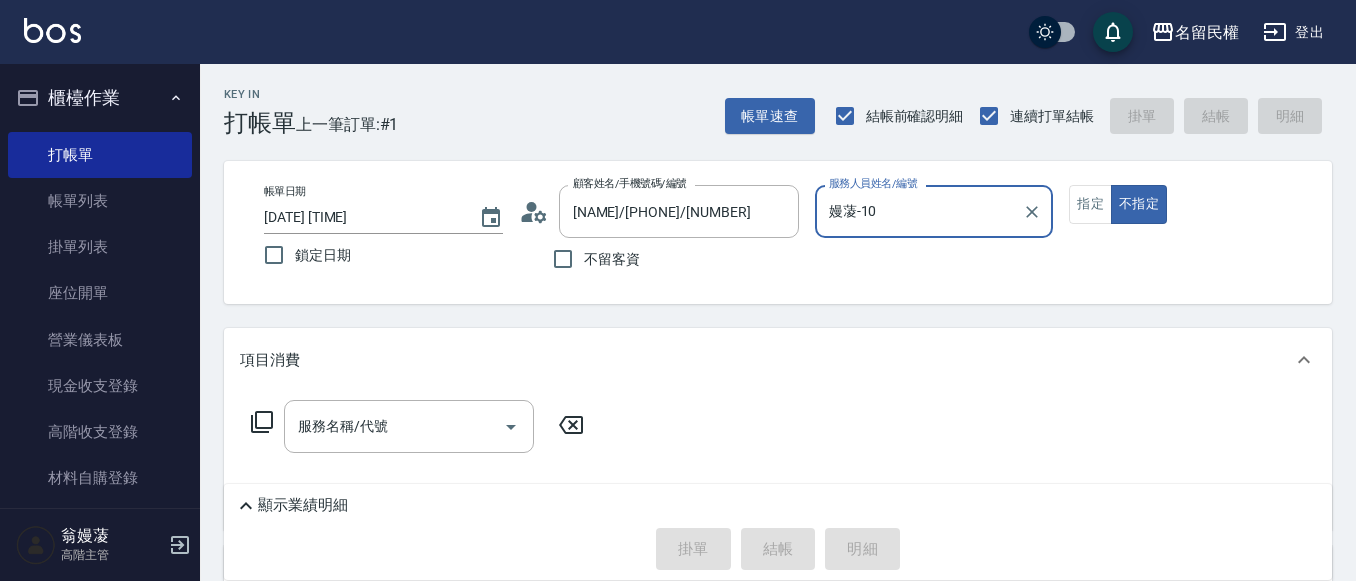 click 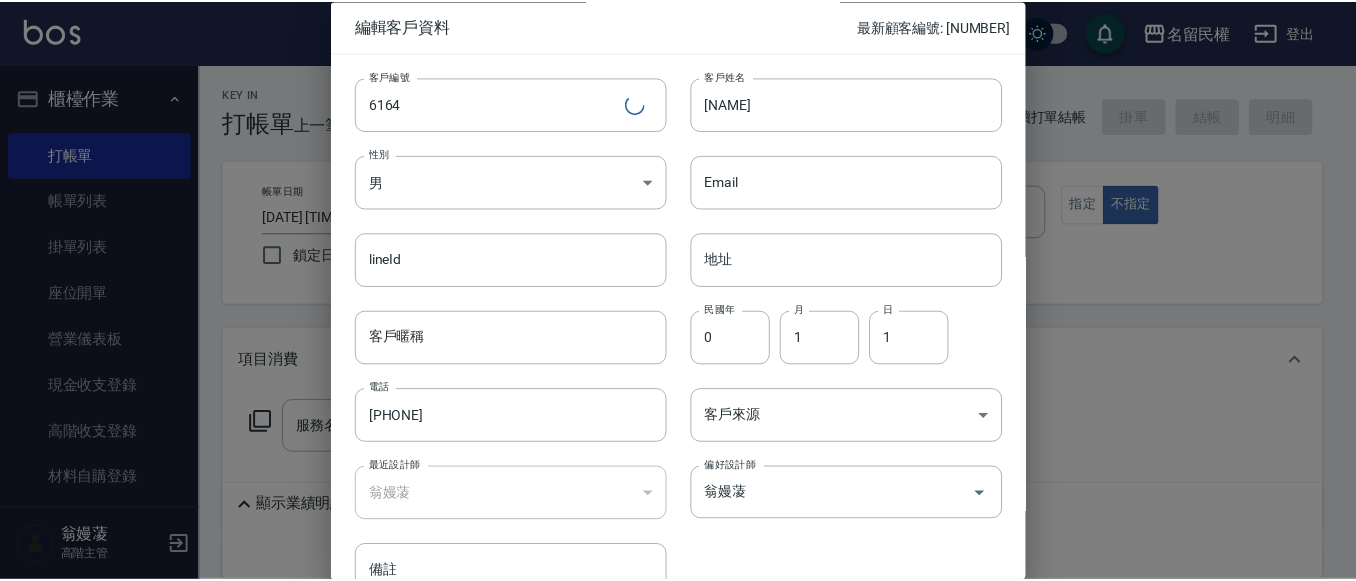 scroll, scrollTop: 112, scrollLeft: 0, axis: vertical 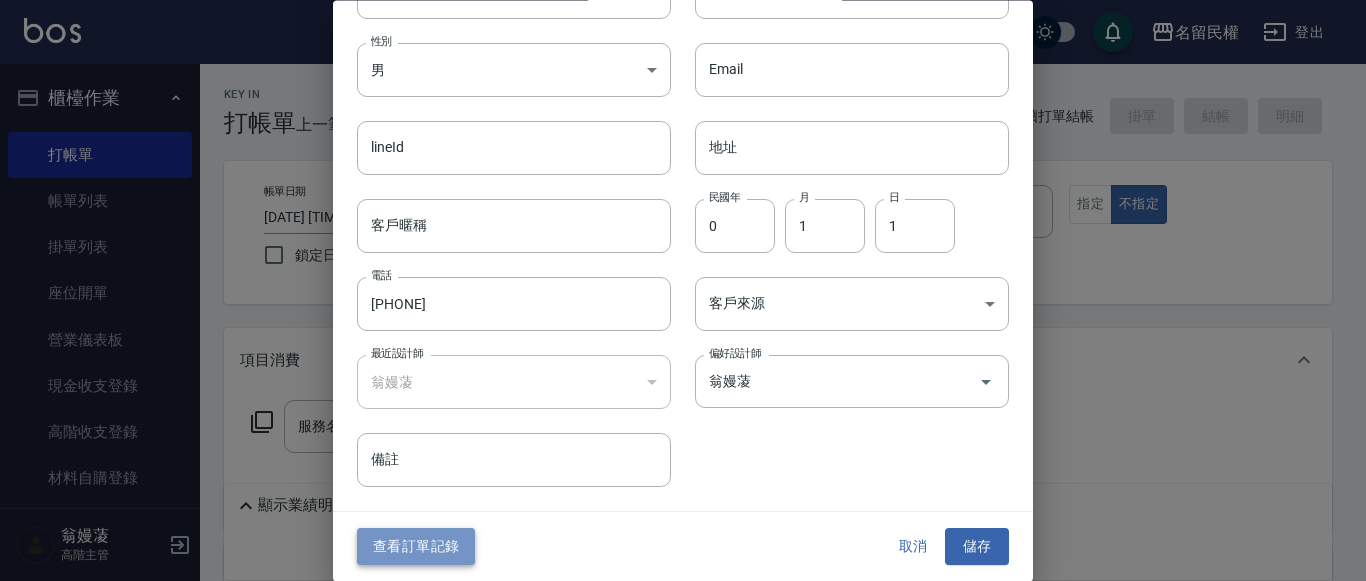 click on "查看訂單記錄" at bounding box center [416, 547] 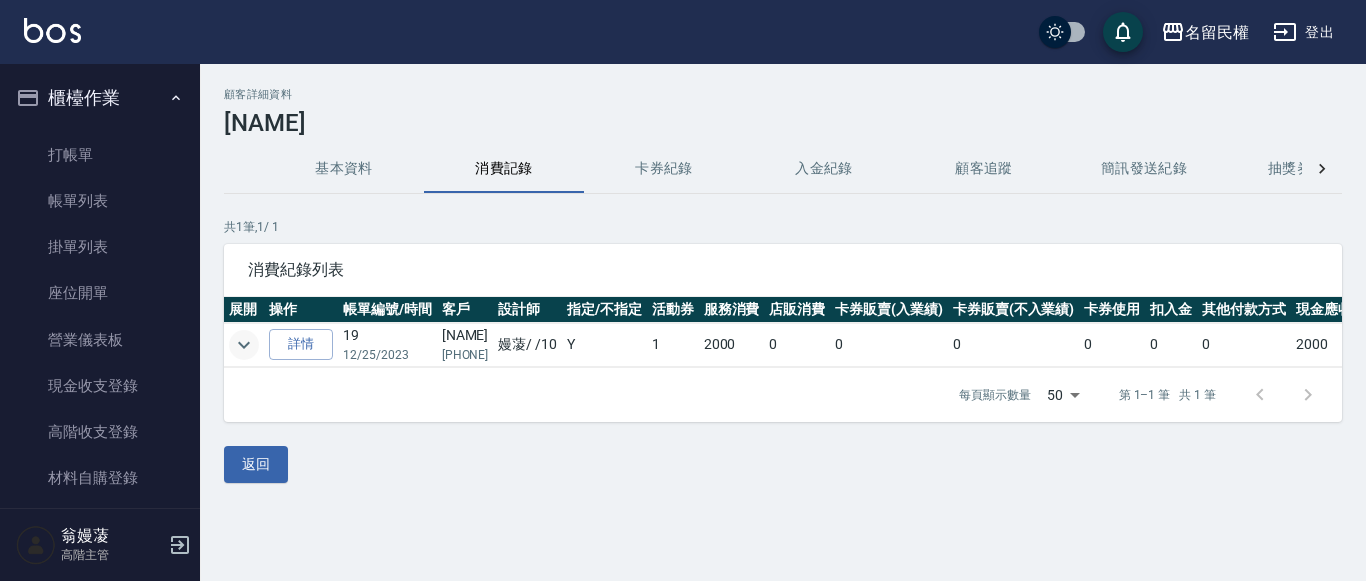 click 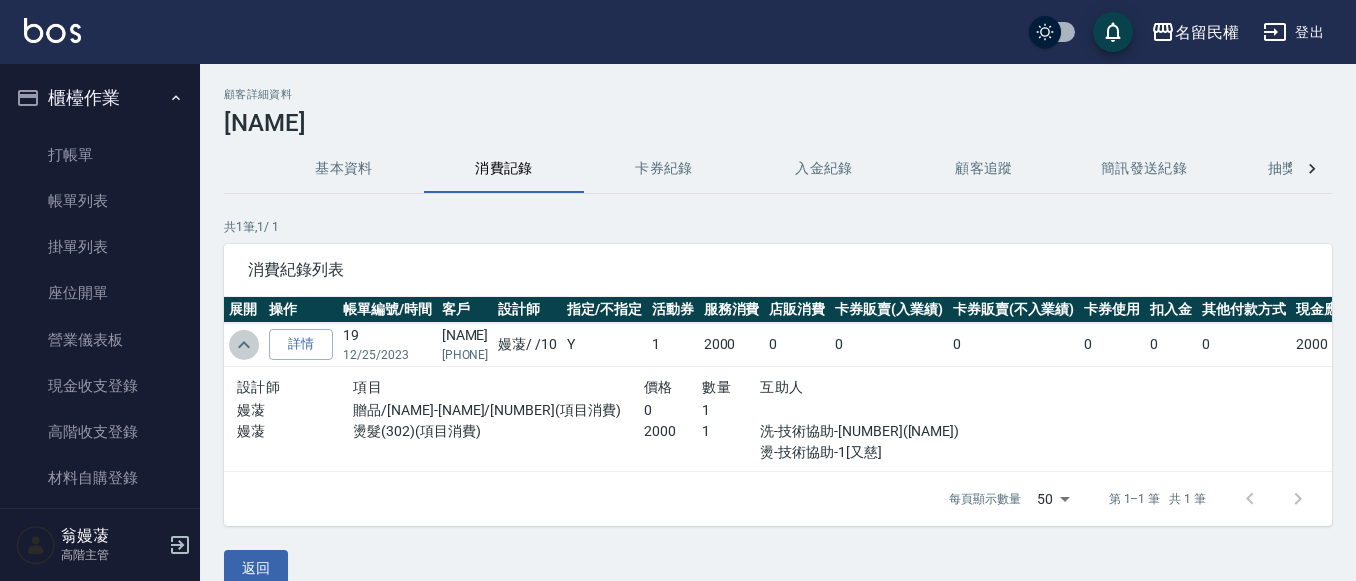 click 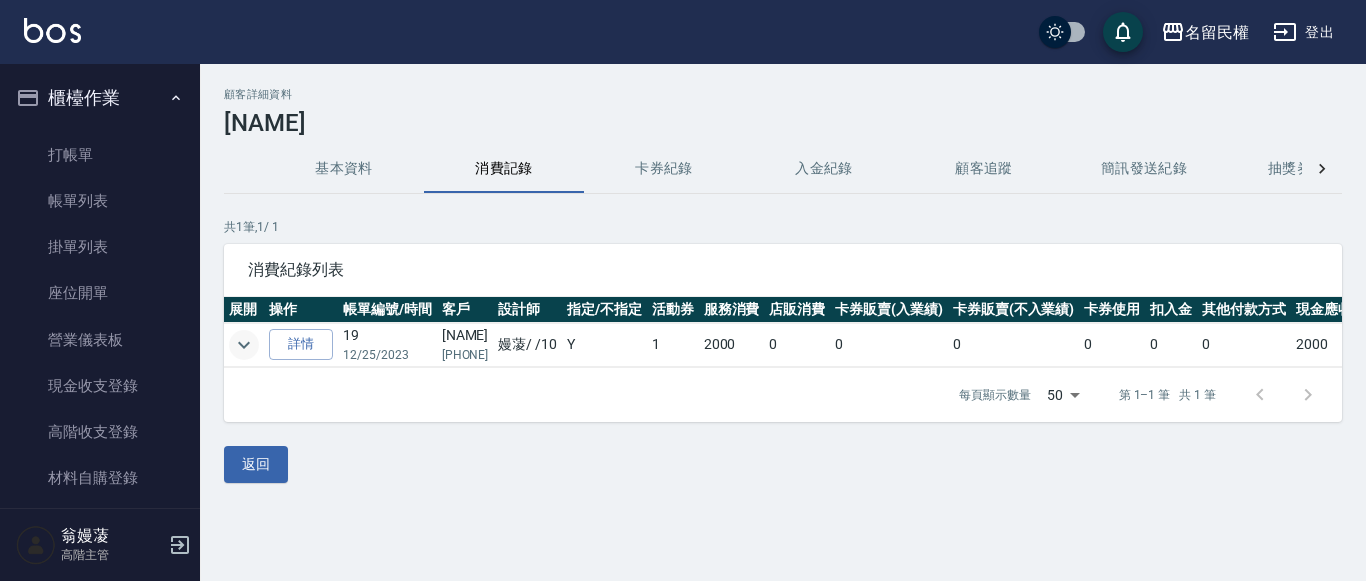 click 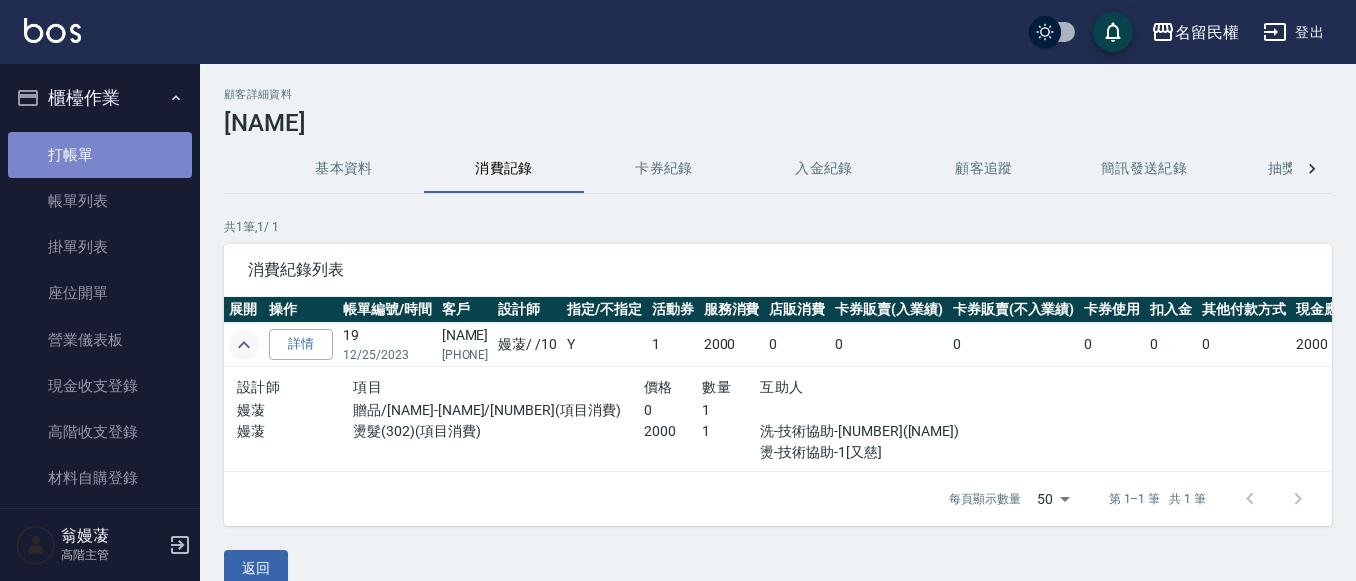 click on "打帳單" at bounding box center [100, 155] 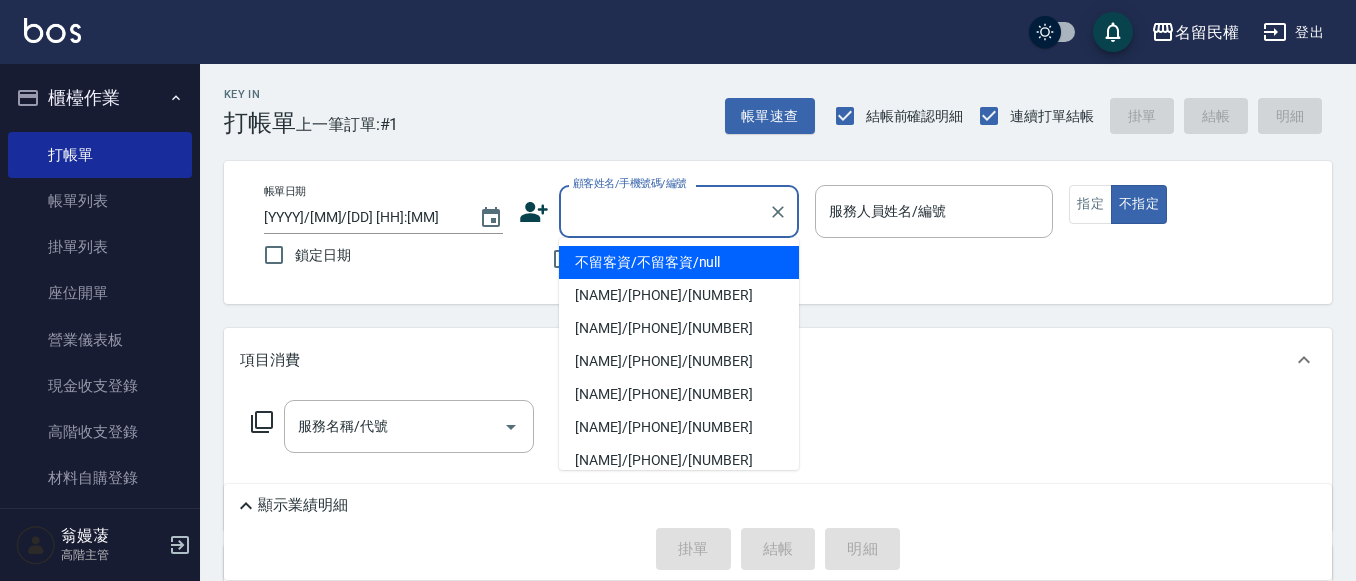 click on "顧客姓名/手機號碼/編號" at bounding box center [664, 211] 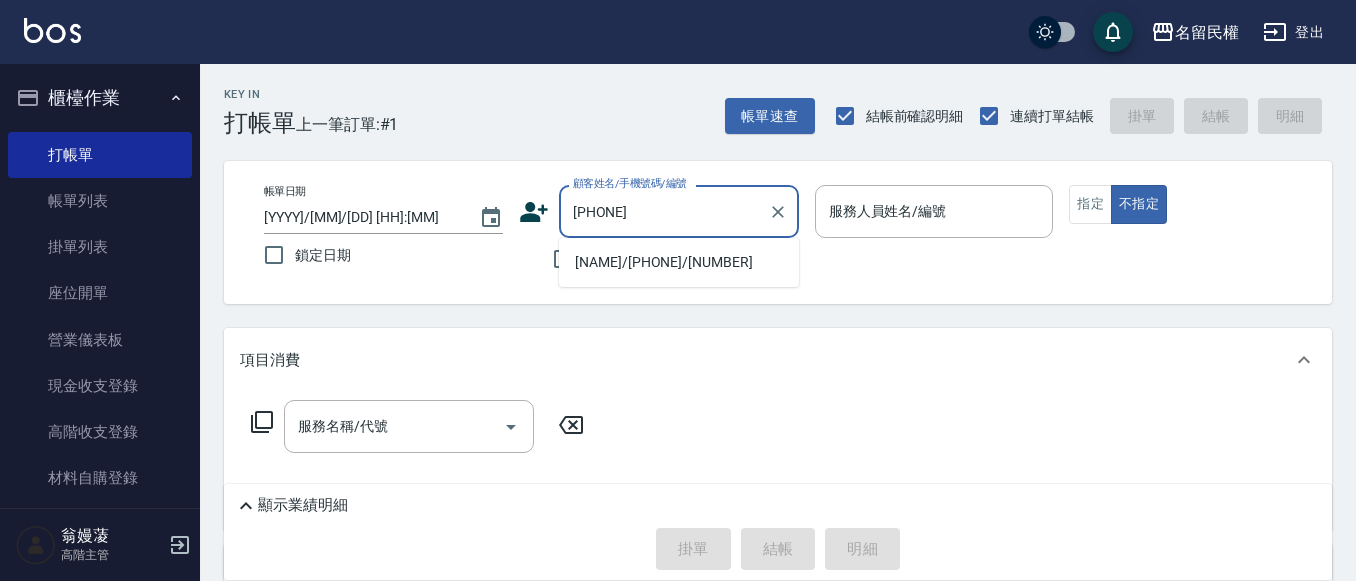 click on "[NAME]/[PHONE]/[NUMBER]" at bounding box center (679, 262) 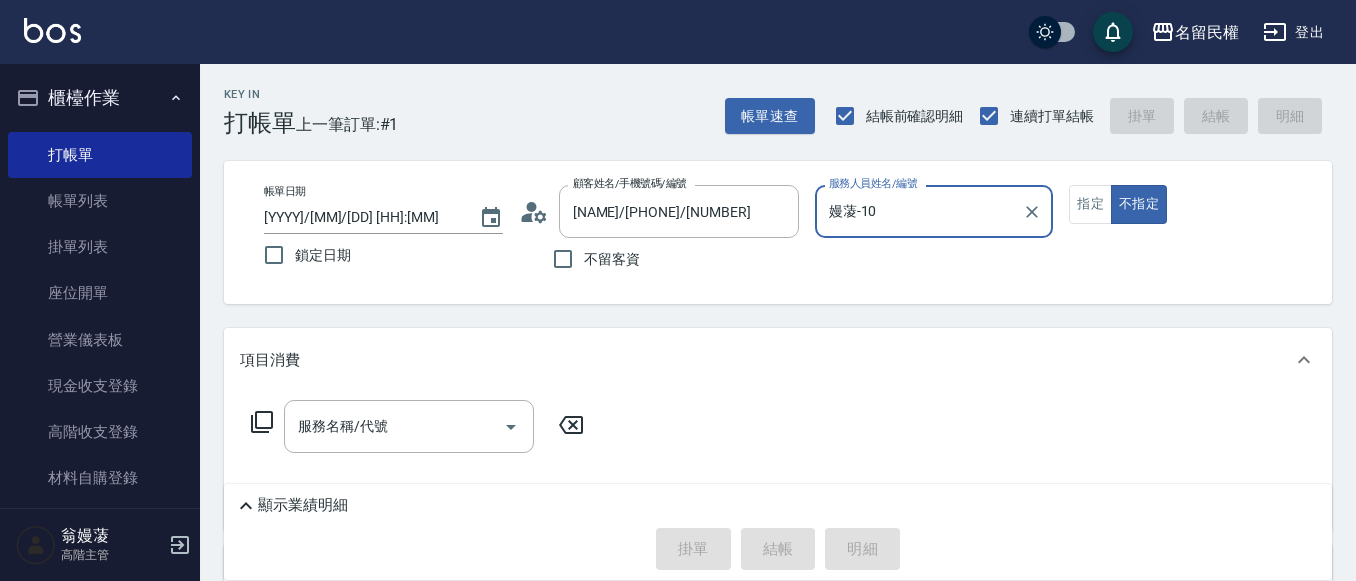 click on "Key In 打帳單 上一筆訂單:#1 帳單速查 結帳前確認明細 連續打單結帳 掛單 結帳 明細 帳單日期 [DATE] [TIME] 鎖定日期 顧客姓名/手機號碼/編號 [NAME]/[PHONE]/[NUMBER] 顧客姓名/手機號碼/編號 不留客資 服務人員姓名/編號 [NAME]-[NUMBER] 服務人員姓名/編號 指定 不指定 項目消費 服務名稱/代號 服務名稱/代號 店販銷售 服務人員姓名/編號 服務人員姓名/編號 商品代號/名稱 商品代號/名稱 預收卡販賣 卡券名稱/代號 卡券名稱/代號 使用預收卡 卡券代號/名稱 卡券代號/名稱 其他付款方式 入金可用餘額: [NUMBER] 其他付款方式 其他付款方式 入金剩餘： [NUMBER]元 [NUMBER] ​ 整筆扣入金 [NUMBER]元 異動入金 備註及來源 備註 備註 訂單來源 ​ 訂單來源 顯示業績明細 掛單 結帳 明細" at bounding box center [778, 480] 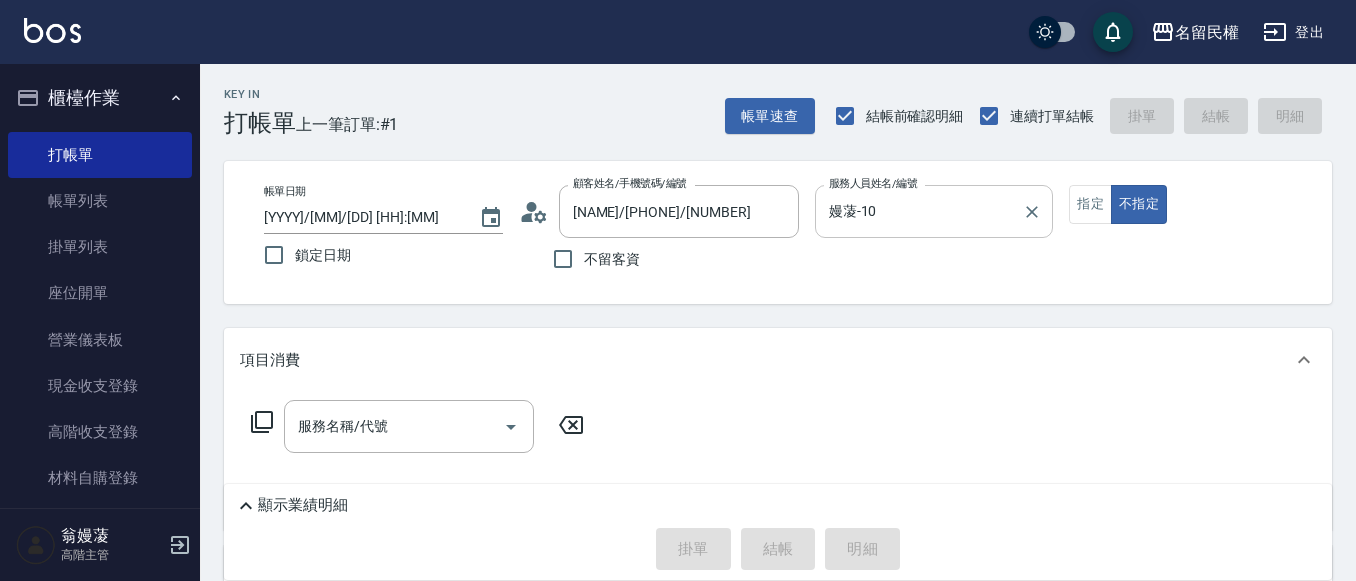 click on "嫚蓤-10" at bounding box center (919, 211) 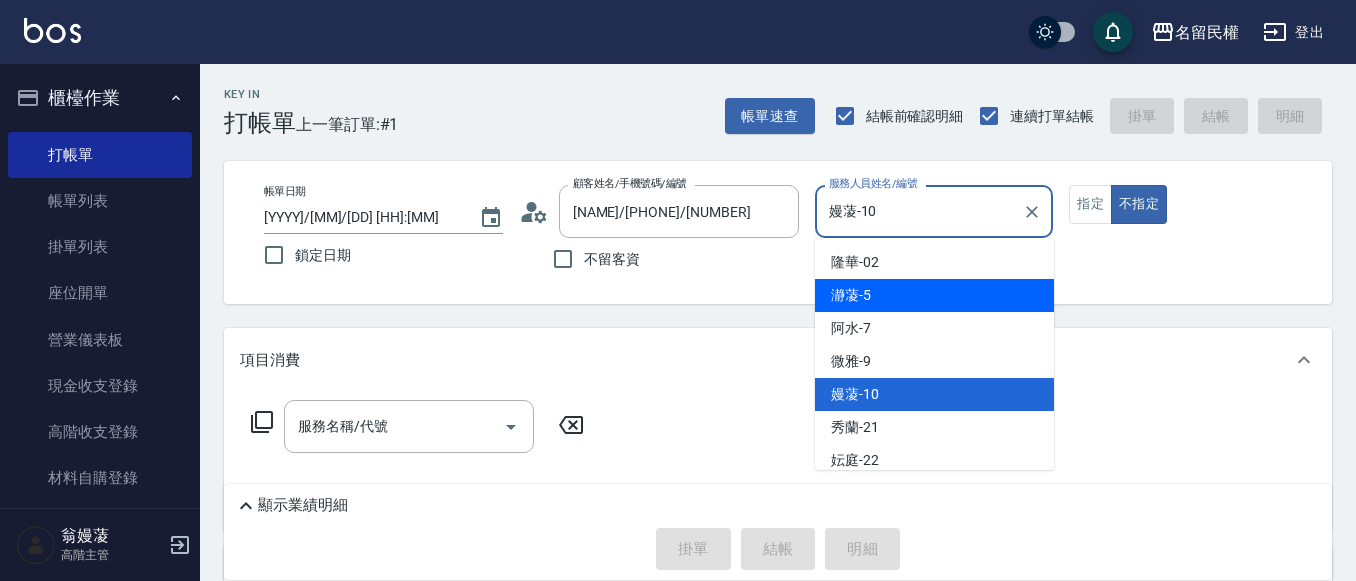 click on "瀞蓤 -5" at bounding box center [934, 295] 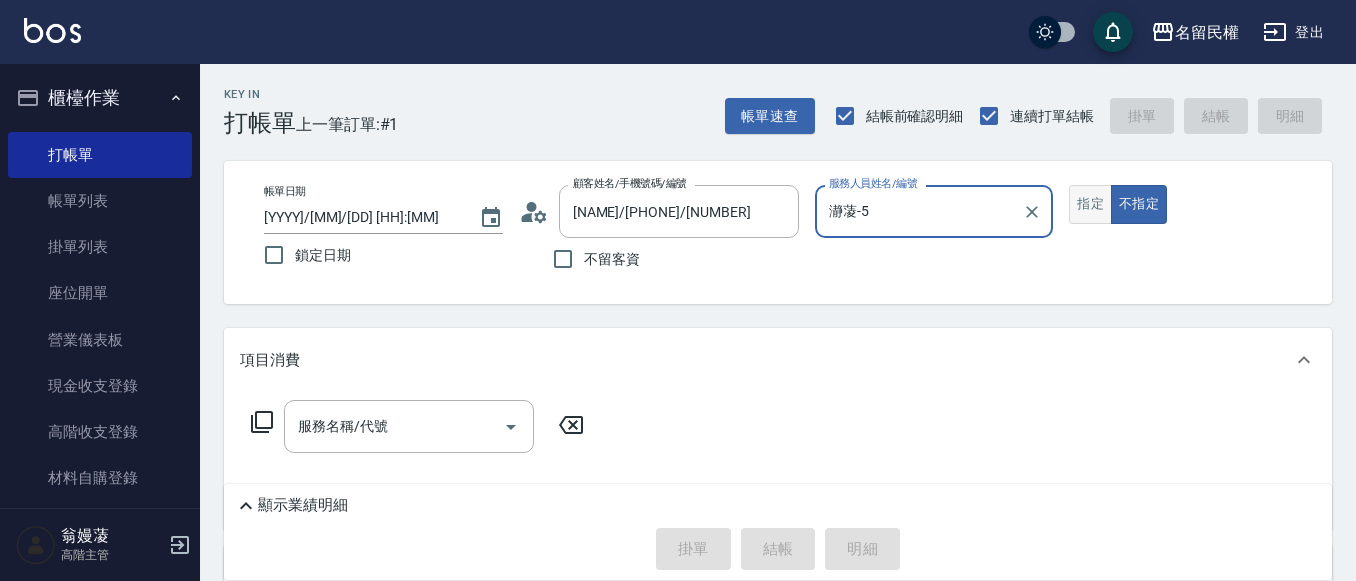 click on "指定" at bounding box center (1090, 204) 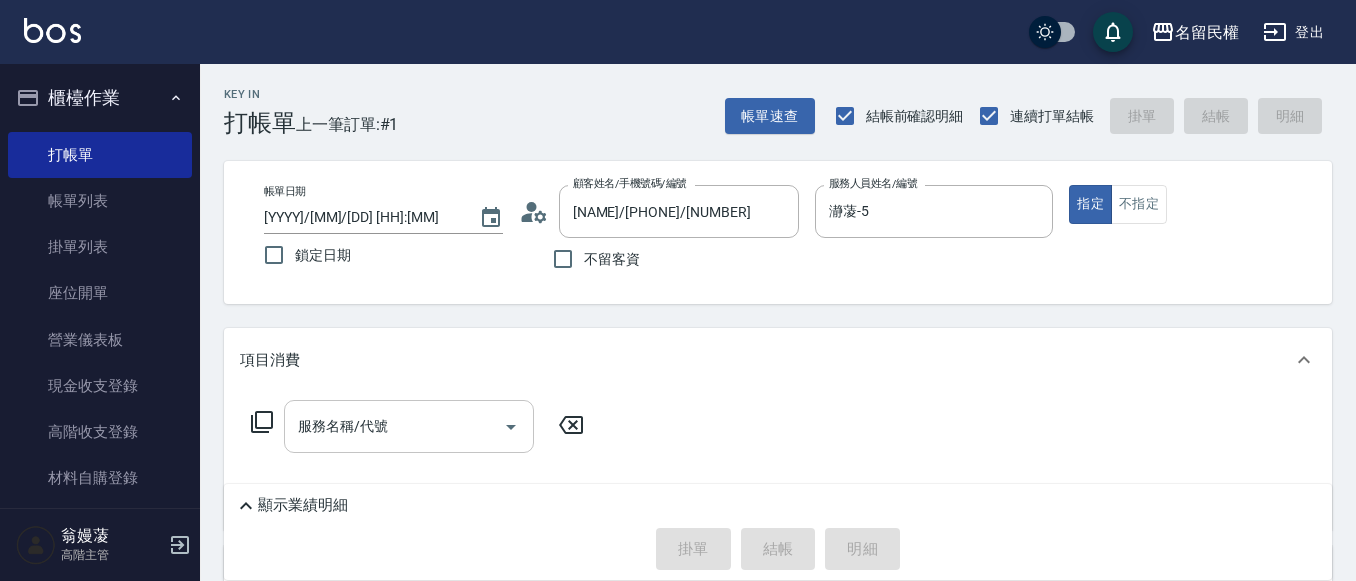 click on "服務名稱/代號" at bounding box center (394, 426) 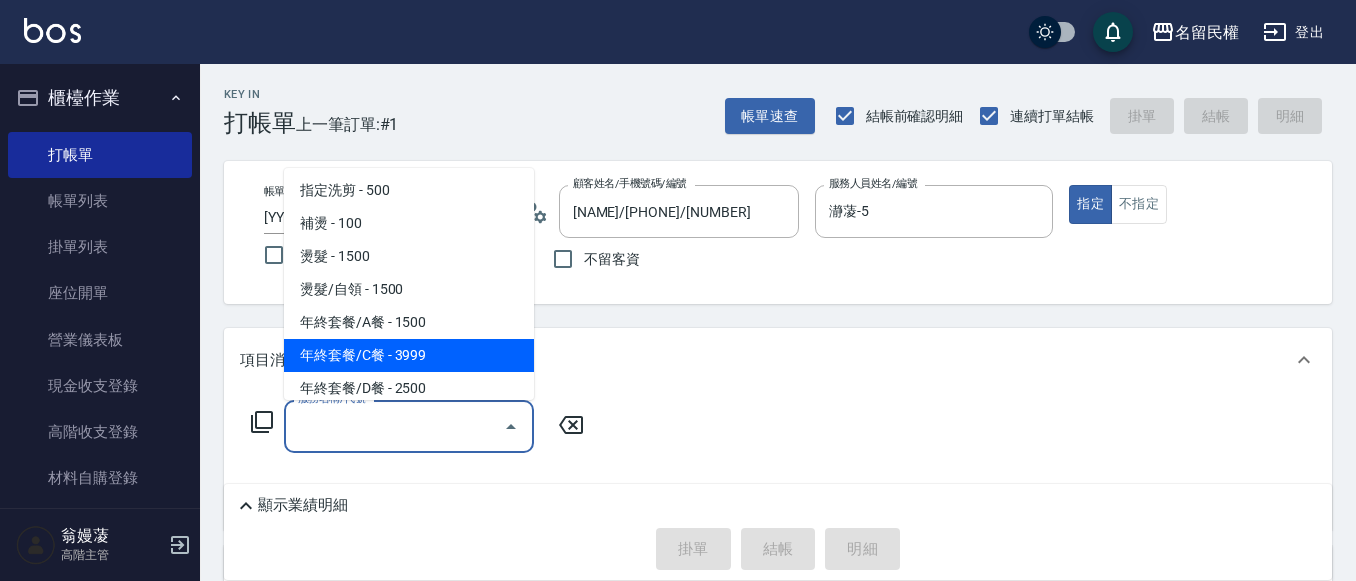 scroll, scrollTop: 300, scrollLeft: 0, axis: vertical 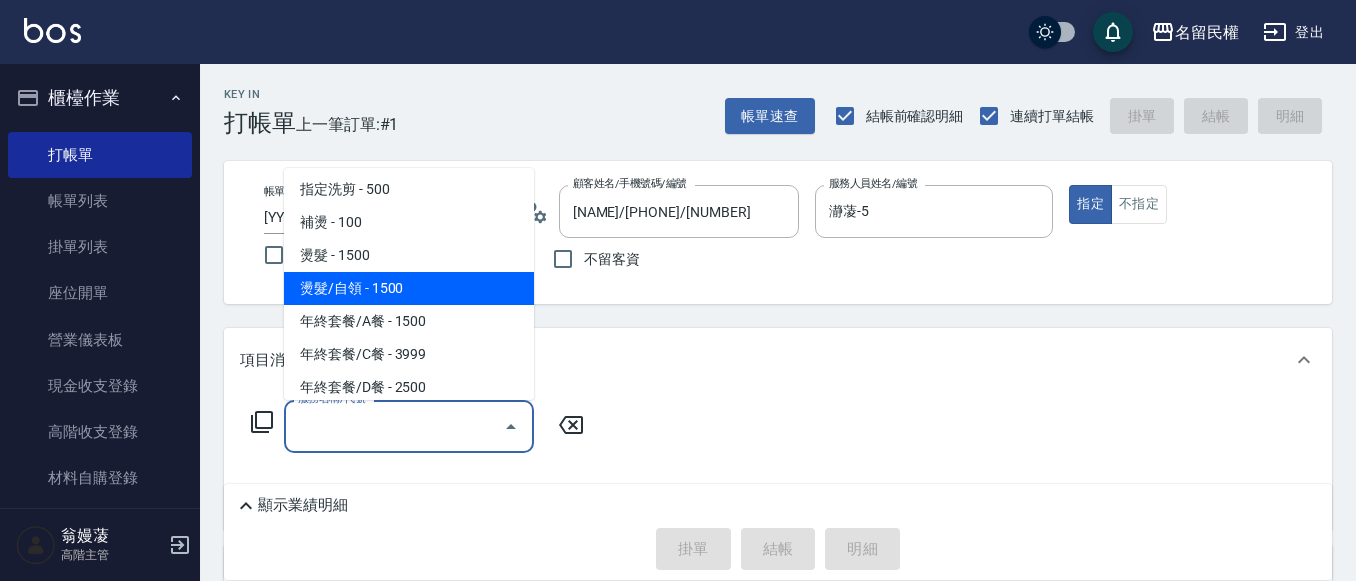 click on "燙髮/自領 - 1500" at bounding box center (409, 288) 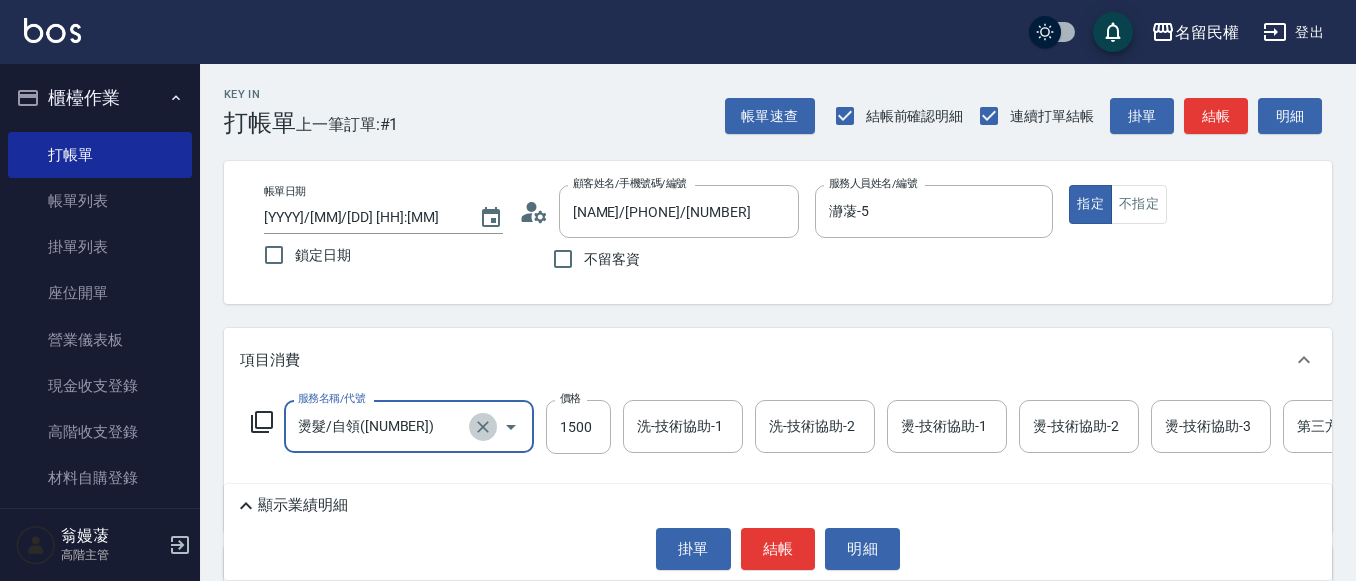 click 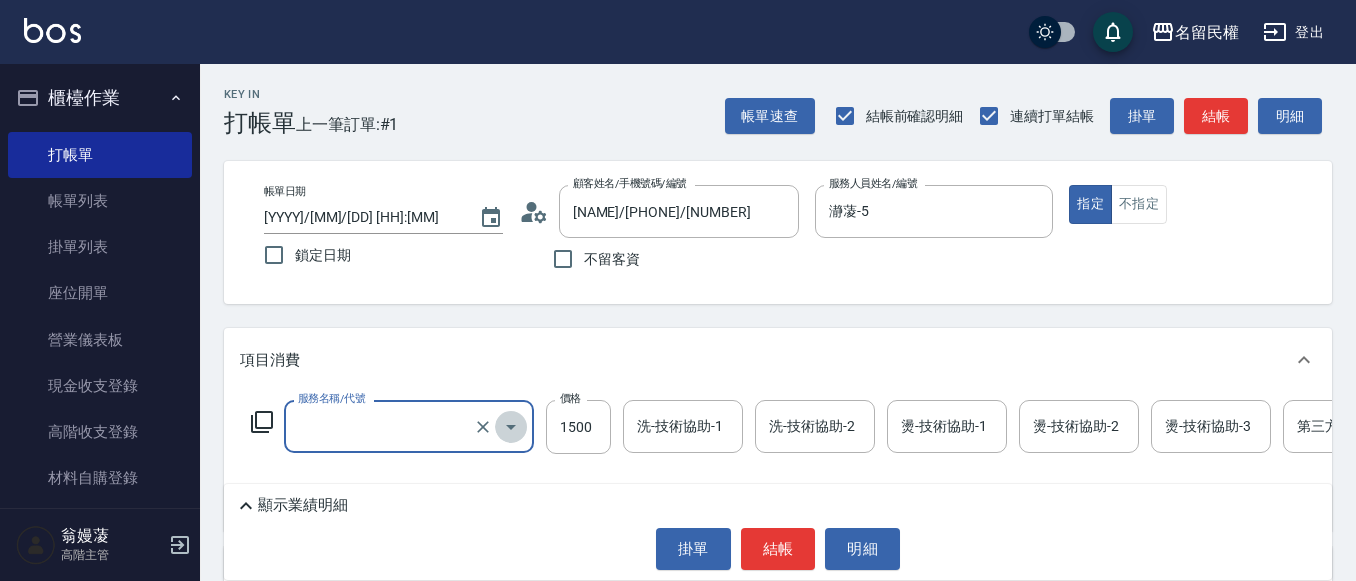 click 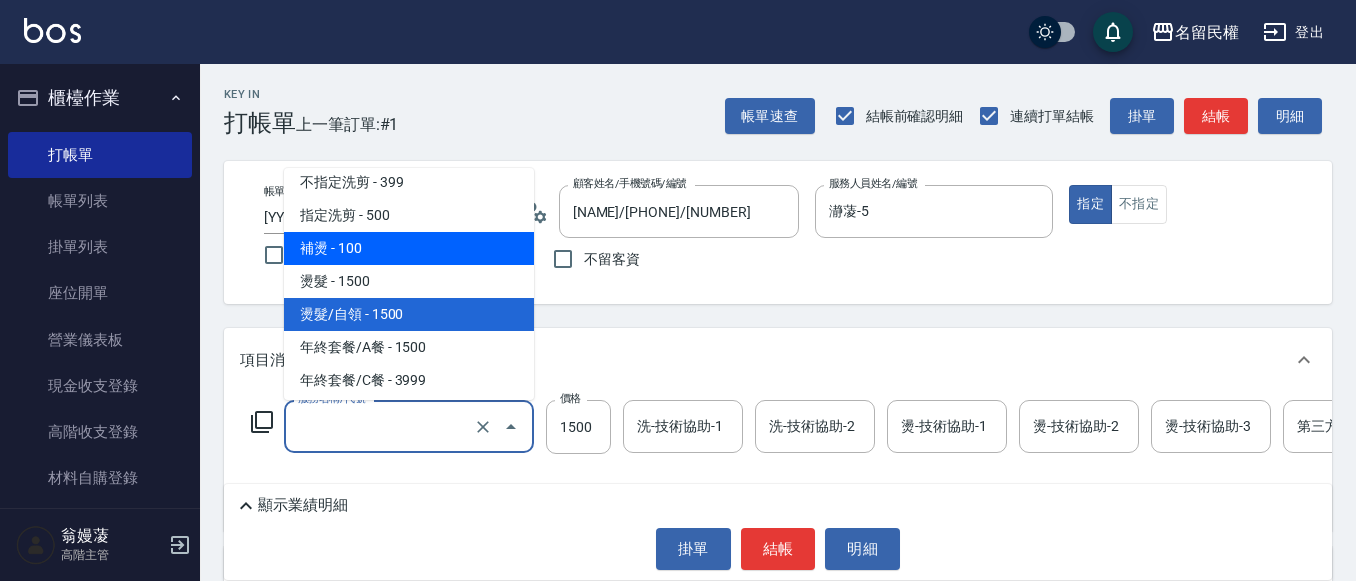 scroll, scrollTop: 305, scrollLeft: 0, axis: vertical 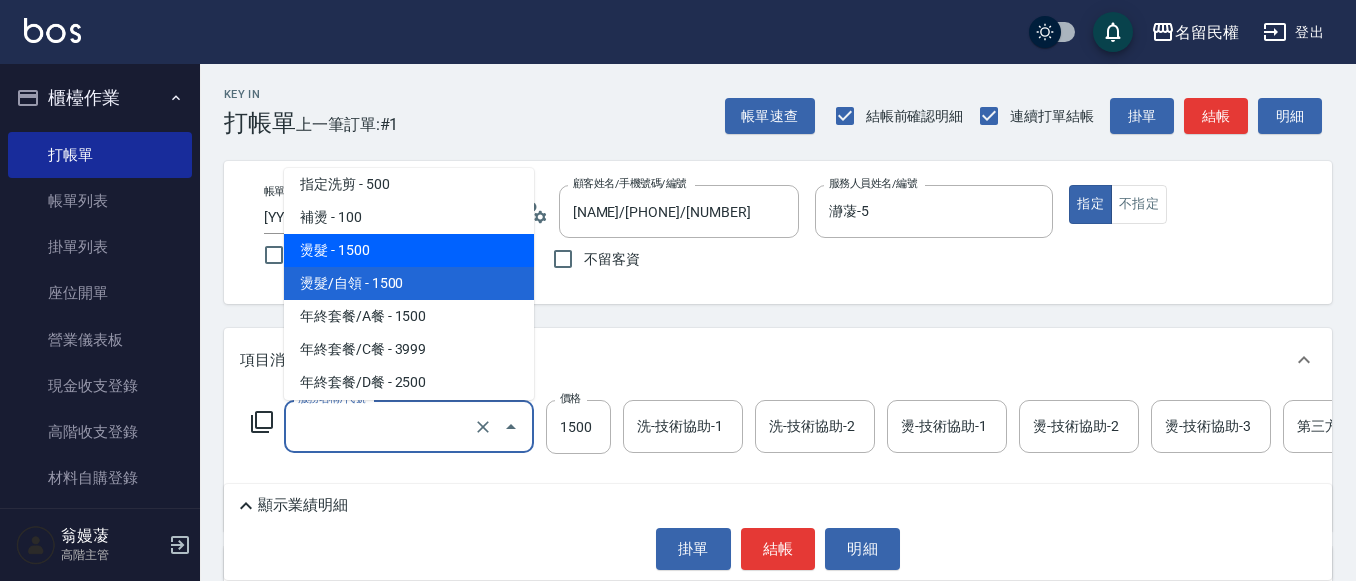 click on "燙髮 - 1500" at bounding box center (409, 250) 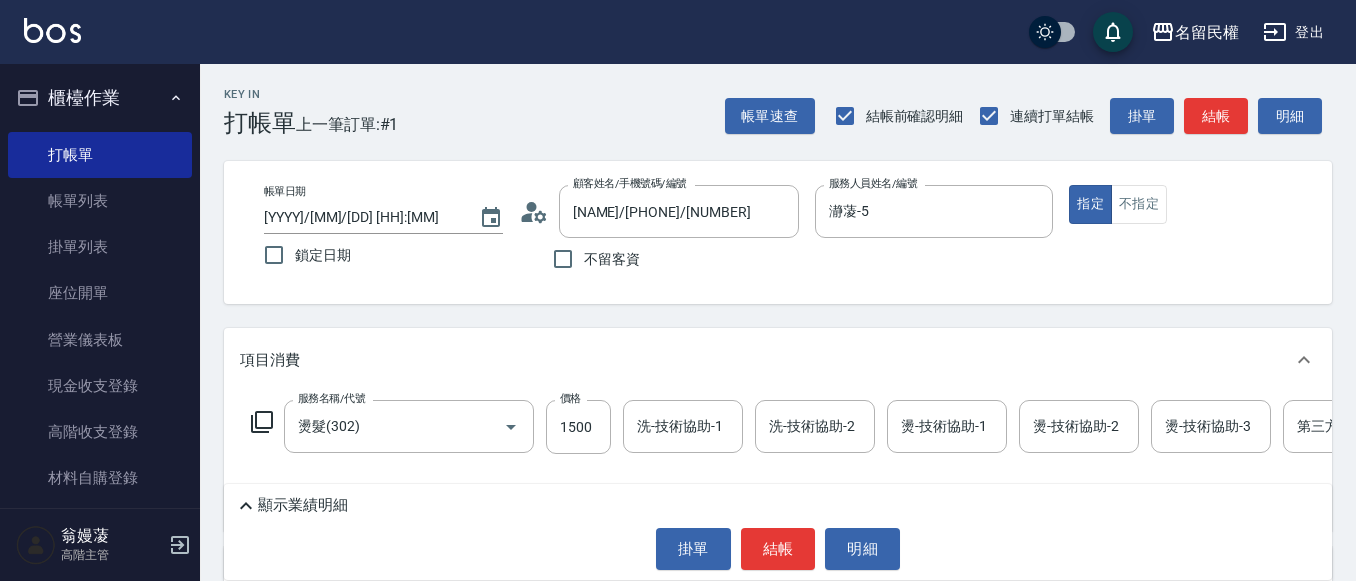 click on "服務名稱/代號 燙髮(302) 服務名稱/代號 價格 1500 價格 洗-技術協助-1 洗-技術協助-1 洗-技術協助-2 洗-技術協助-2 燙-技術協助-1 燙-技術協助-1 燙-技術協助-2 燙-技術協助-2 燙-技術協助-3 燙-技術協助-3 第三方卡券 第三方卡券" at bounding box center (867, 427) 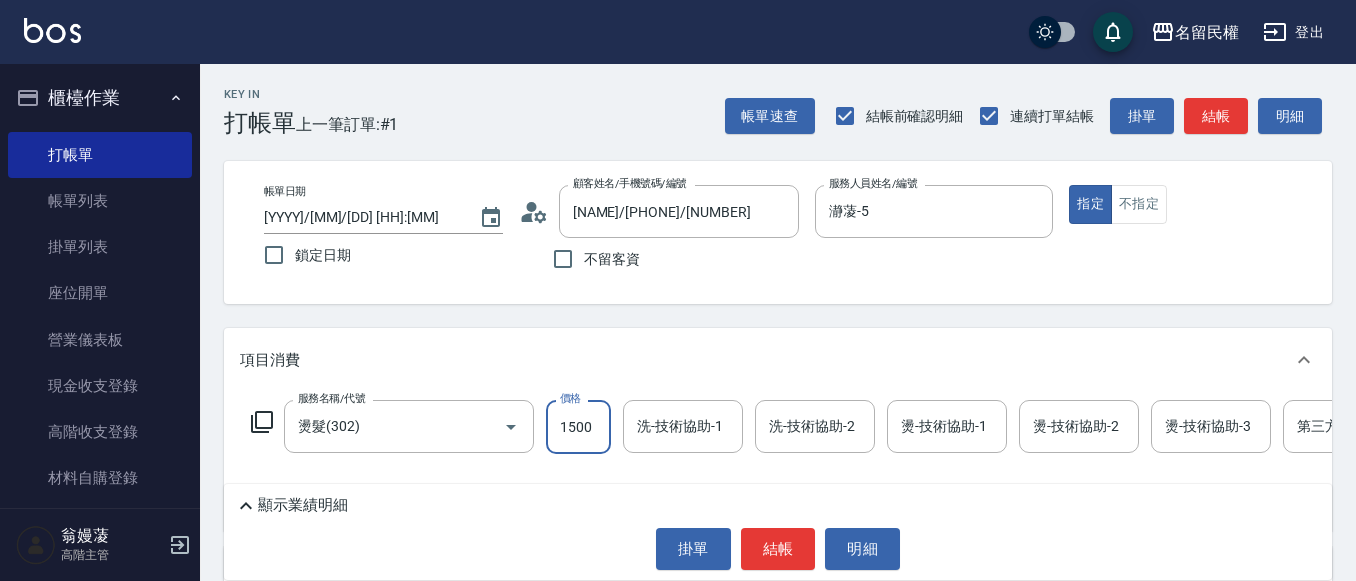 click on "1500" at bounding box center [578, 427] 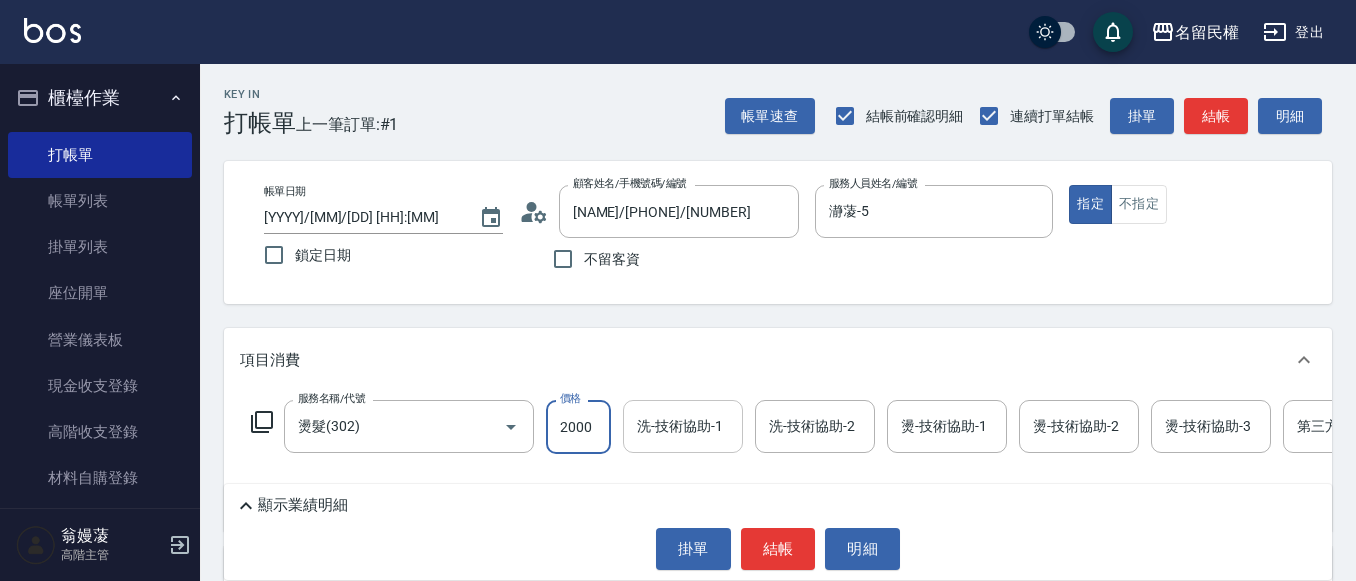 type on "2000" 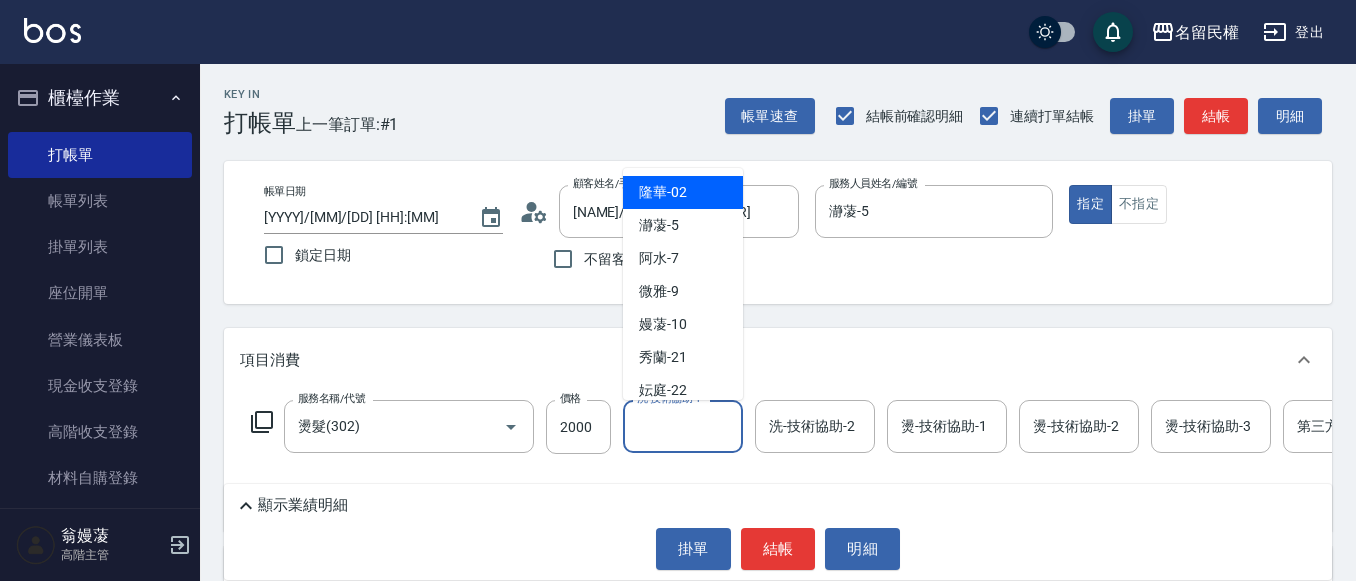 click on "洗-技術協助-1" at bounding box center [683, 426] 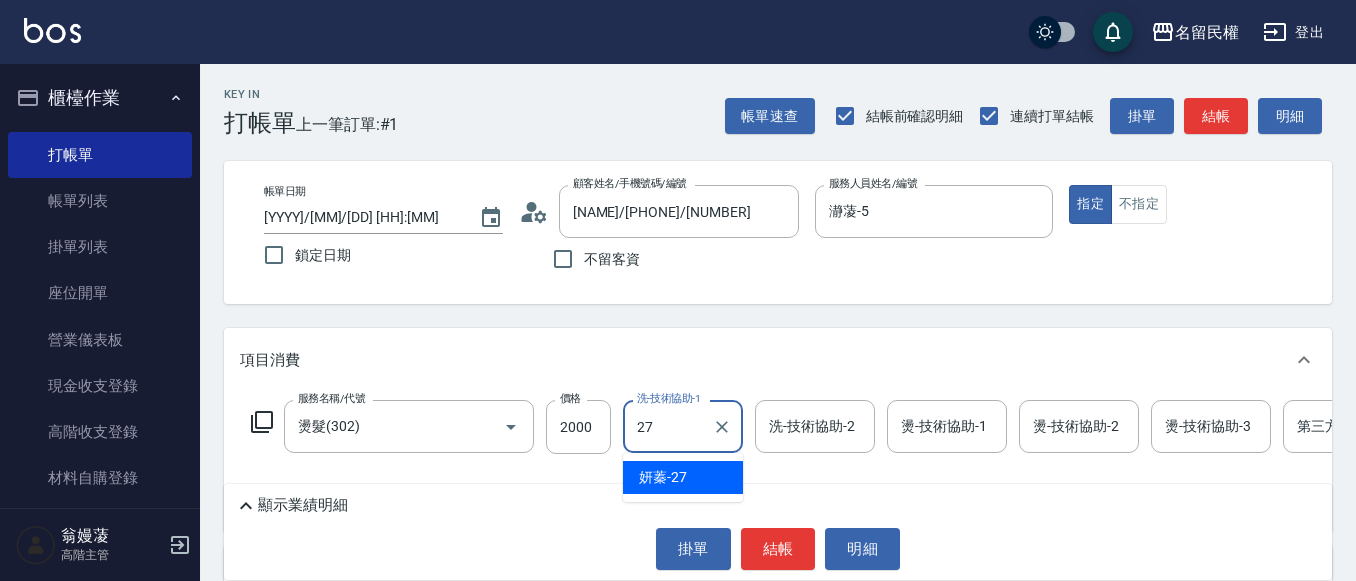 type on "妍蓁-27" 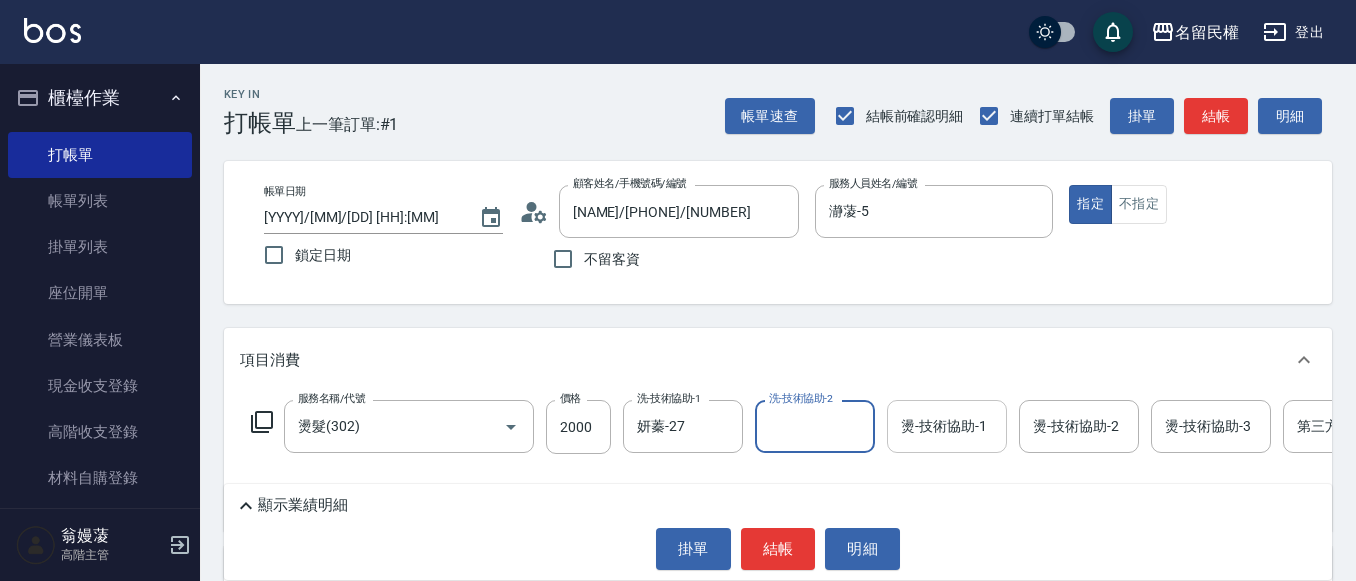 click on "燙-技術協助-1" at bounding box center [947, 426] 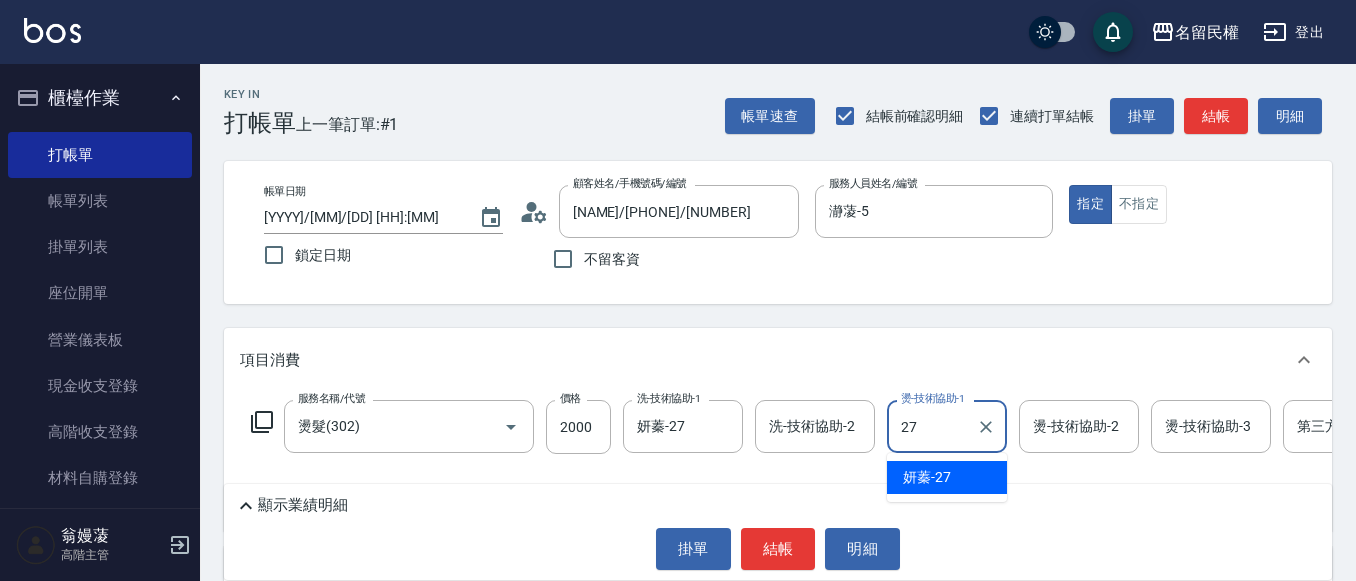 type on "妍蓁-27" 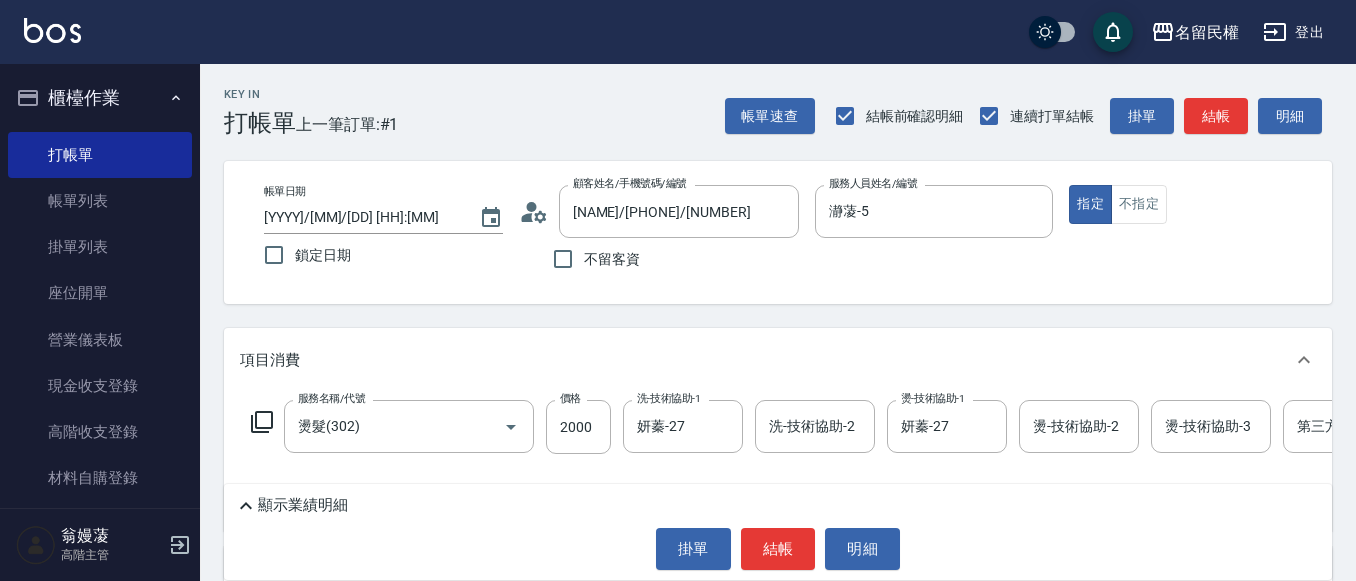 click on "帳單日期 [DATE] [TIME] 鎖定日期 顧客姓名/手機號碼/編號 [NAME]/[PHONE]/[NUMBER] 顧客姓名/手機號碼/編號 不留客資 服務人員姓名/編號 [NAME]-[NUMBER] 服務人員姓名/編號 指定 不指定" at bounding box center [778, 232] 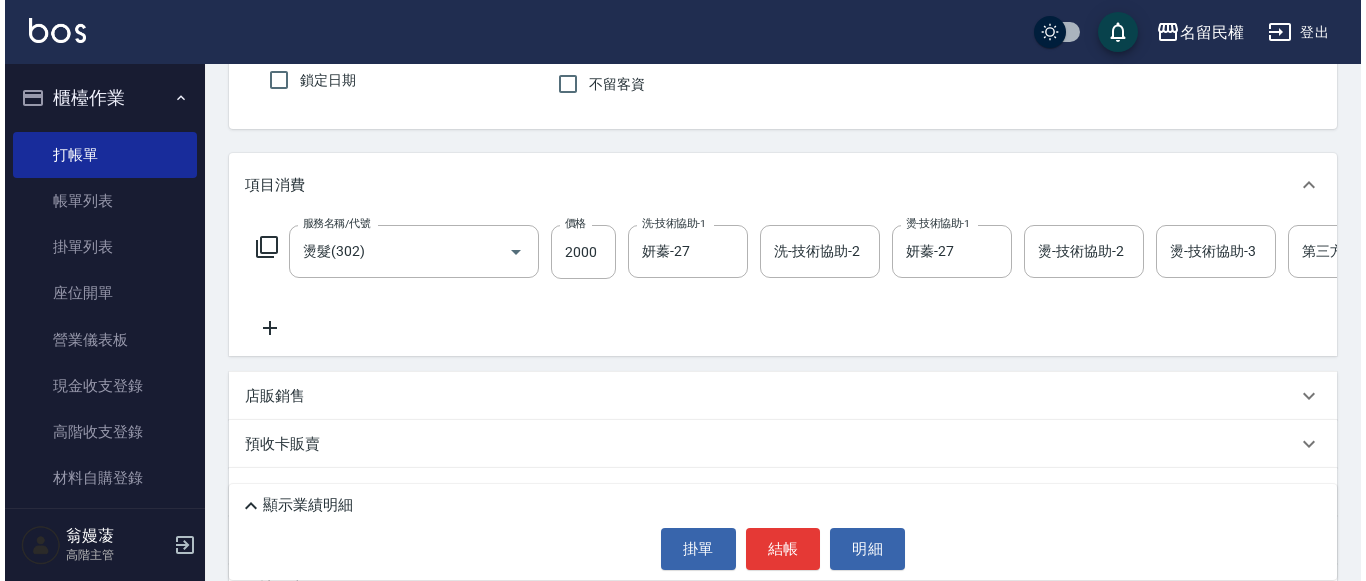 scroll, scrollTop: 200, scrollLeft: 0, axis: vertical 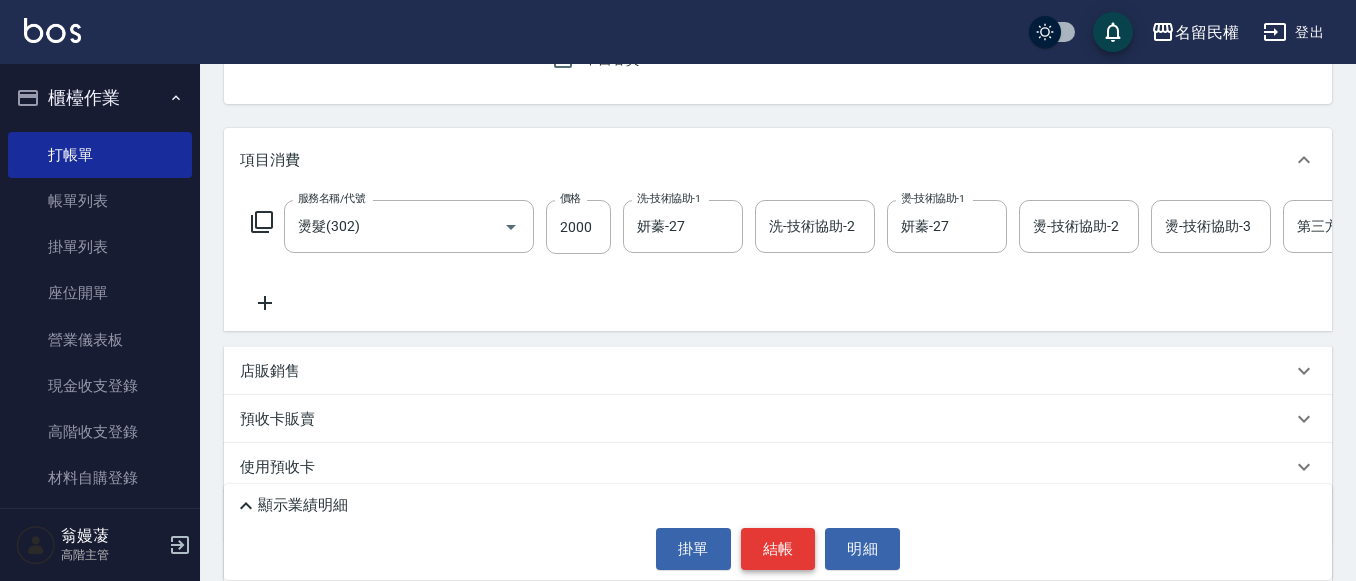 click on "結帳" at bounding box center (778, 549) 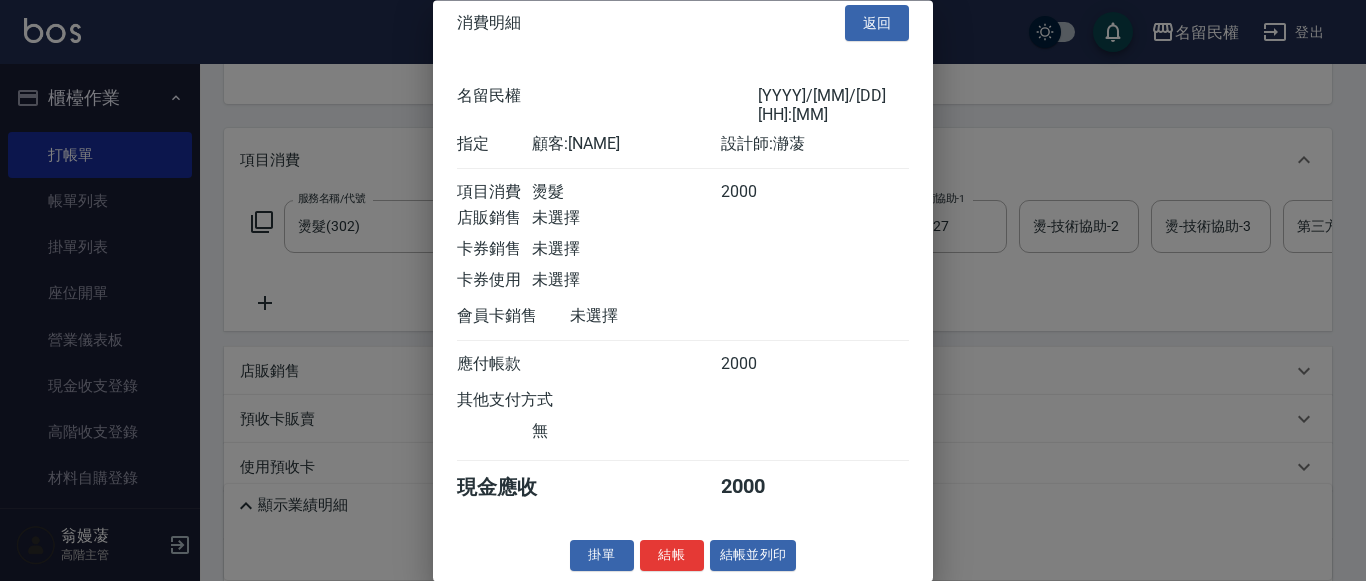 scroll, scrollTop: 26, scrollLeft: 0, axis: vertical 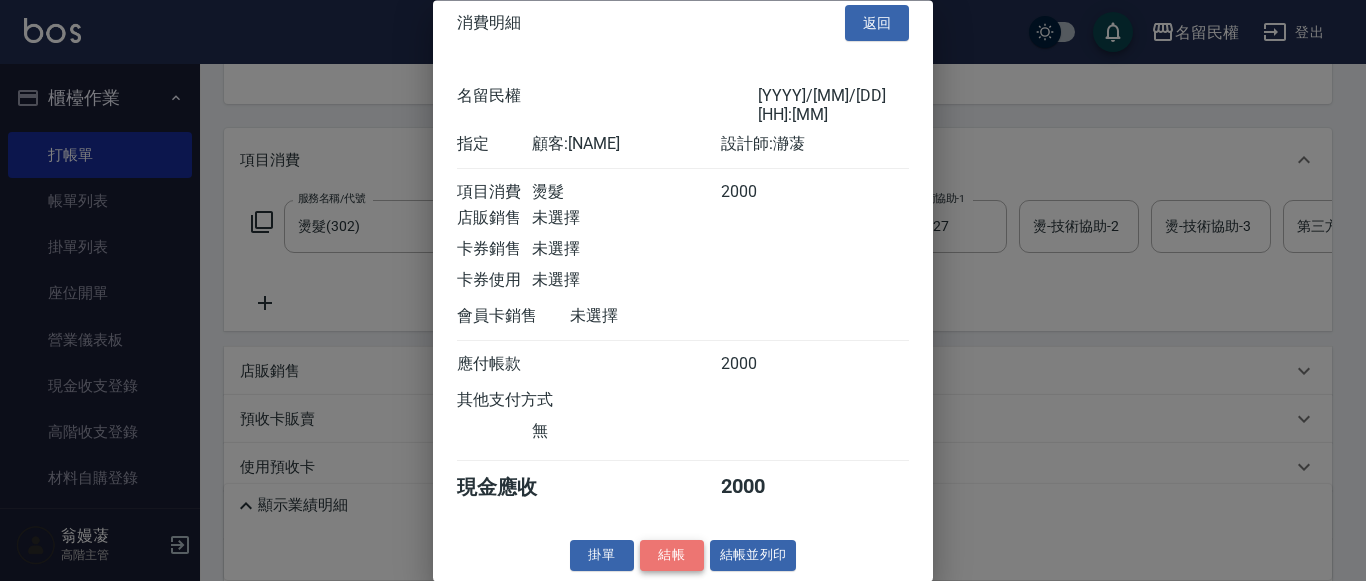 click on "結帳" at bounding box center (672, 556) 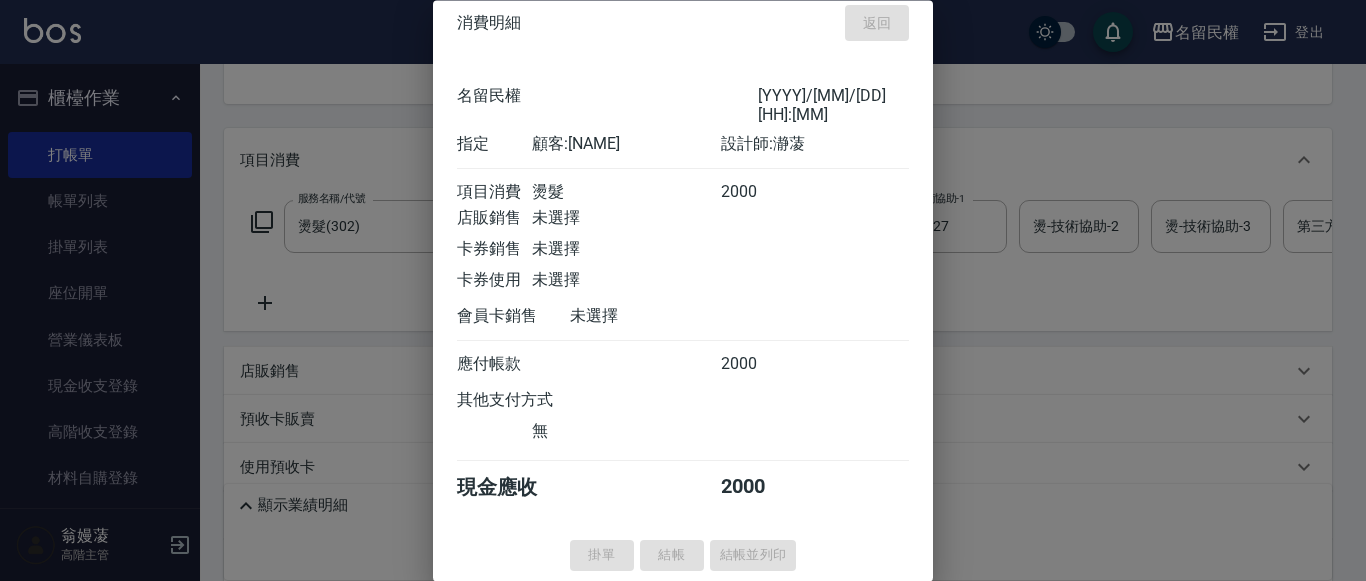 type on "[DATE] [TIME]" 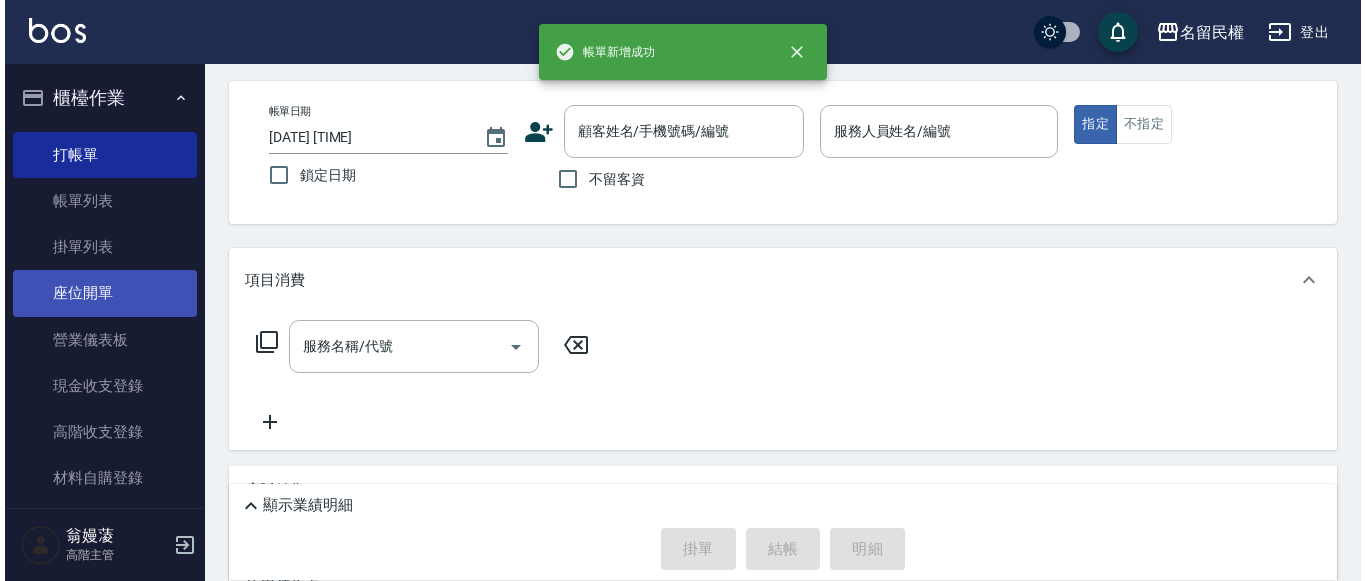 scroll, scrollTop: 0, scrollLeft: 0, axis: both 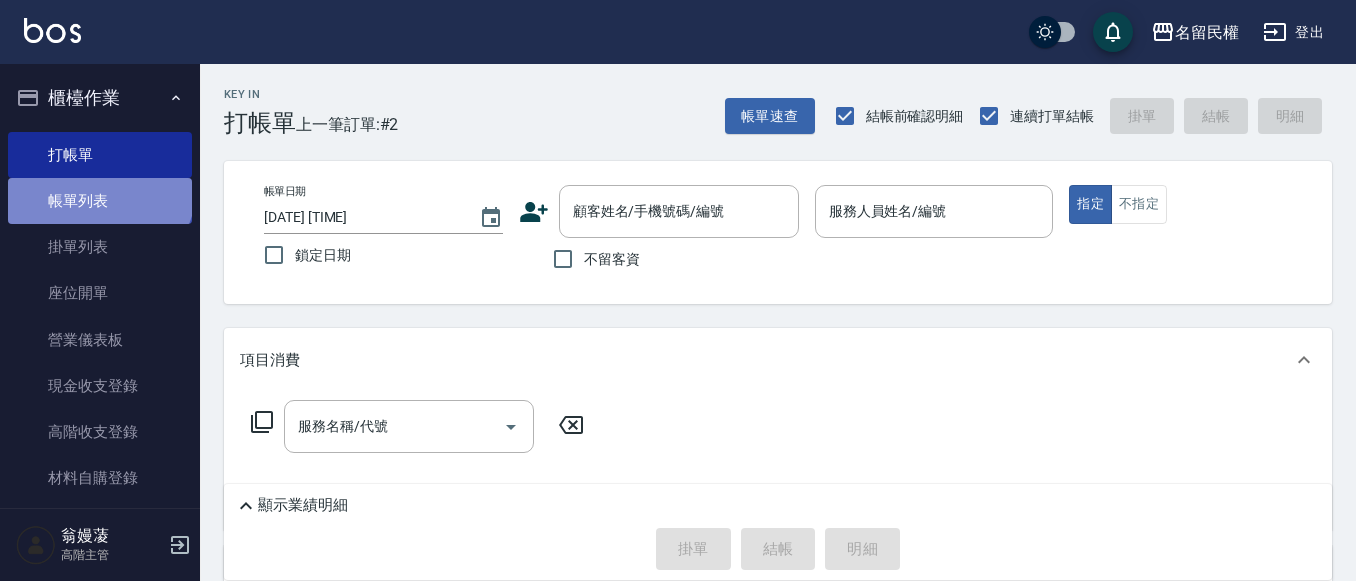 click on "帳單列表" at bounding box center [100, 201] 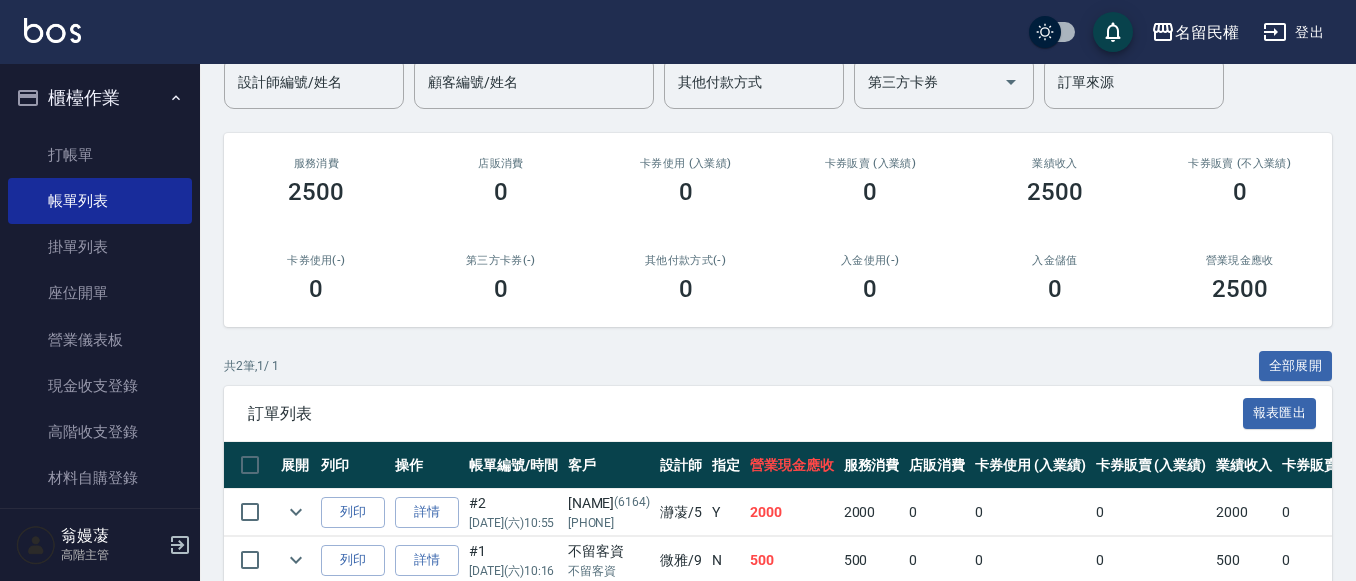 scroll, scrollTop: 273, scrollLeft: 0, axis: vertical 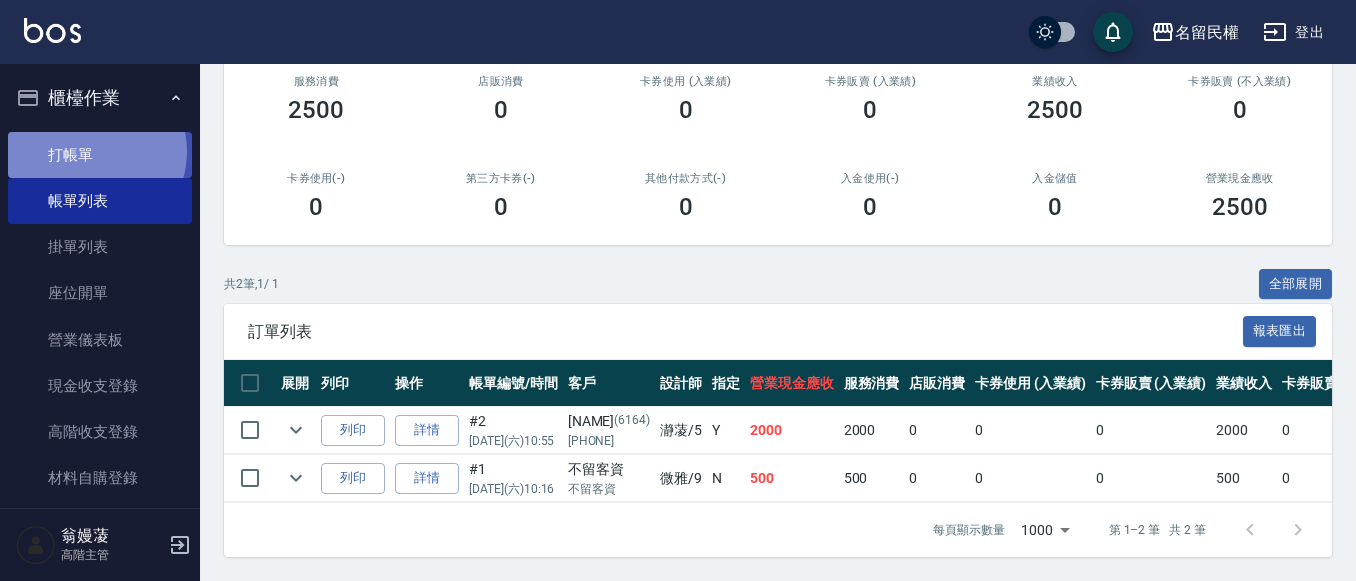 click on "打帳單" at bounding box center (100, 155) 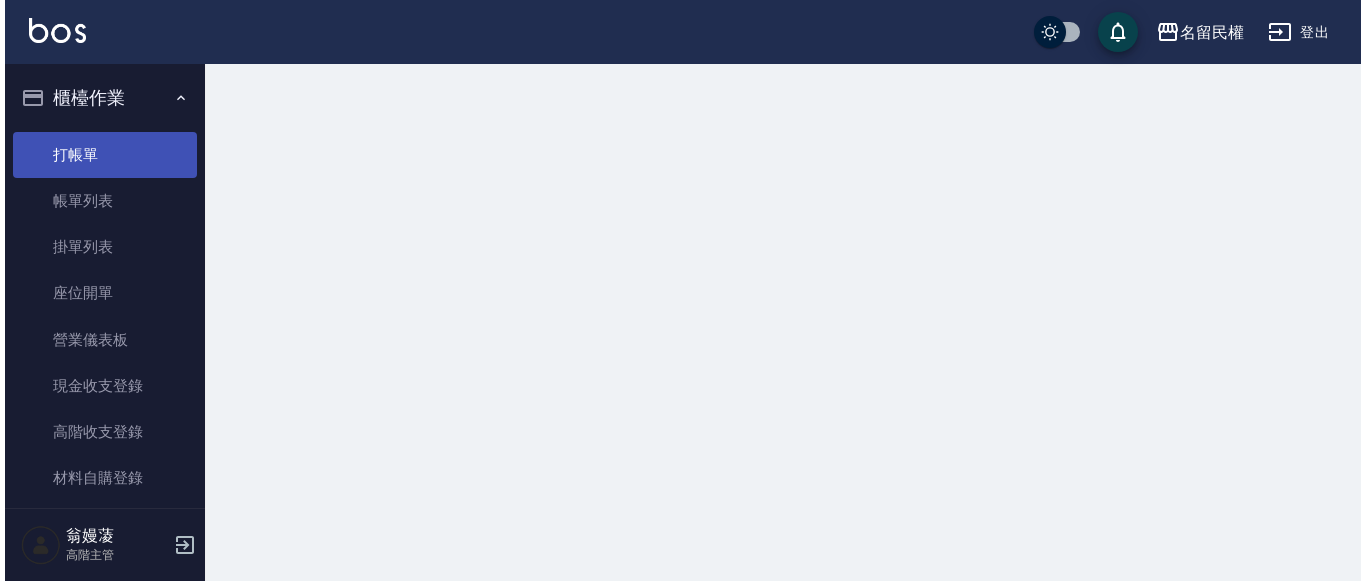 scroll, scrollTop: 0, scrollLeft: 0, axis: both 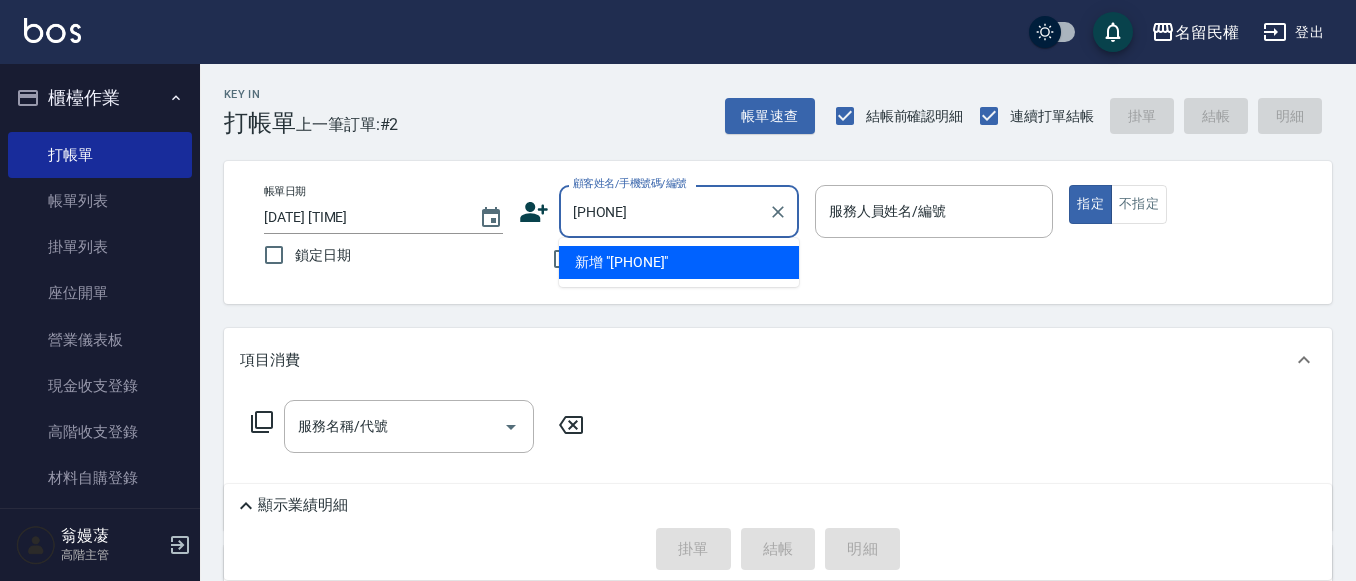 type on "[PHONE]" 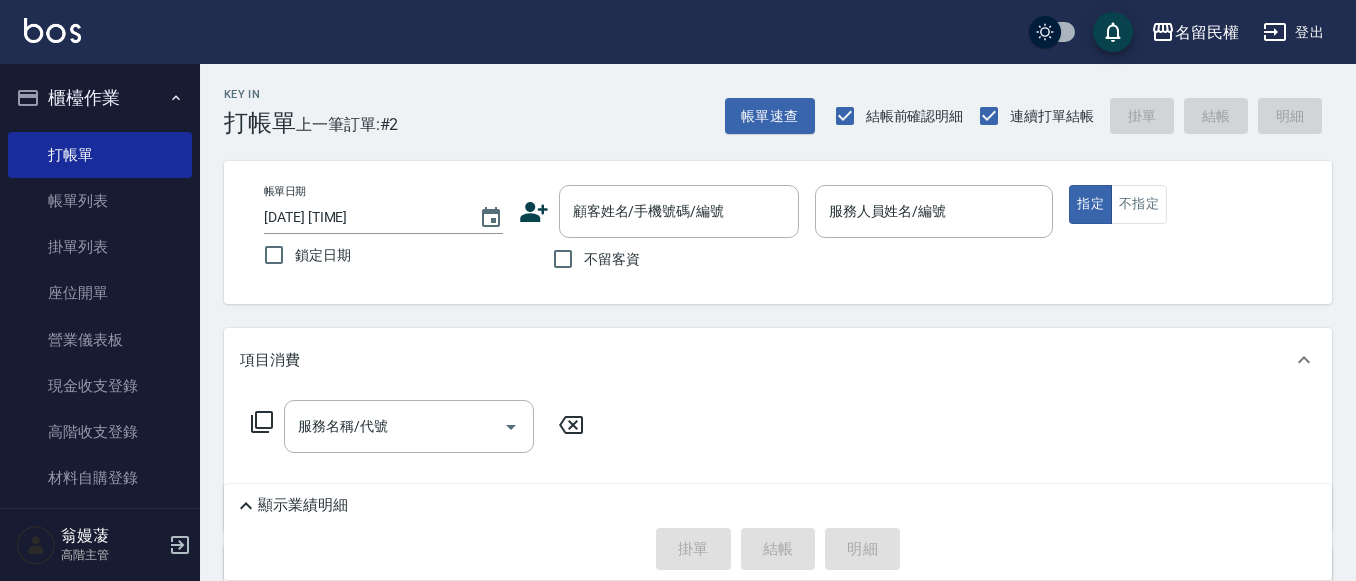 click 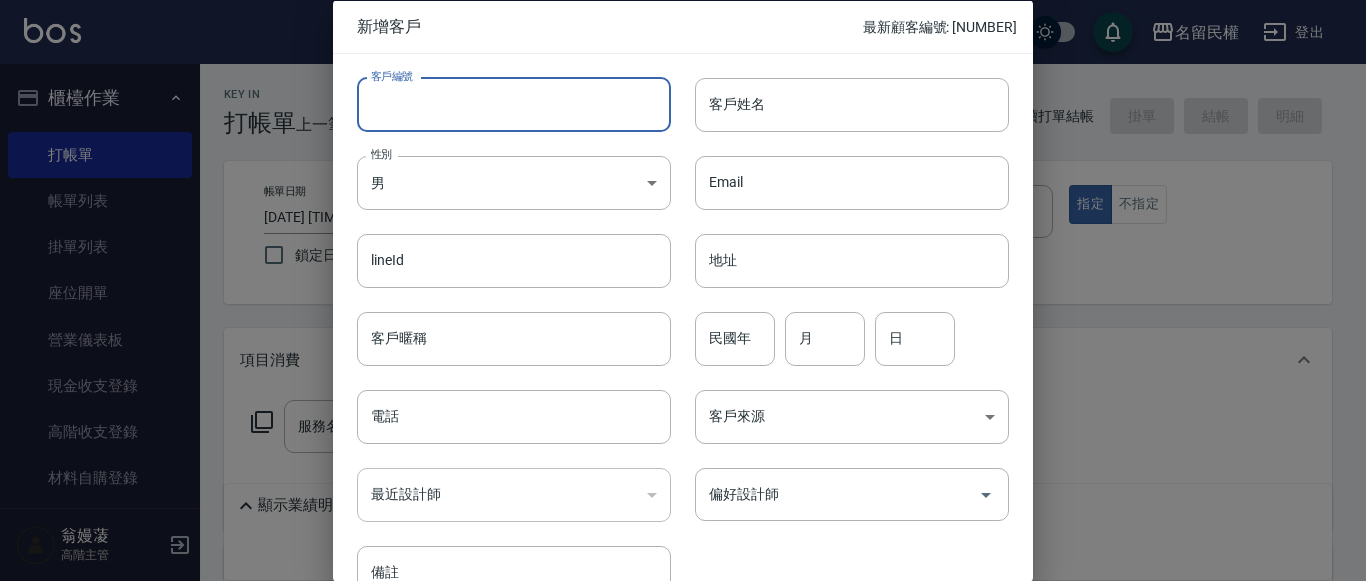 click on "客戶編號" at bounding box center [514, 104] 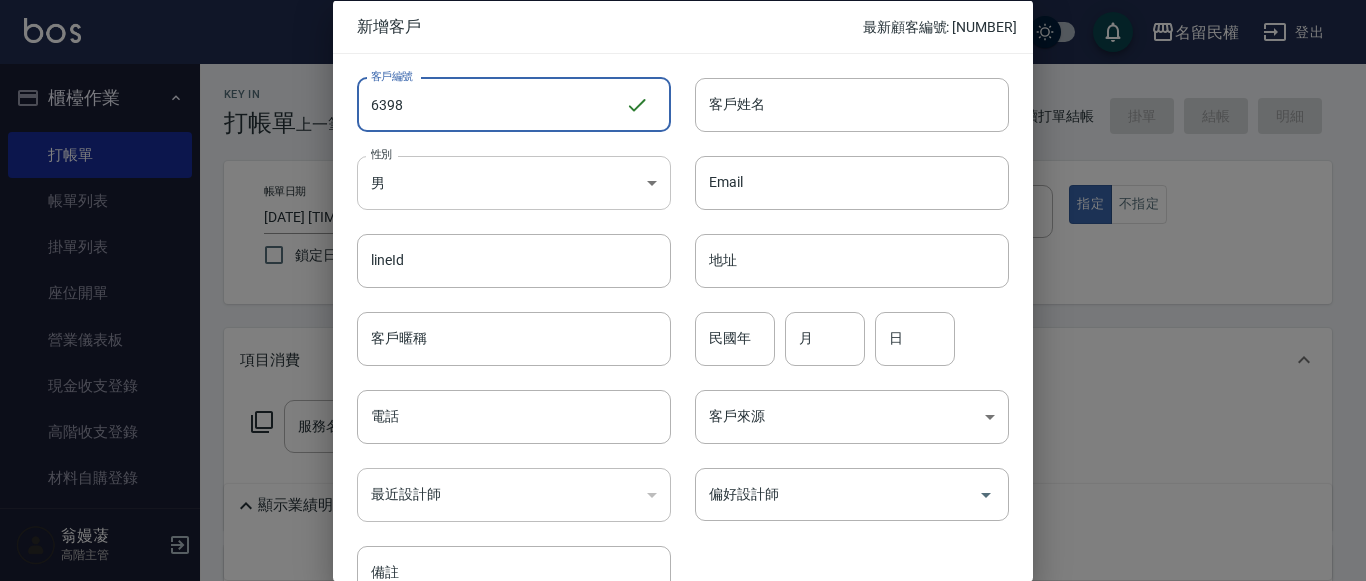 type on "6398" 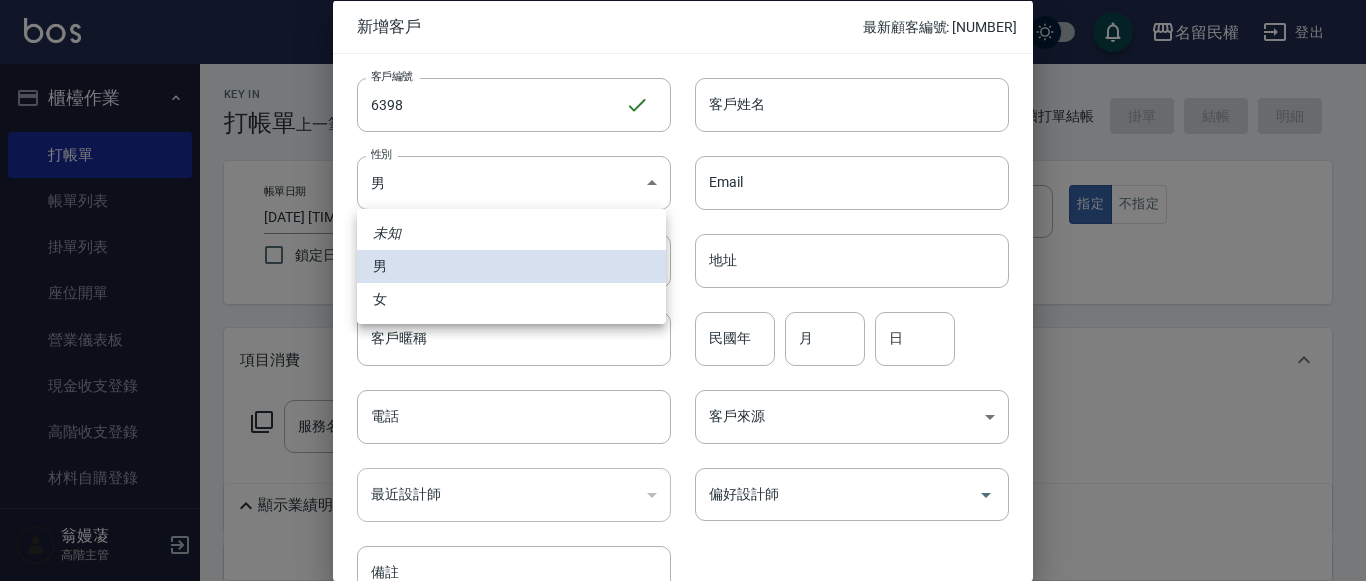 drag, startPoint x: 517, startPoint y: 173, endPoint x: 506, endPoint y: 222, distance: 50.219517 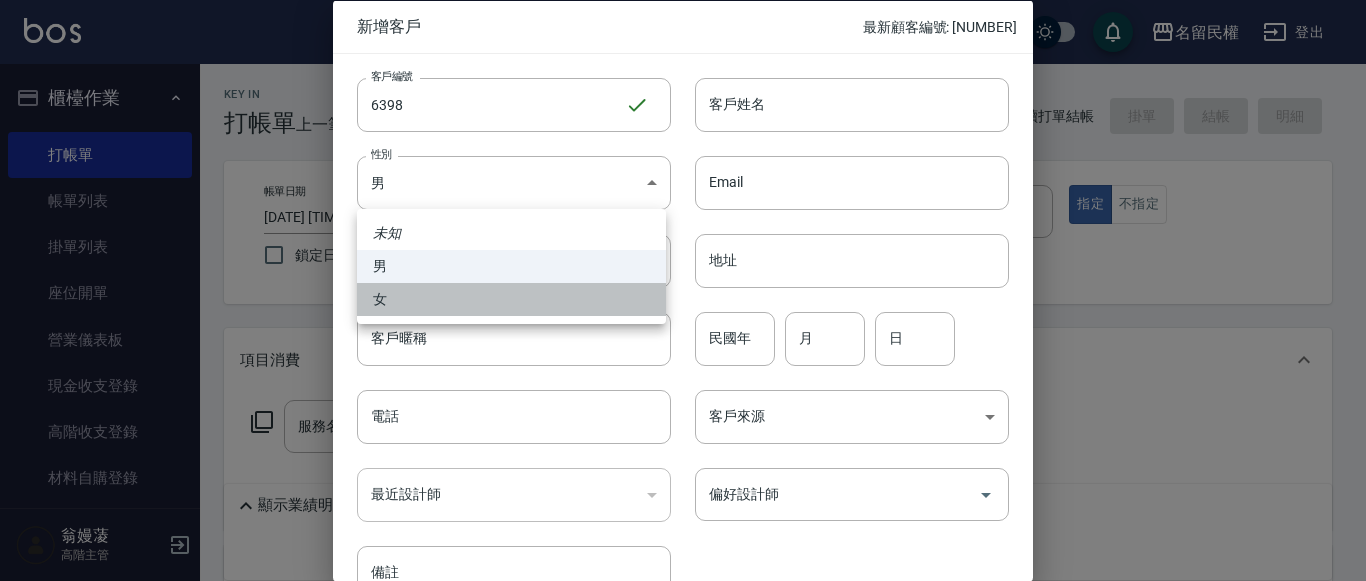click on "女" at bounding box center [511, 299] 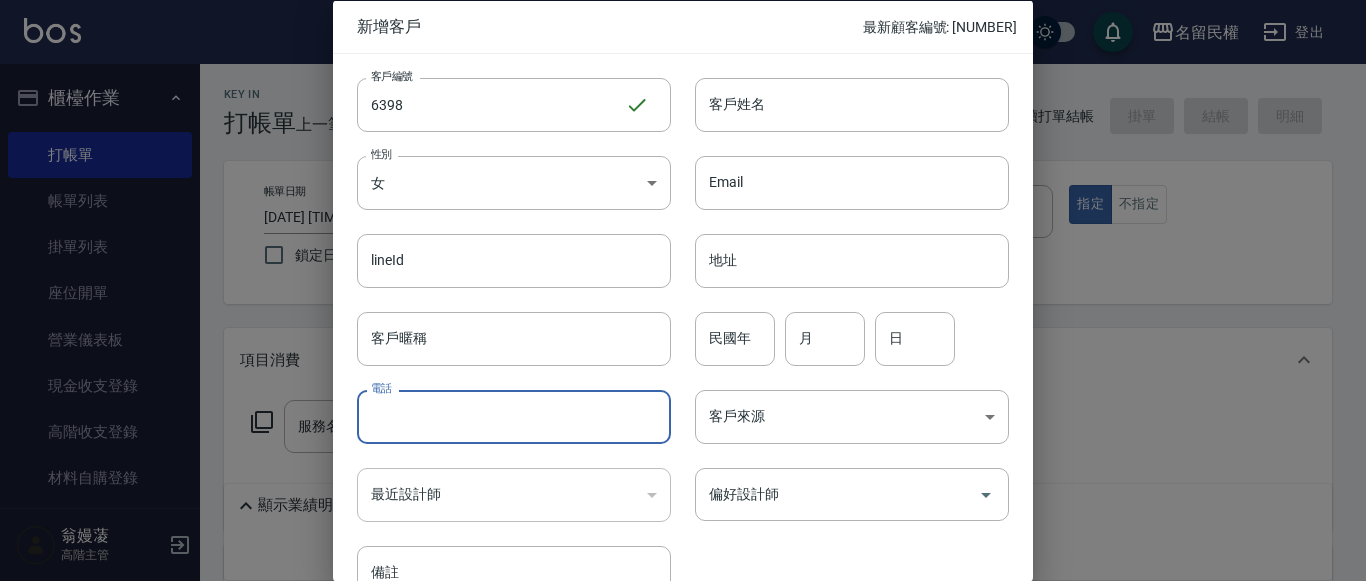 click on "電話" at bounding box center [514, 417] 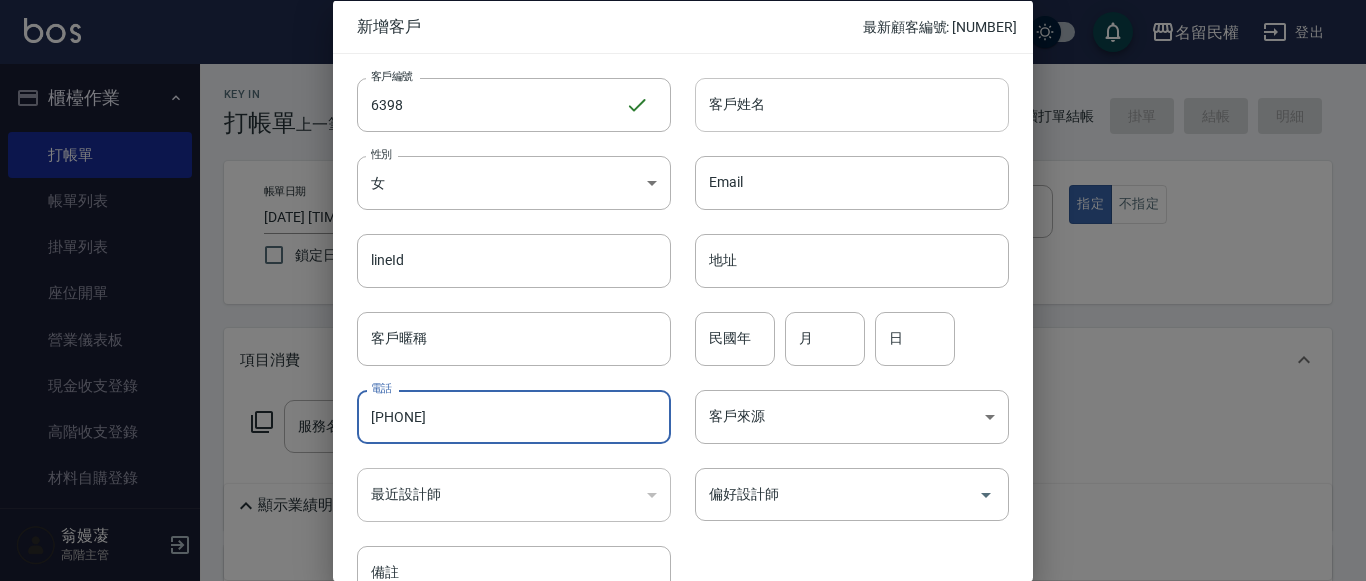 type on "[PHONE]" 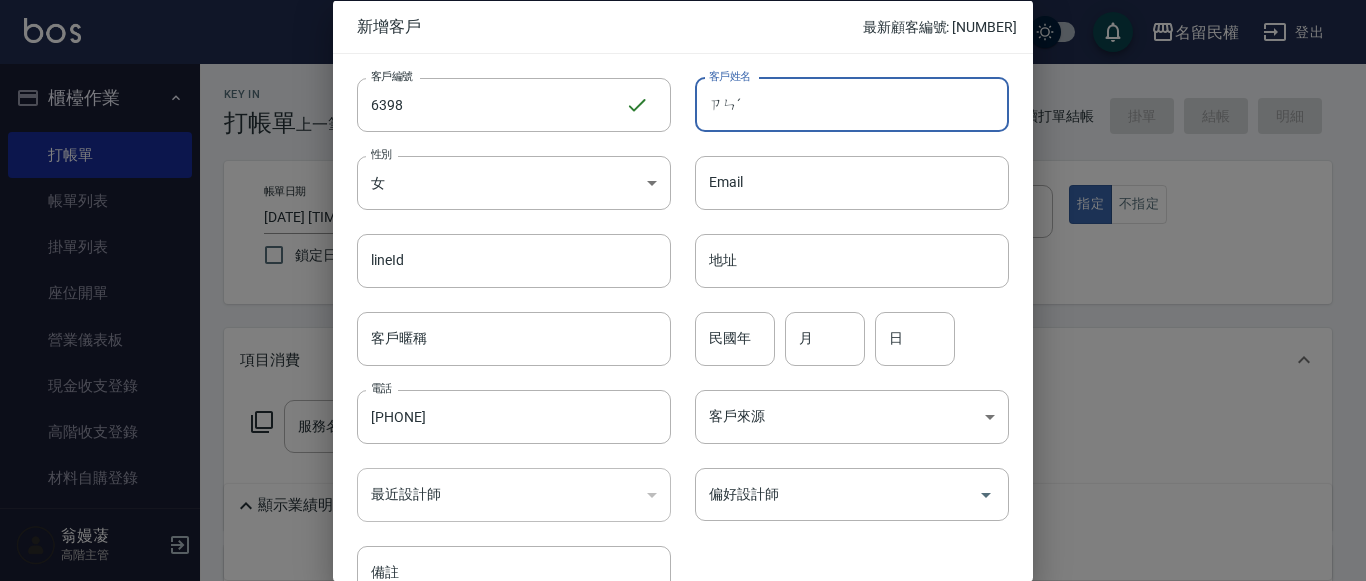 type on "ㄗ" 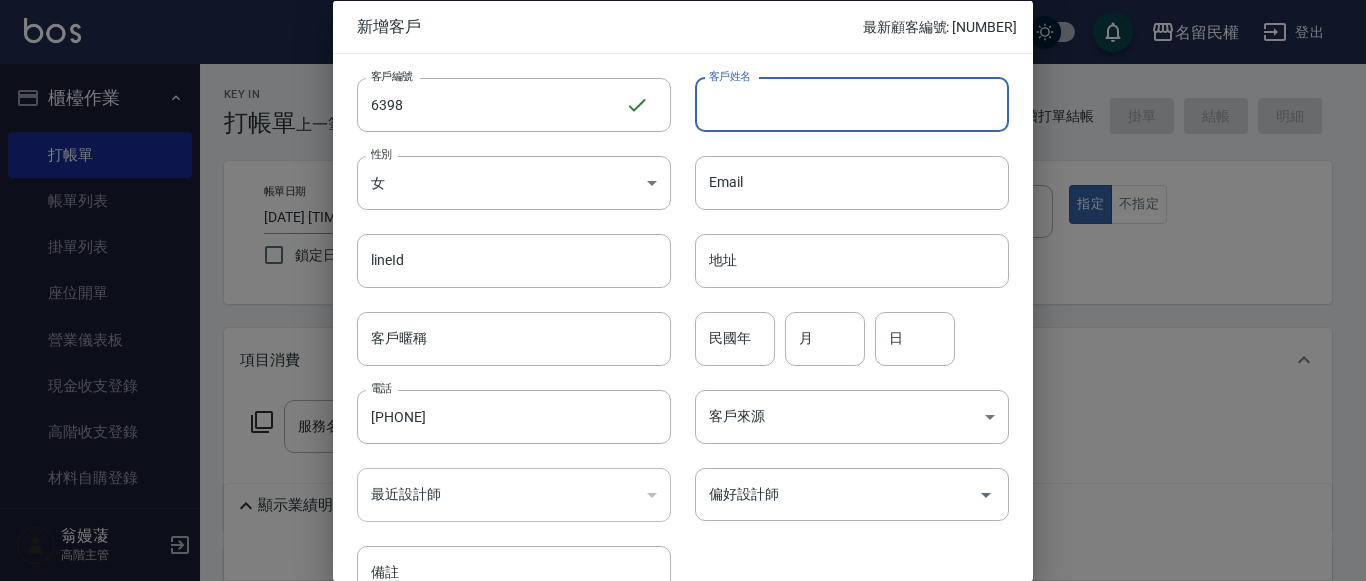 type on "ㄗ" 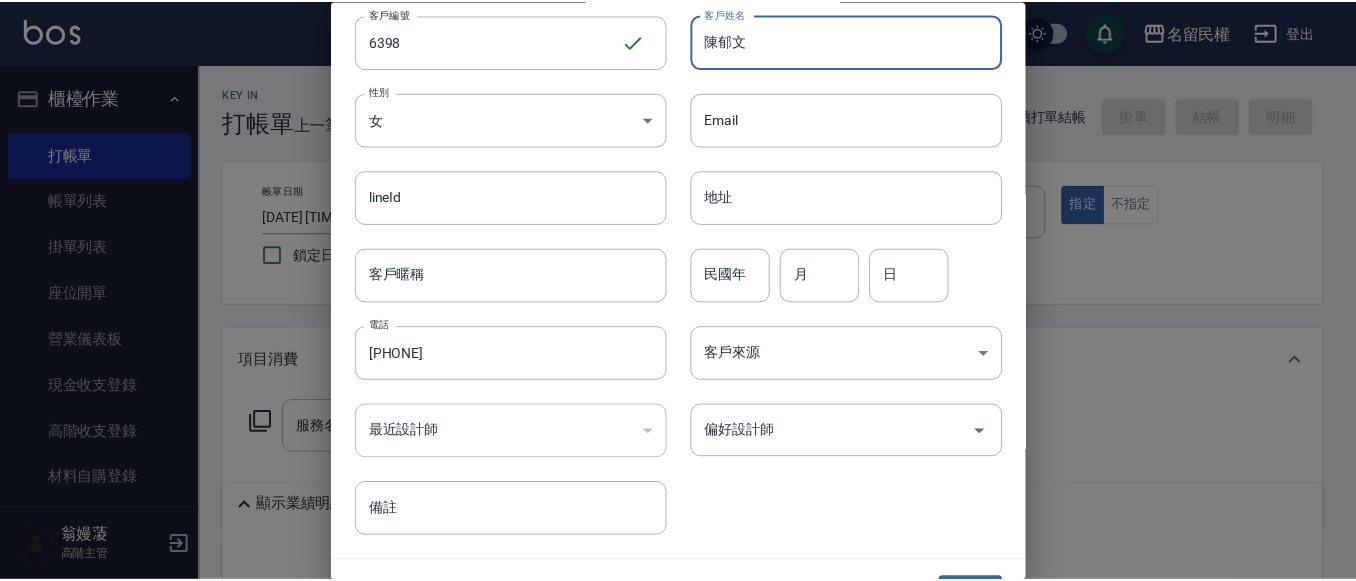 scroll, scrollTop: 112, scrollLeft: 0, axis: vertical 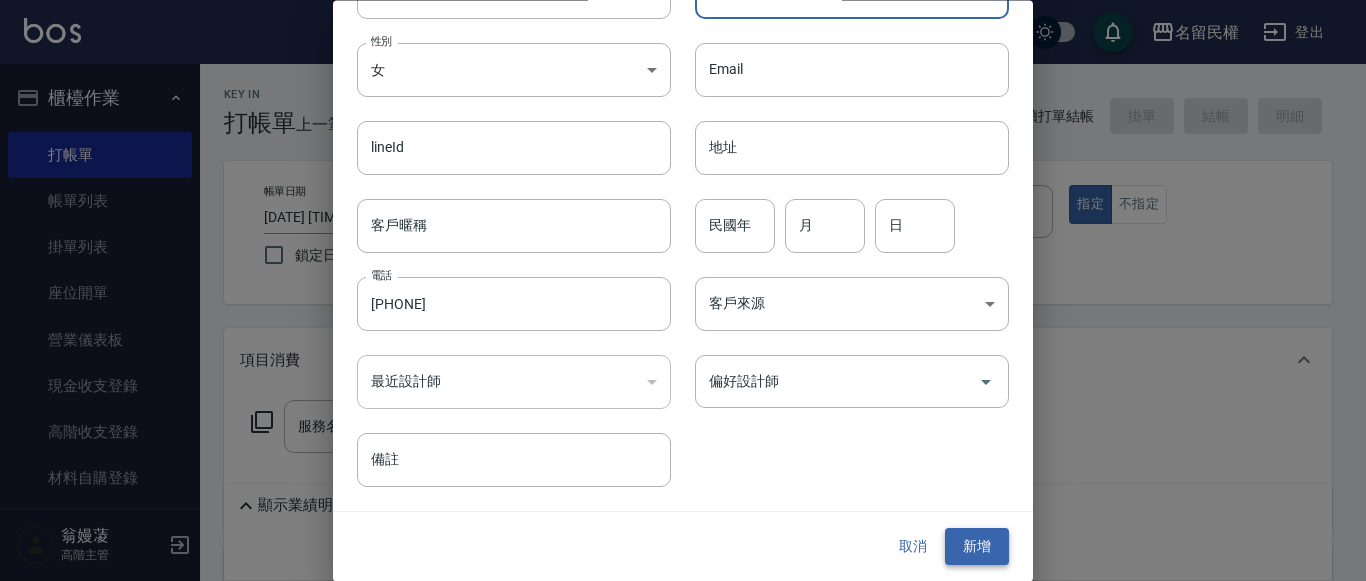 type on "陳郁文" 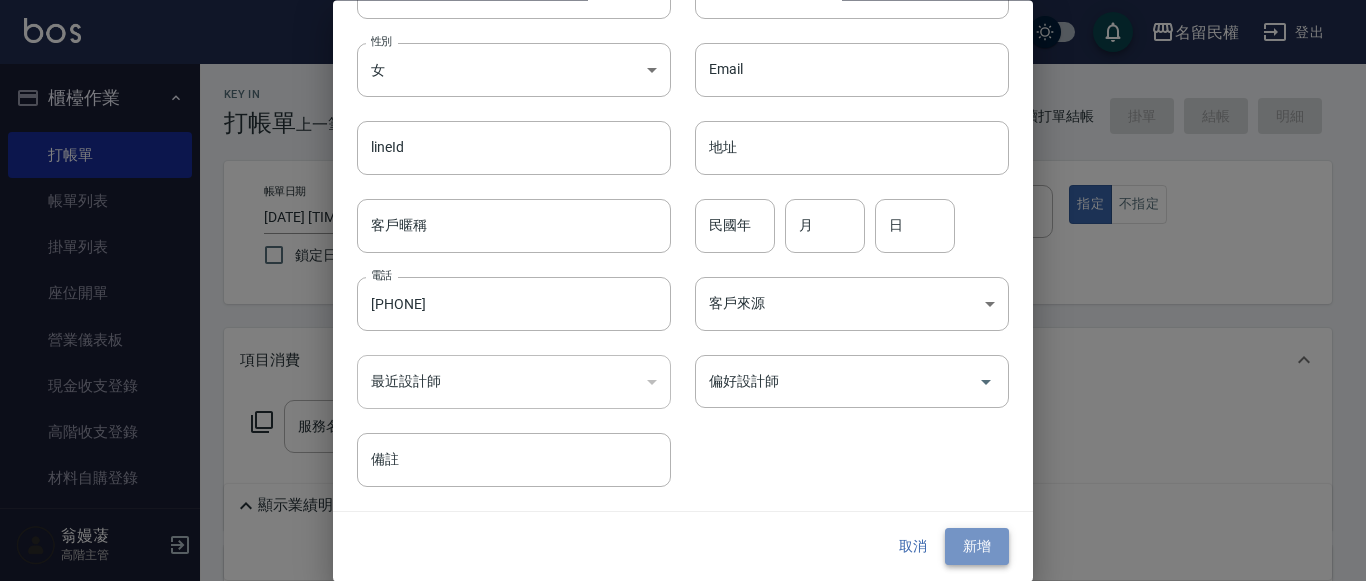click on "新增" at bounding box center (977, 547) 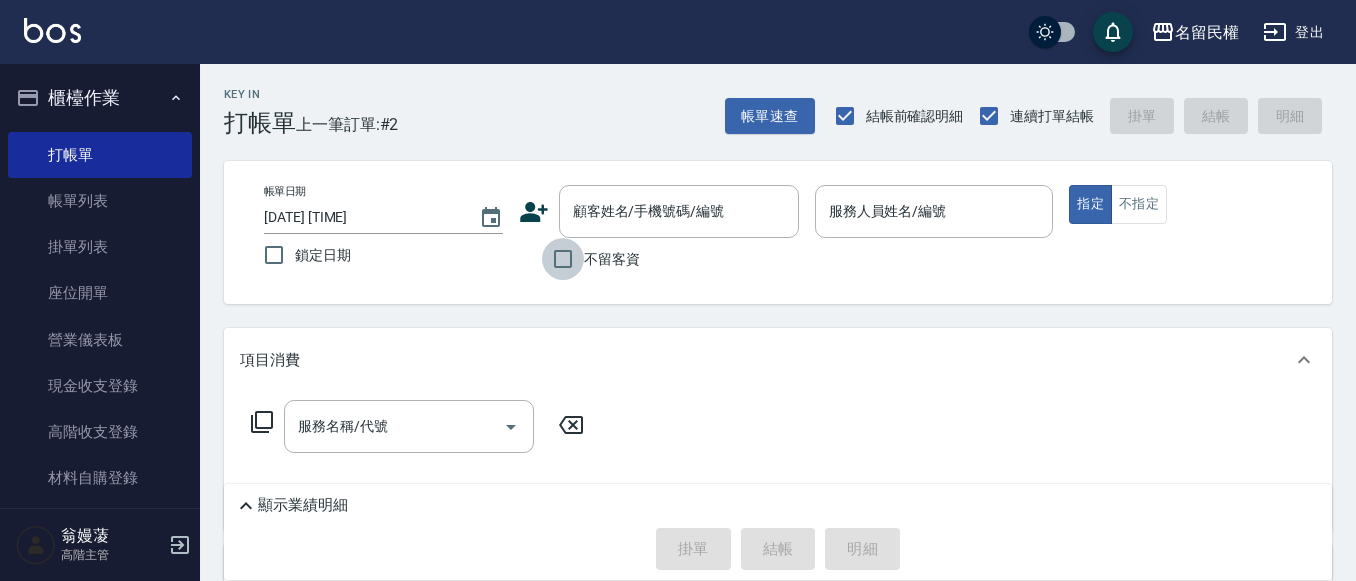 click on "不留客資" at bounding box center [563, 259] 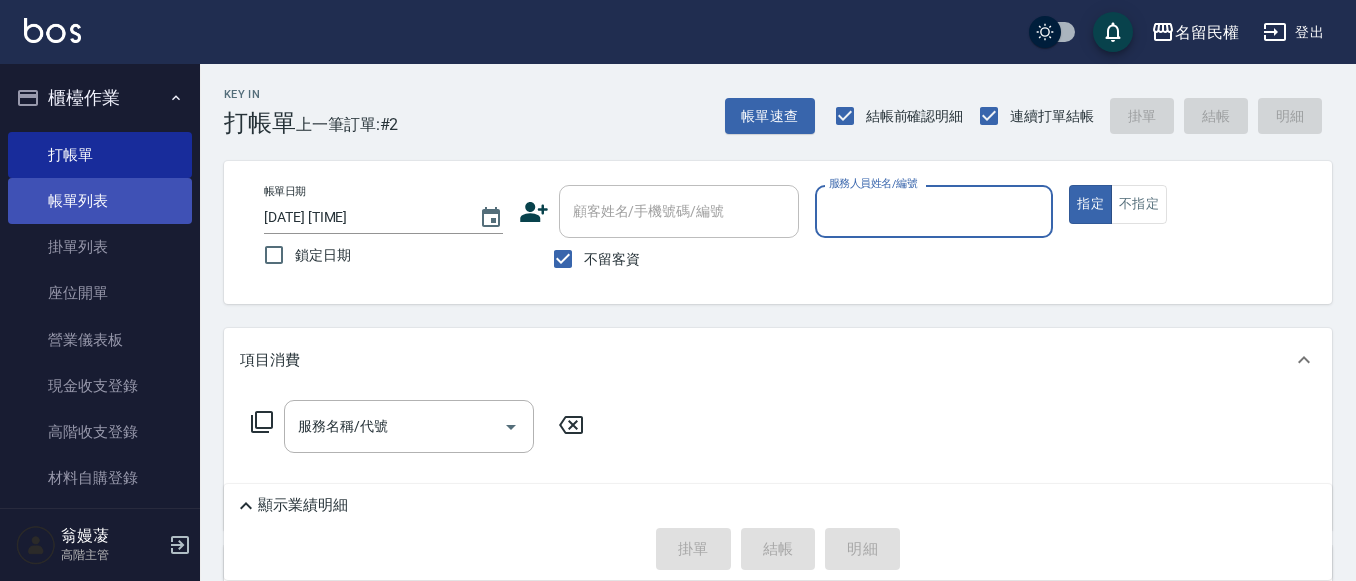 click on "帳單列表" at bounding box center (100, 201) 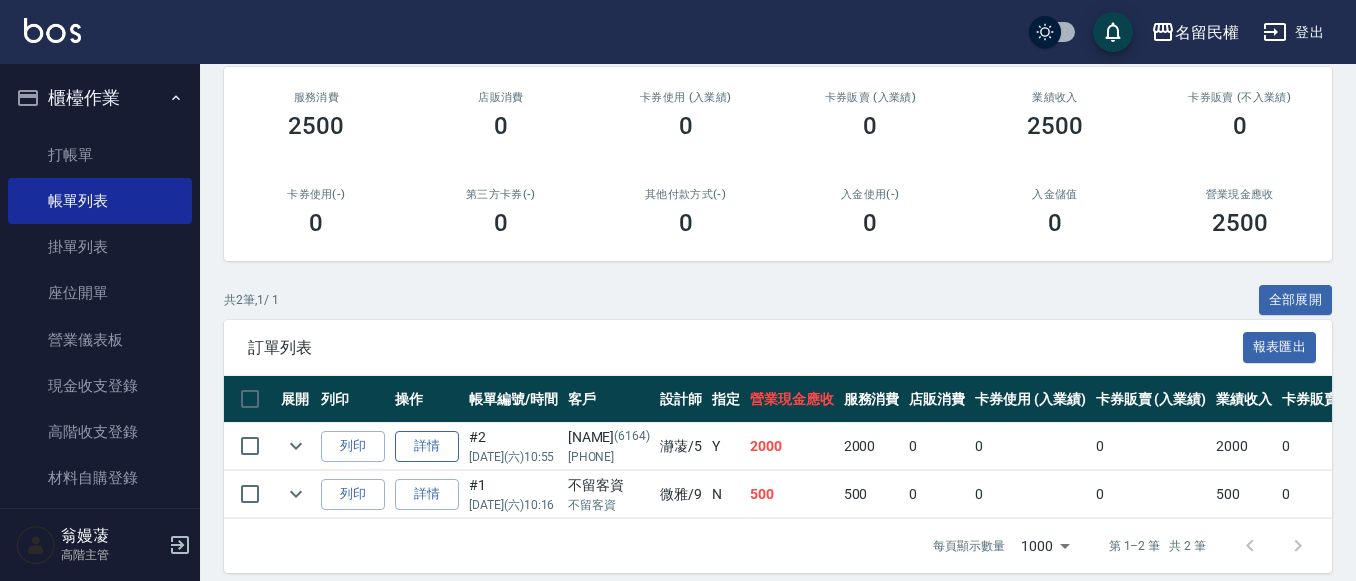 scroll, scrollTop: 273, scrollLeft: 0, axis: vertical 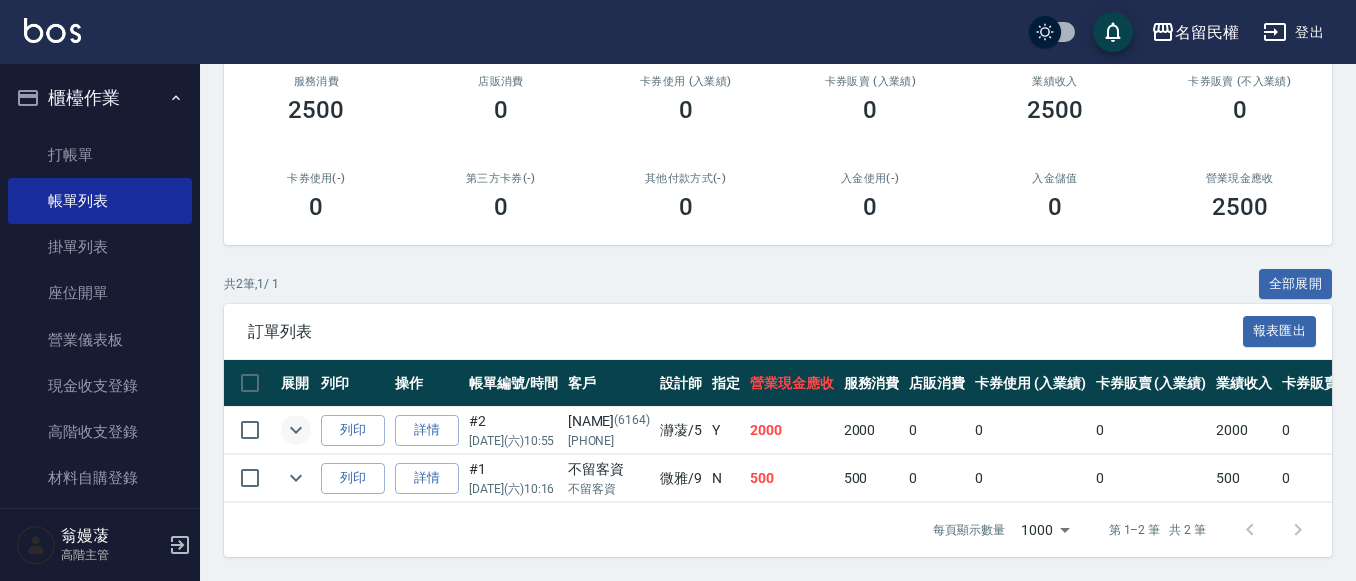click 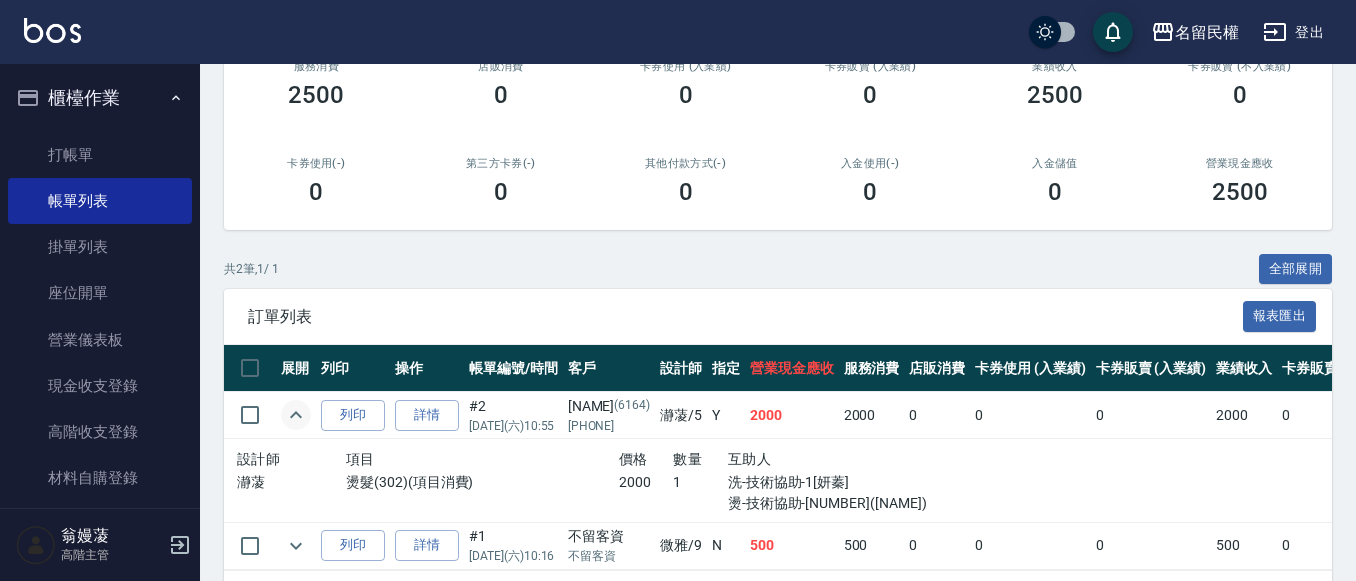 click 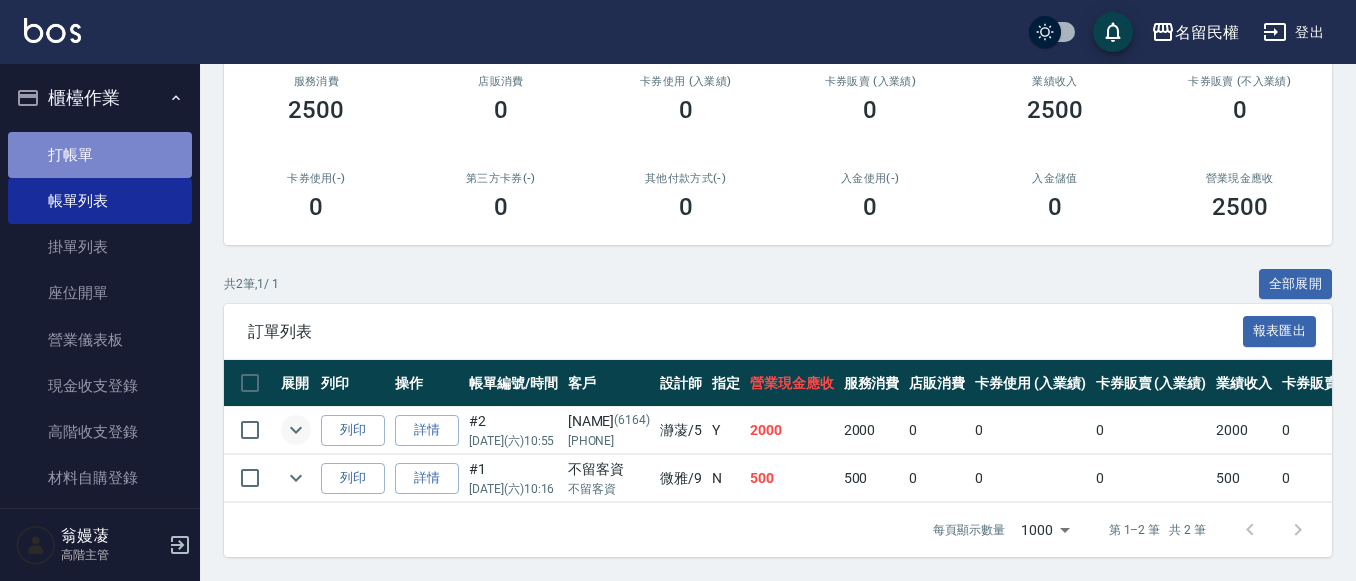 click on "打帳單" at bounding box center (100, 155) 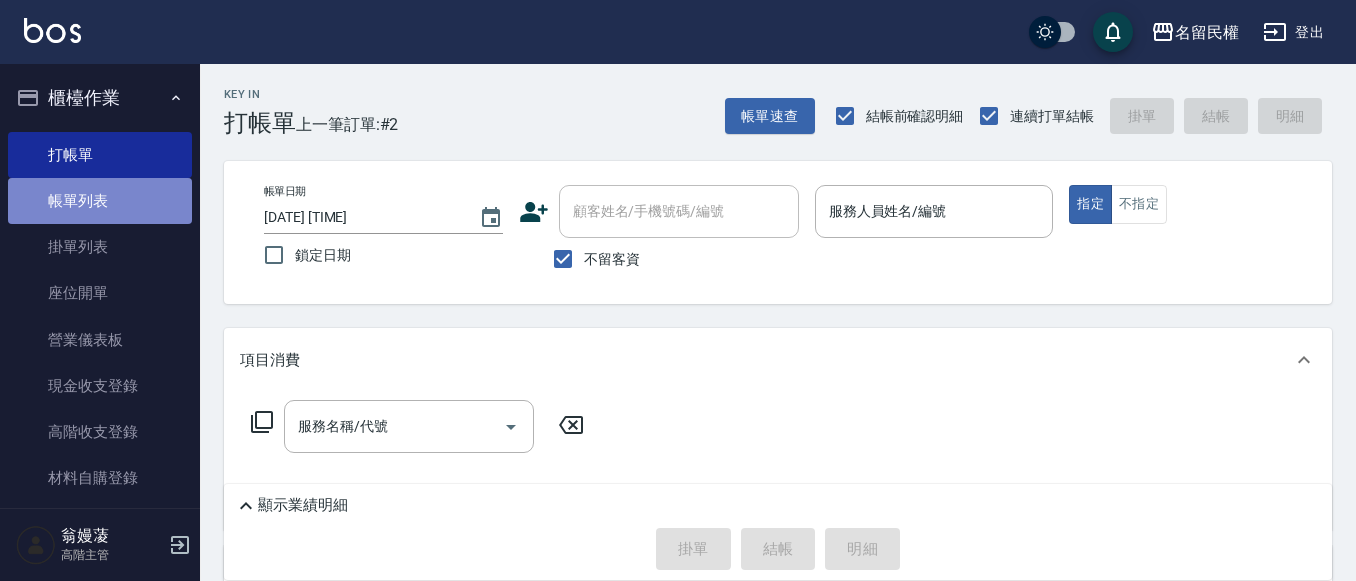 click on "帳單列表" at bounding box center (100, 201) 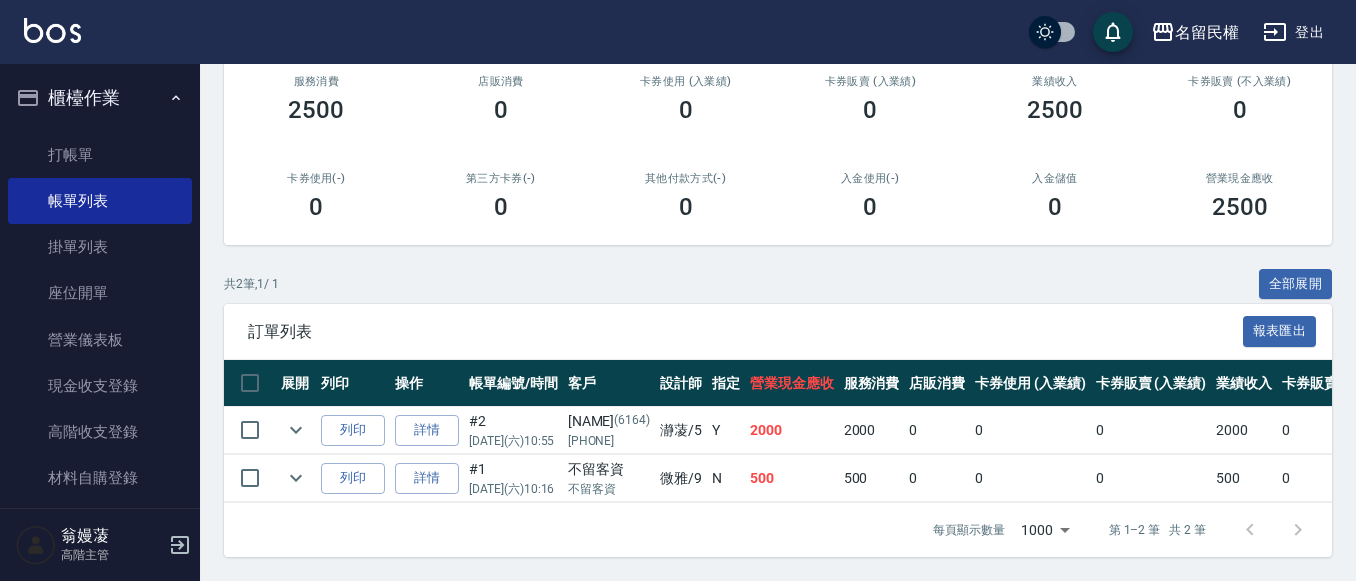 scroll, scrollTop: 273, scrollLeft: 0, axis: vertical 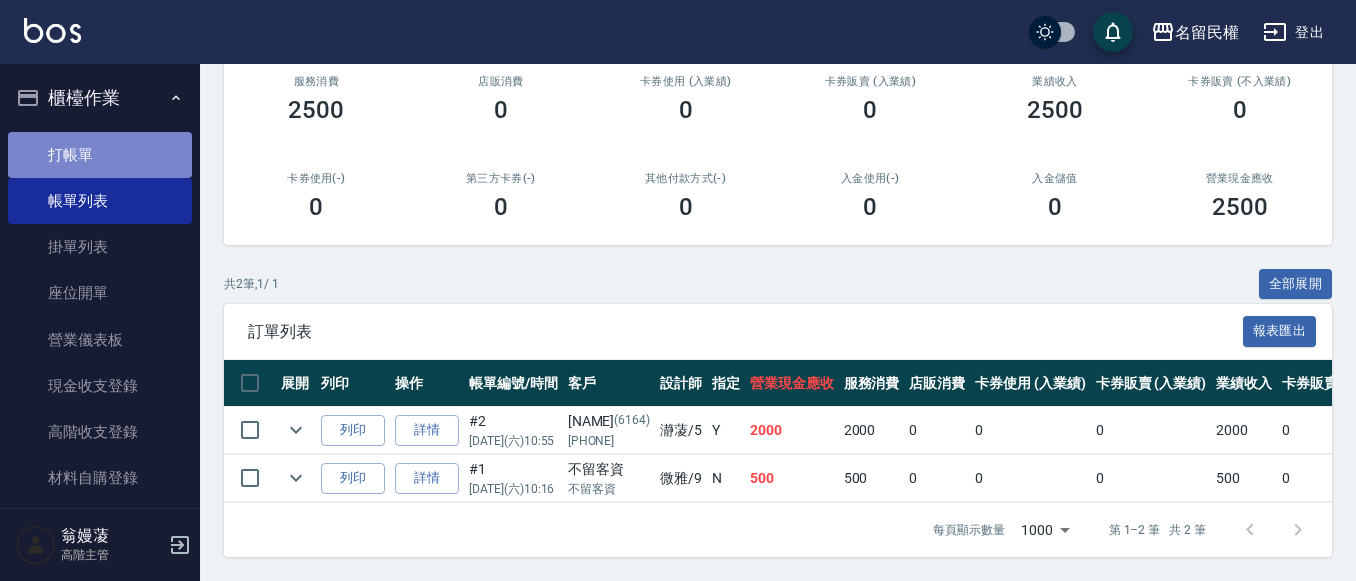 click on "打帳單" at bounding box center (100, 155) 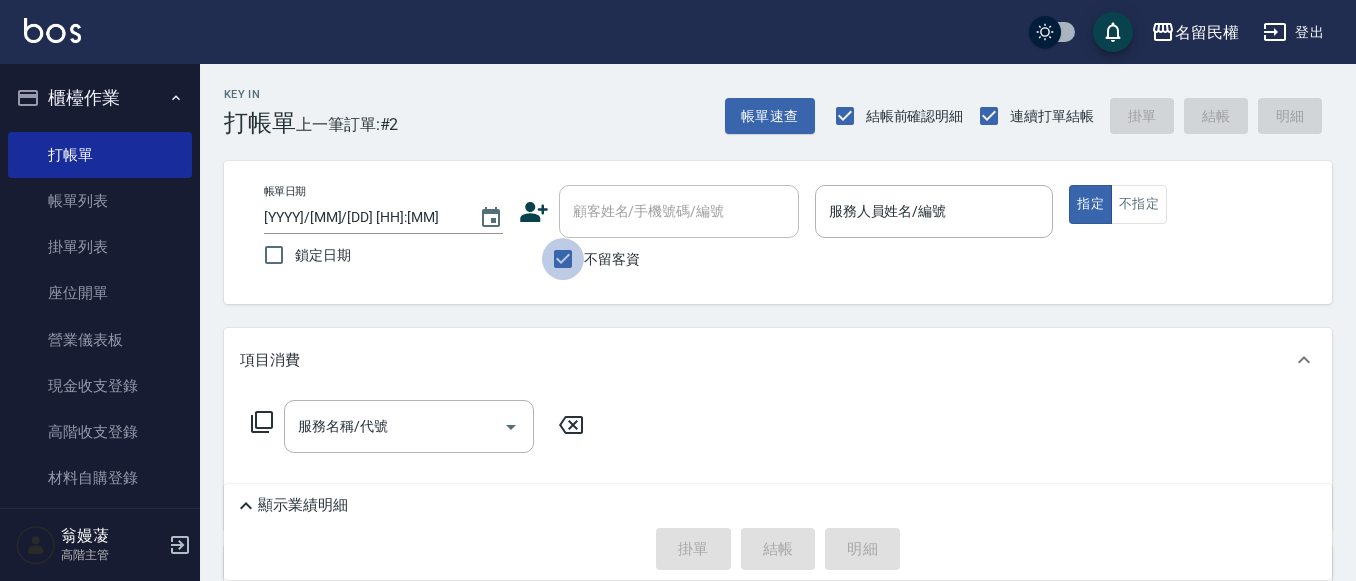 click on "不留客資" at bounding box center [563, 259] 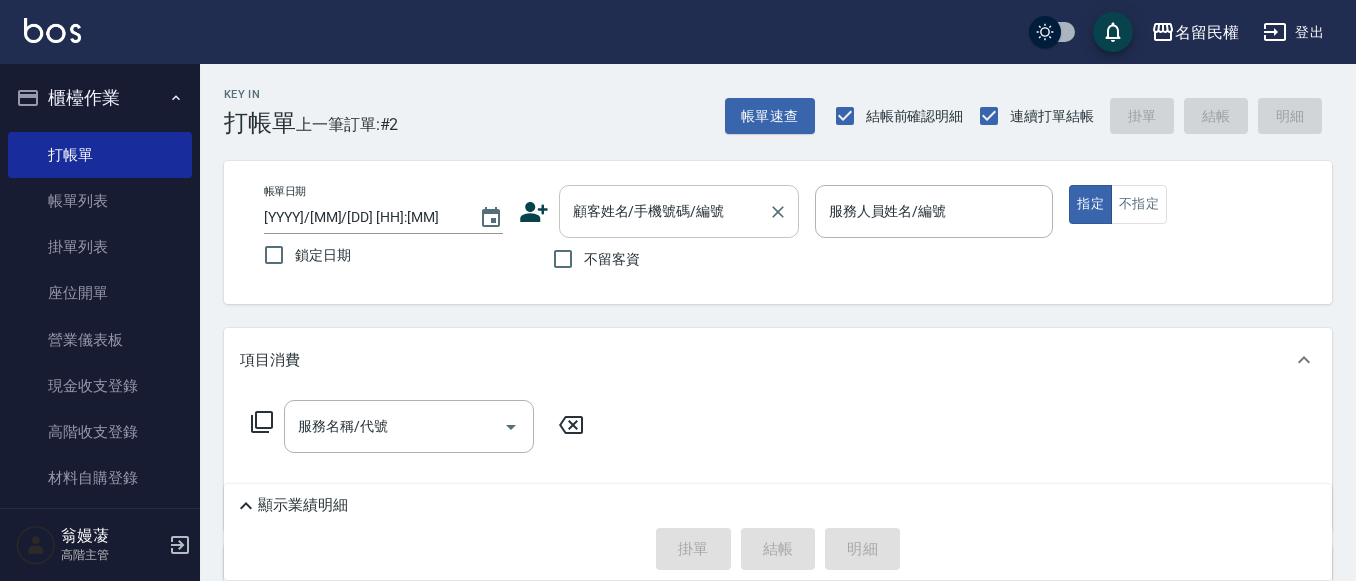 click on "顧客姓名/手機號碼/編號" at bounding box center [664, 211] 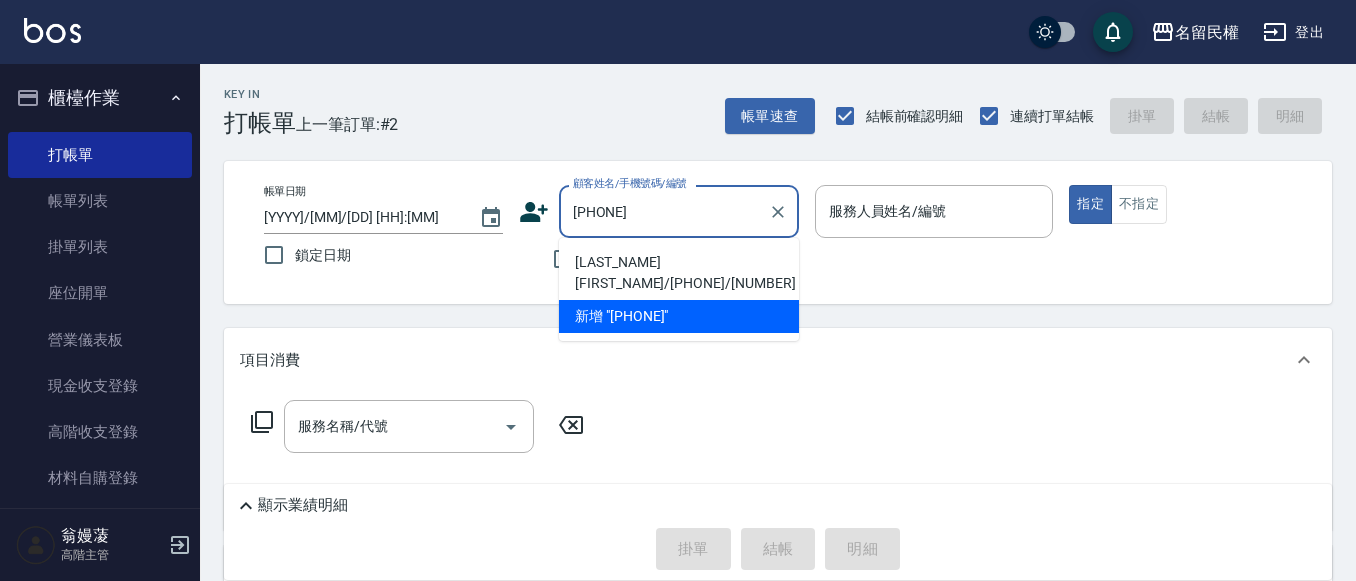 click on "[LAST_NAME][FIRST_NAME]/[PHONE]/[NUMBER]" at bounding box center (679, 273) 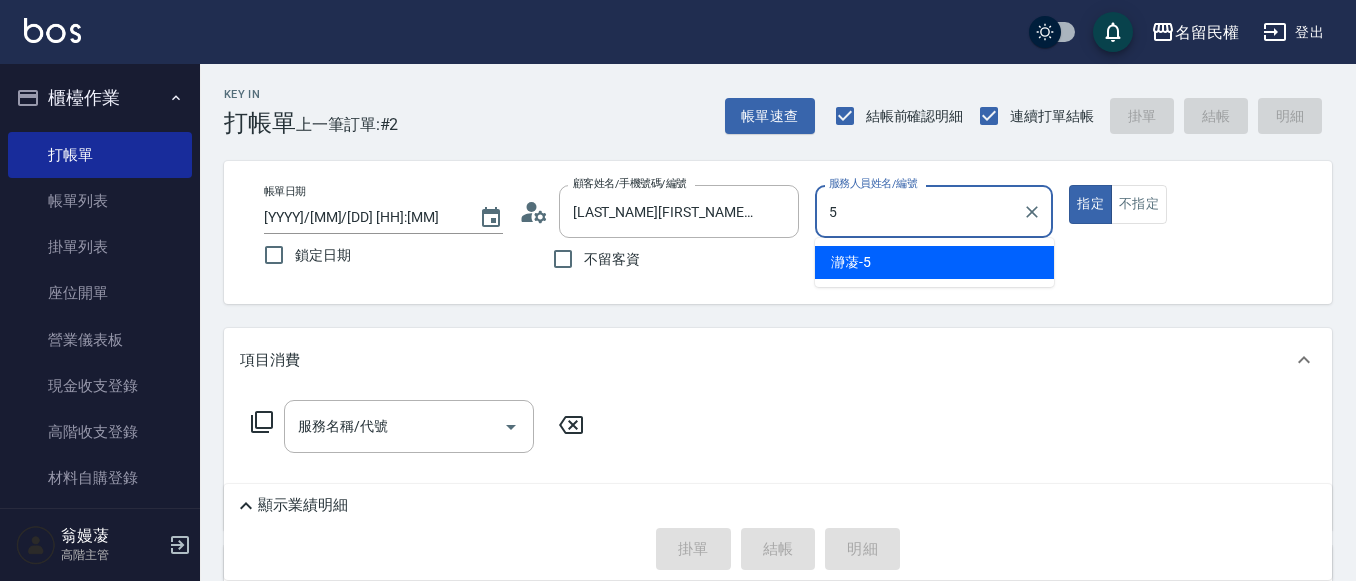 type on "瀞蓤-5" 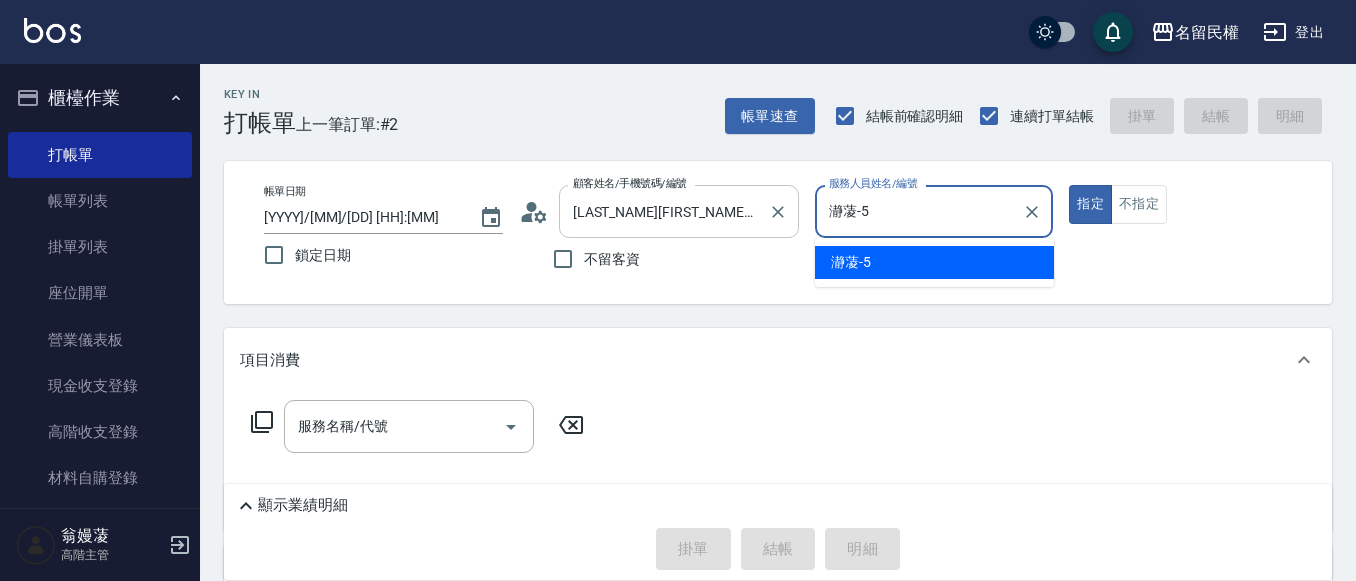 type on "true" 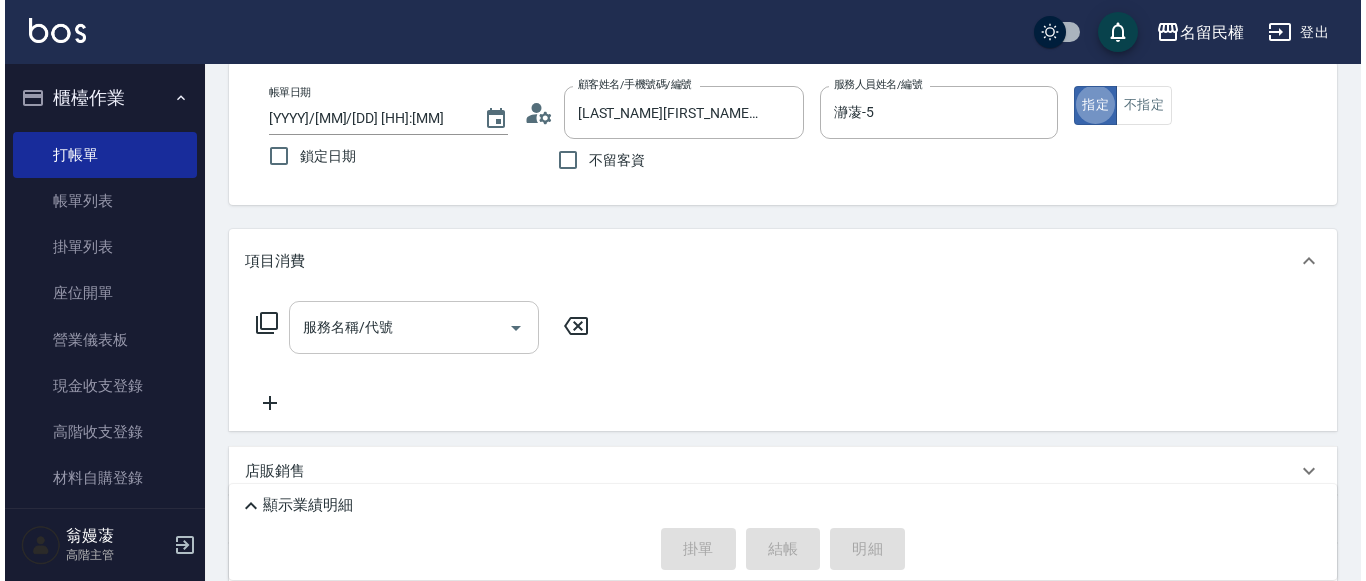 scroll, scrollTop: 100, scrollLeft: 0, axis: vertical 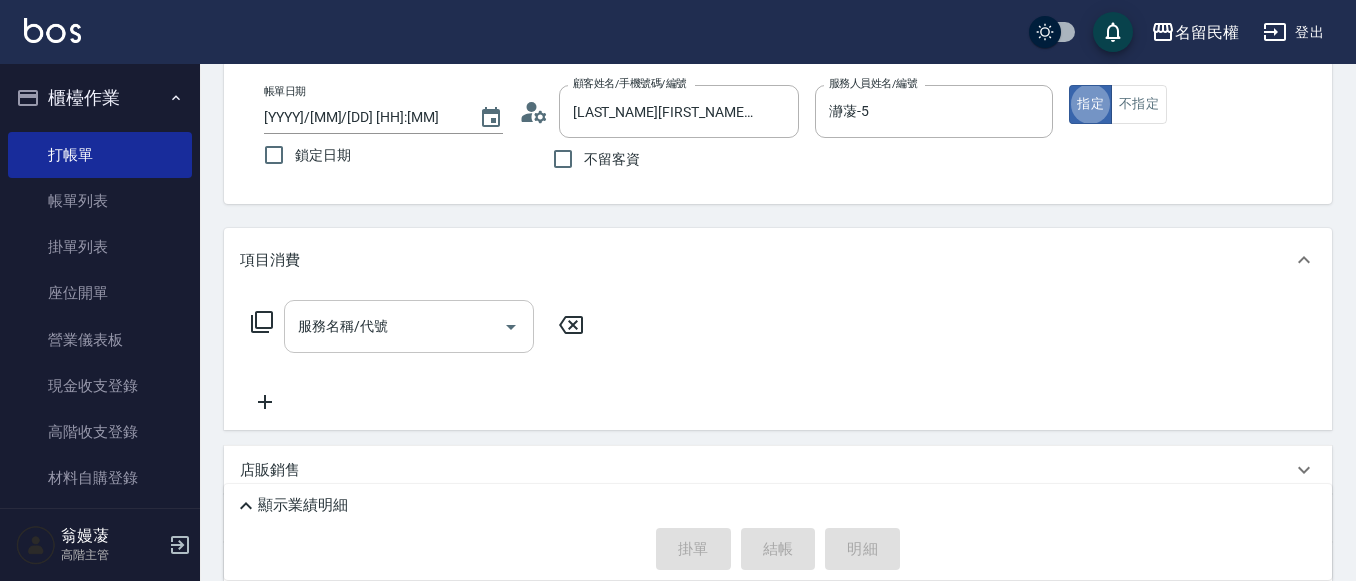 click on "服務名稱/代號" at bounding box center [394, 326] 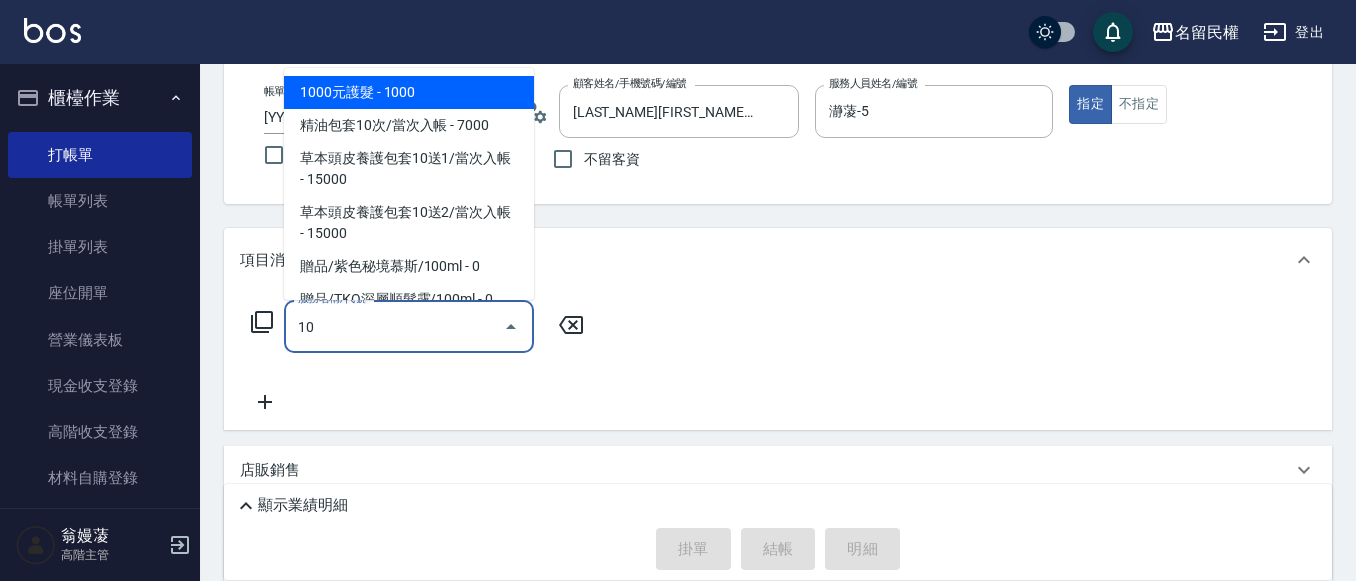 type on "1" 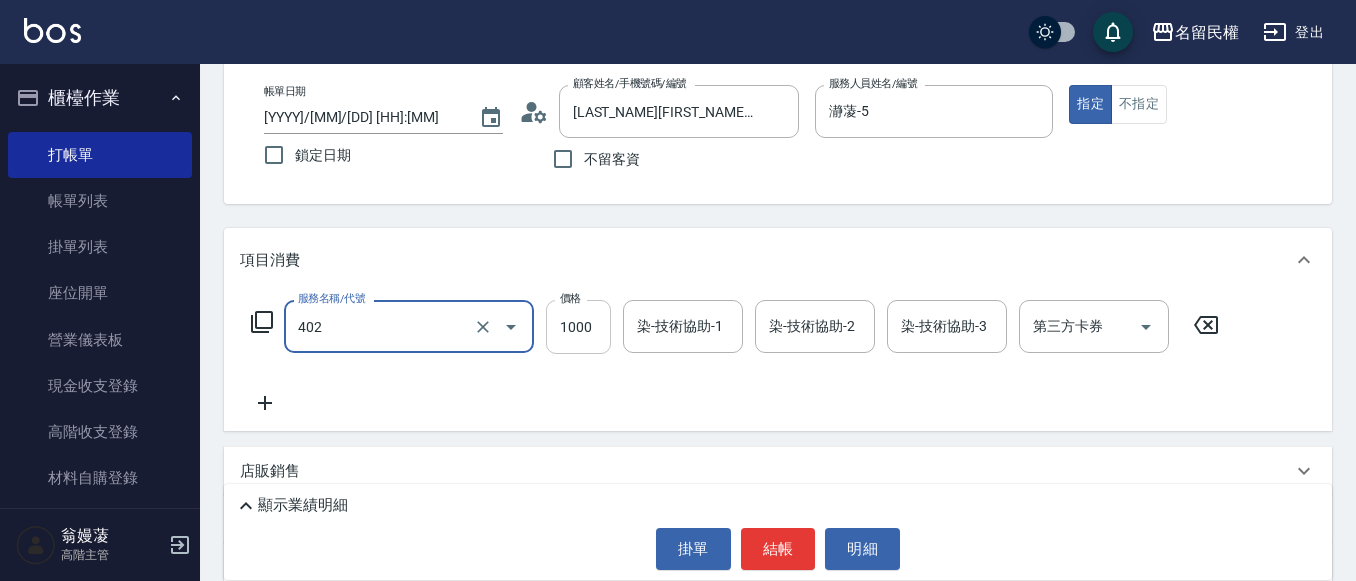 type on "染髮(402)" 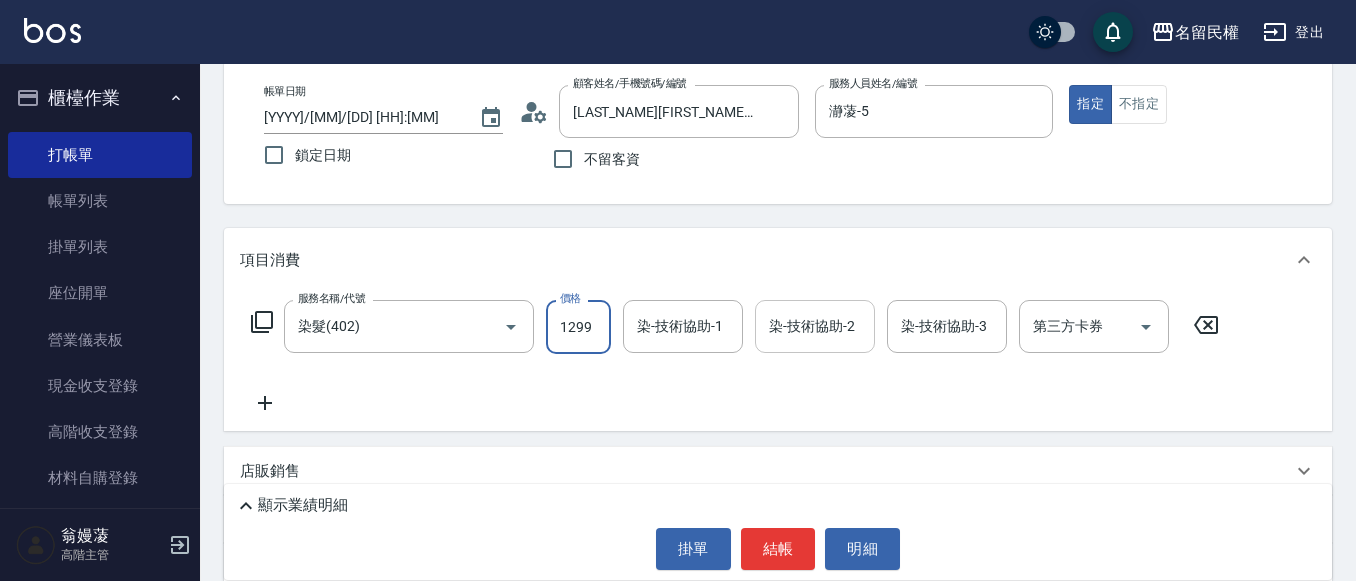 type on "1299" 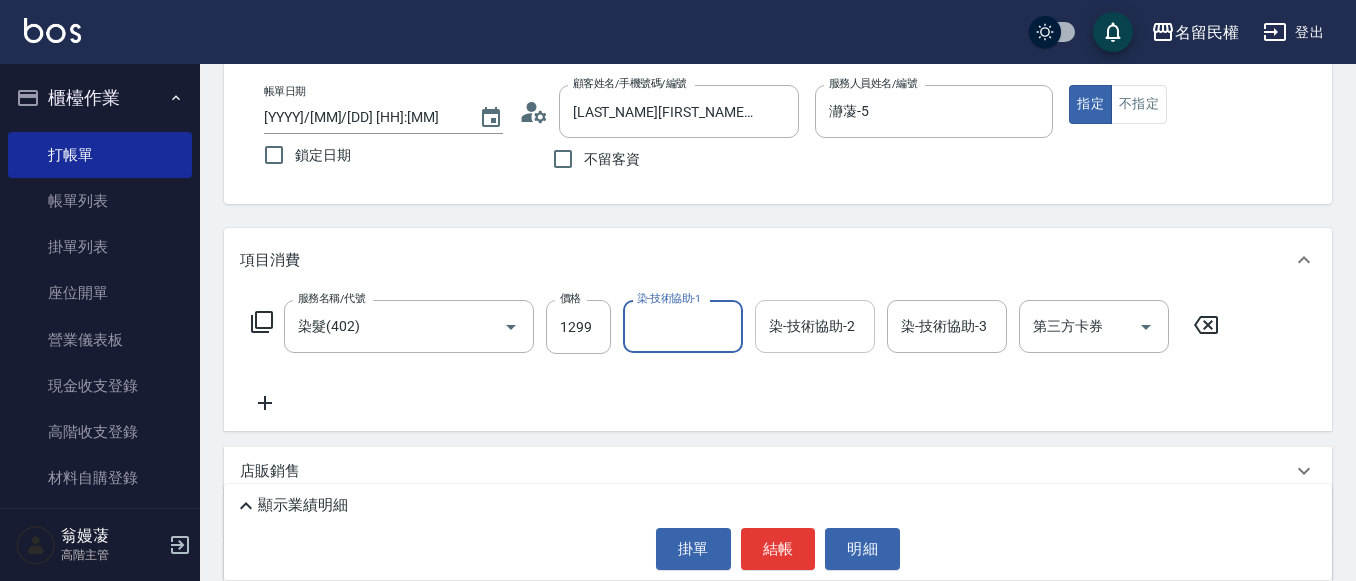 click on "染-技術協助-2" at bounding box center (815, 326) 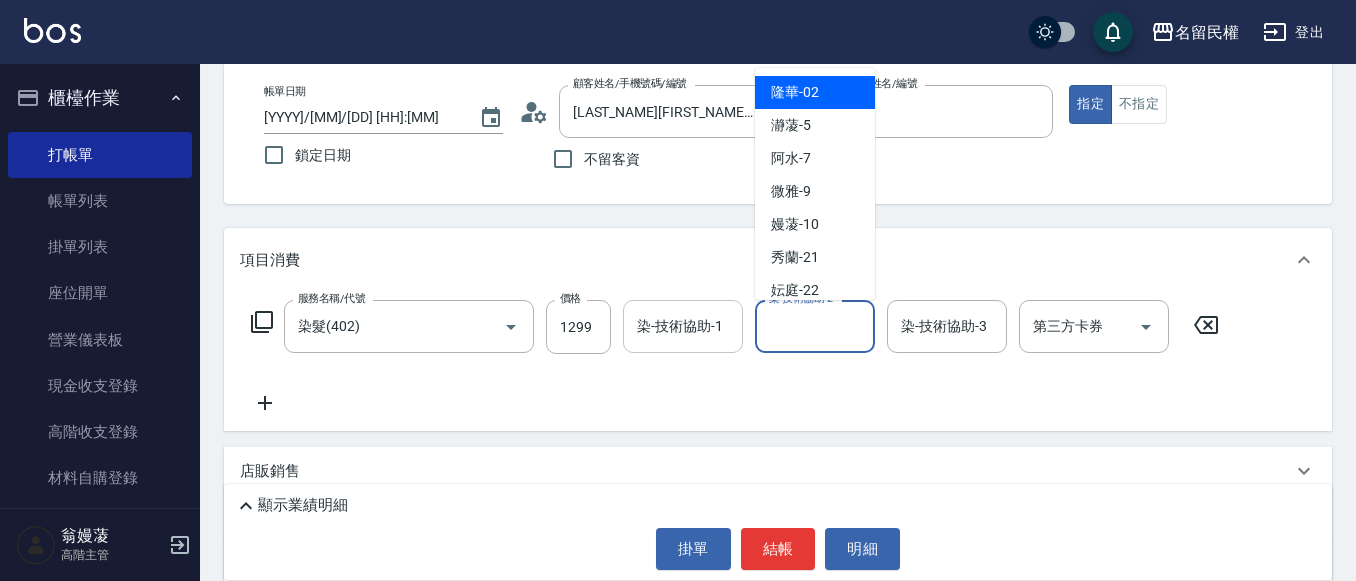 click on "染-技術協助-1" at bounding box center (683, 326) 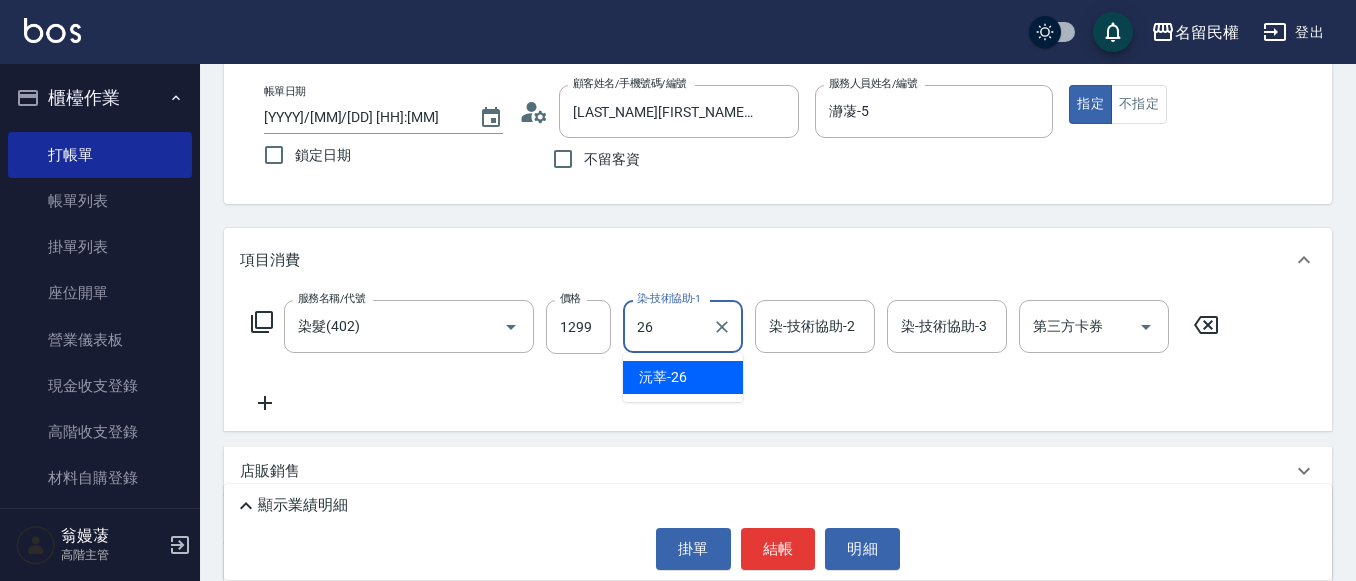 type on "沅莘-26" 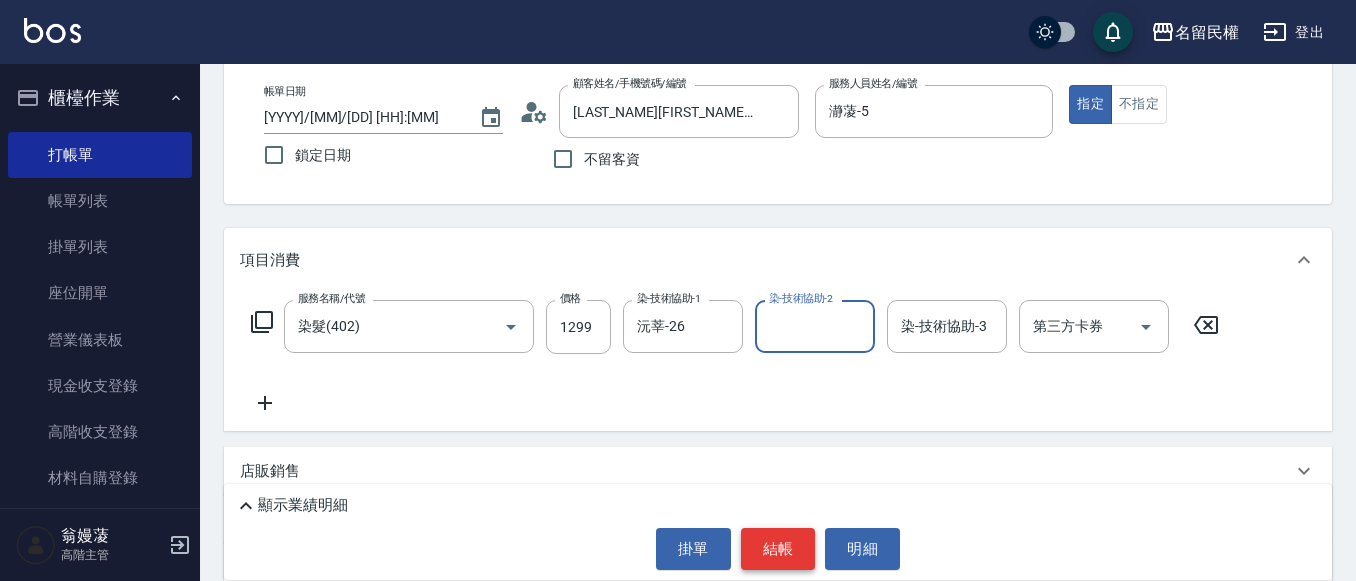 click on "結帳" at bounding box center (778, 549) 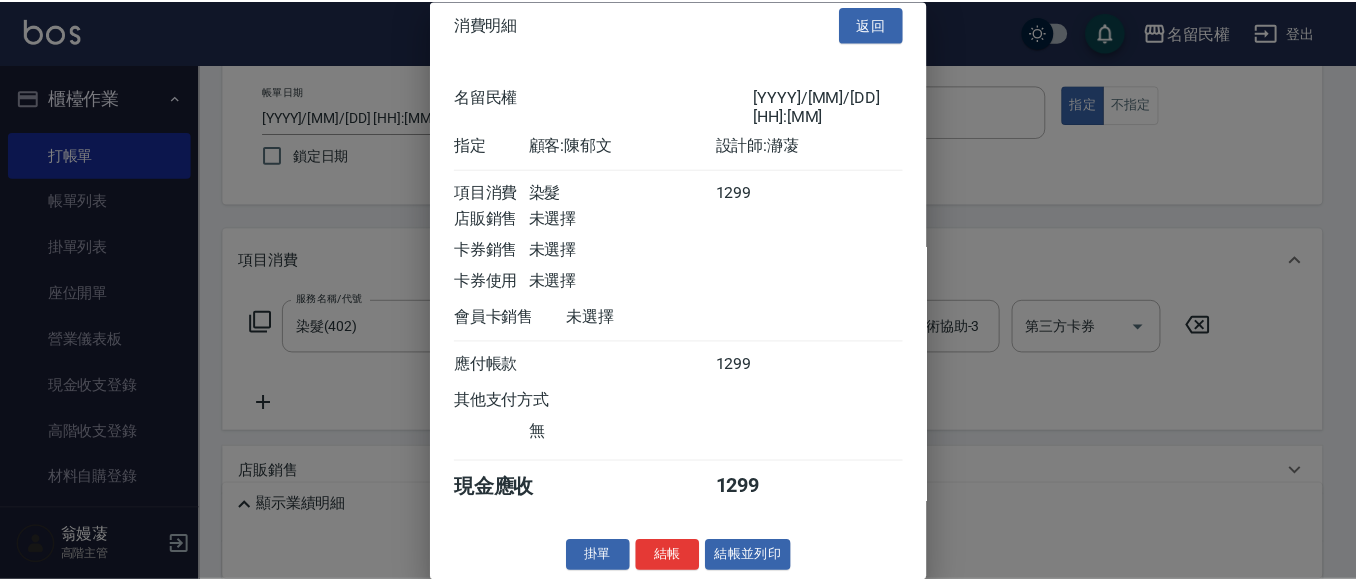 scroll, scrollTop: 26, scrollLeft: 0, axis: vertical 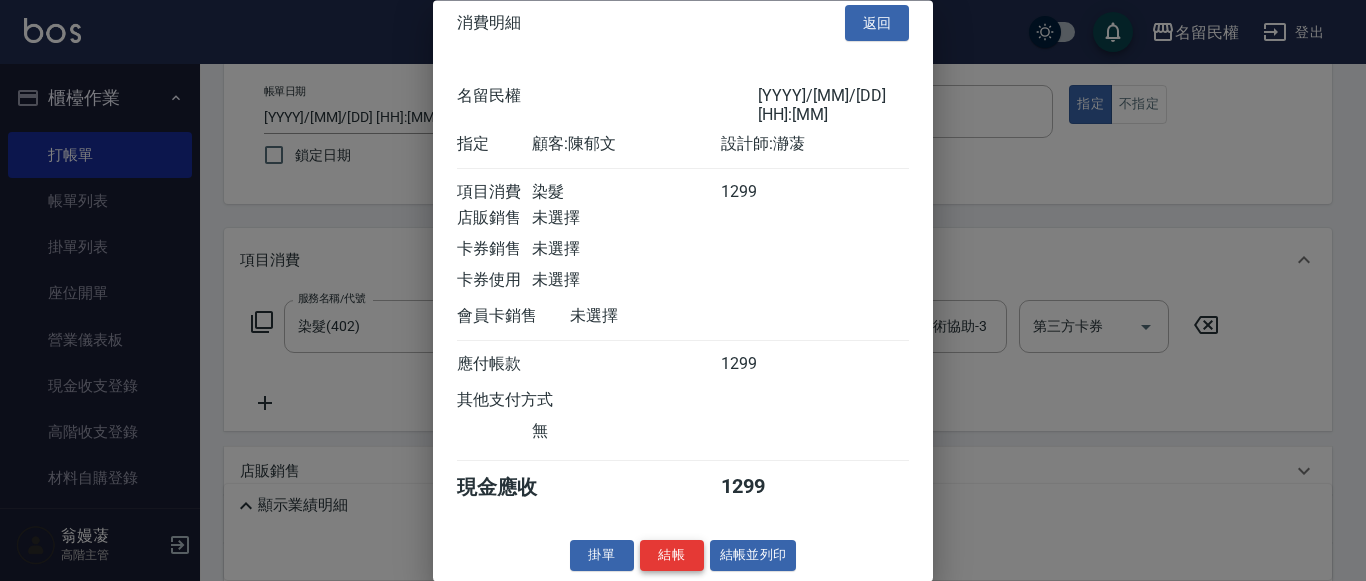 click on "結帳" at bounding box center (672, 556) 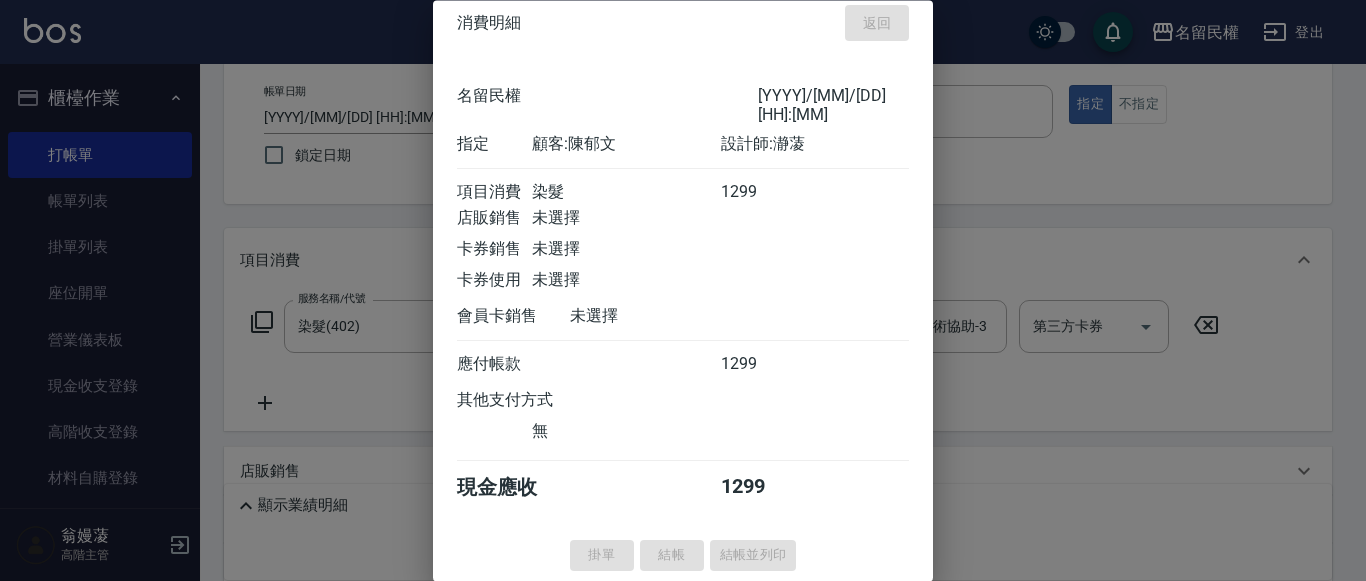 type 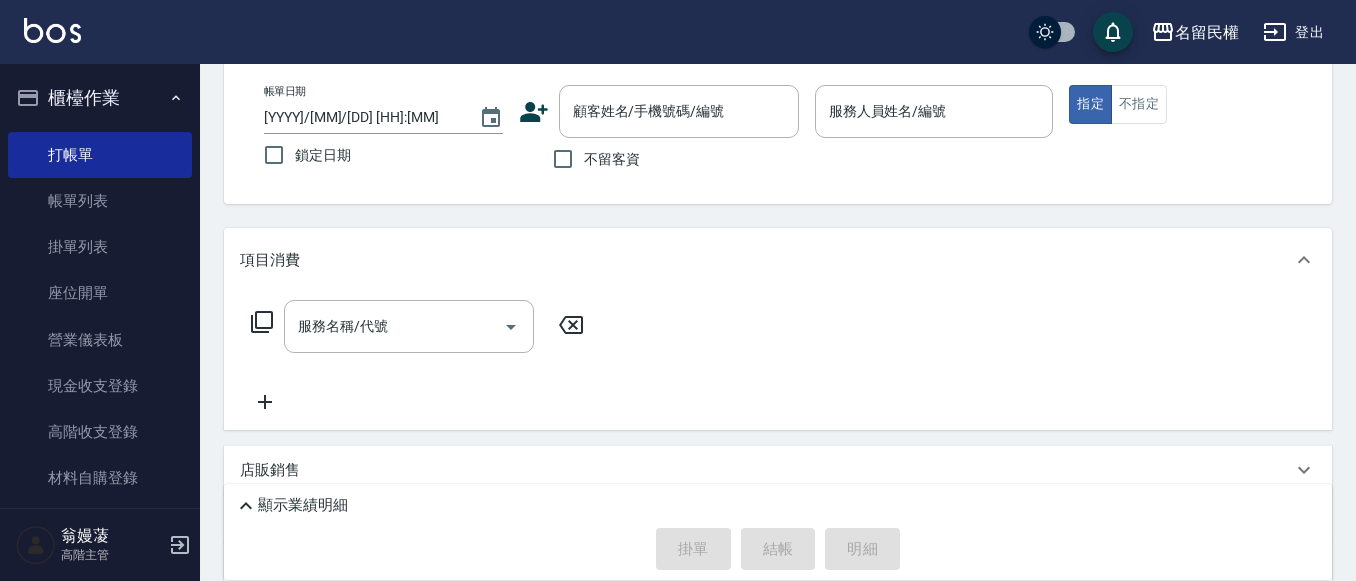 click on "不留客資" at bounding box center [612, 159] 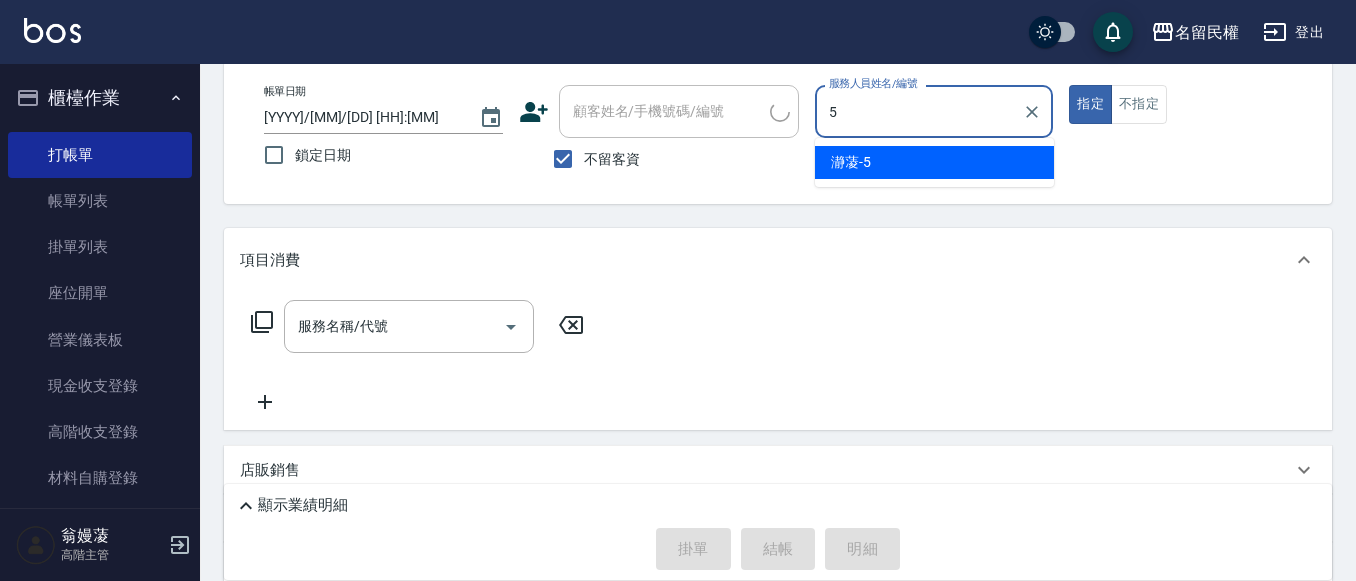 type on "瀞蓤-5" 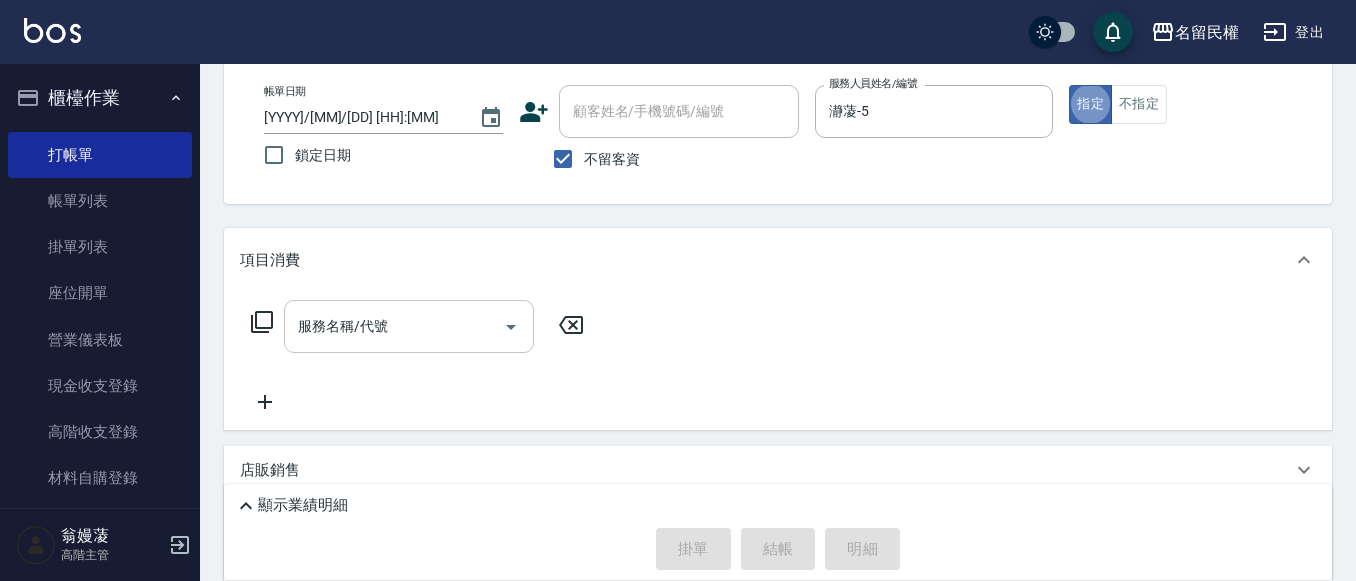 click on "服務名稱/代號" at bounding box center [394, 326] 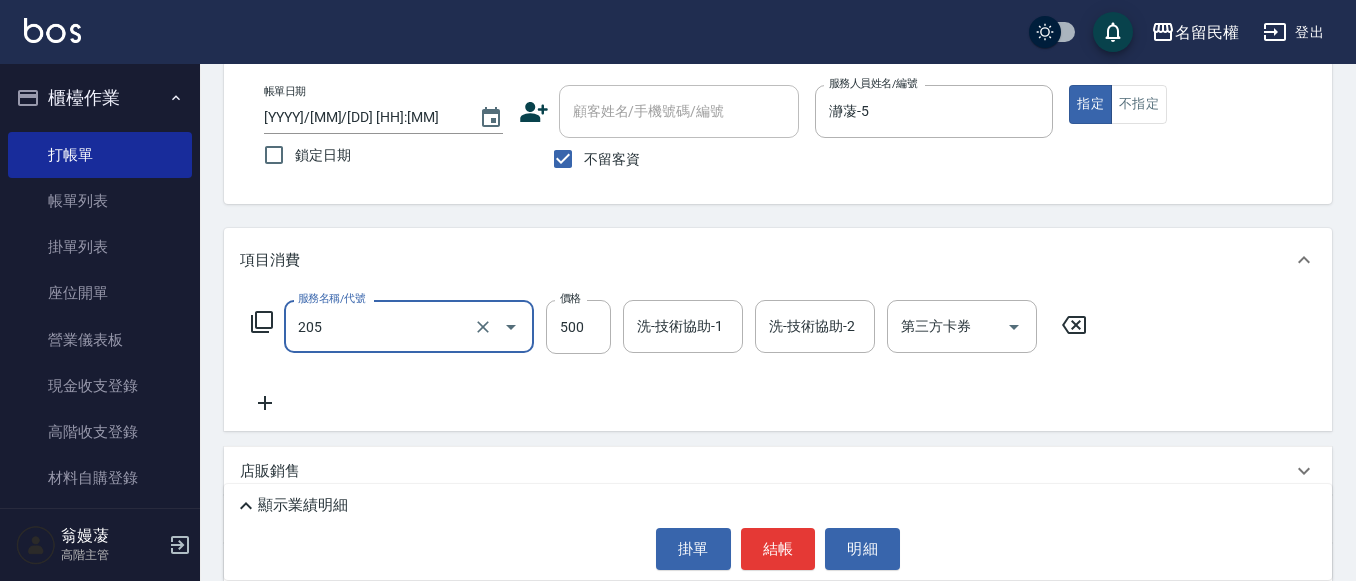 type on "指定洗剪(205)" 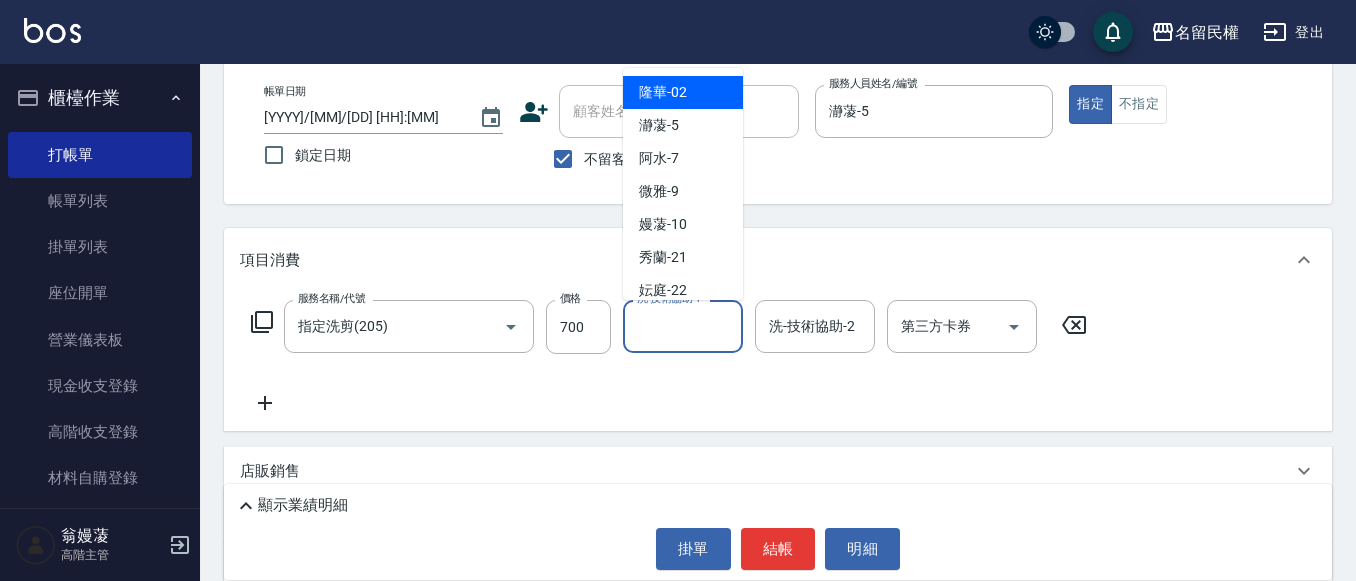 click on "洗-技術協助-1" at bounding box center [683, 326] 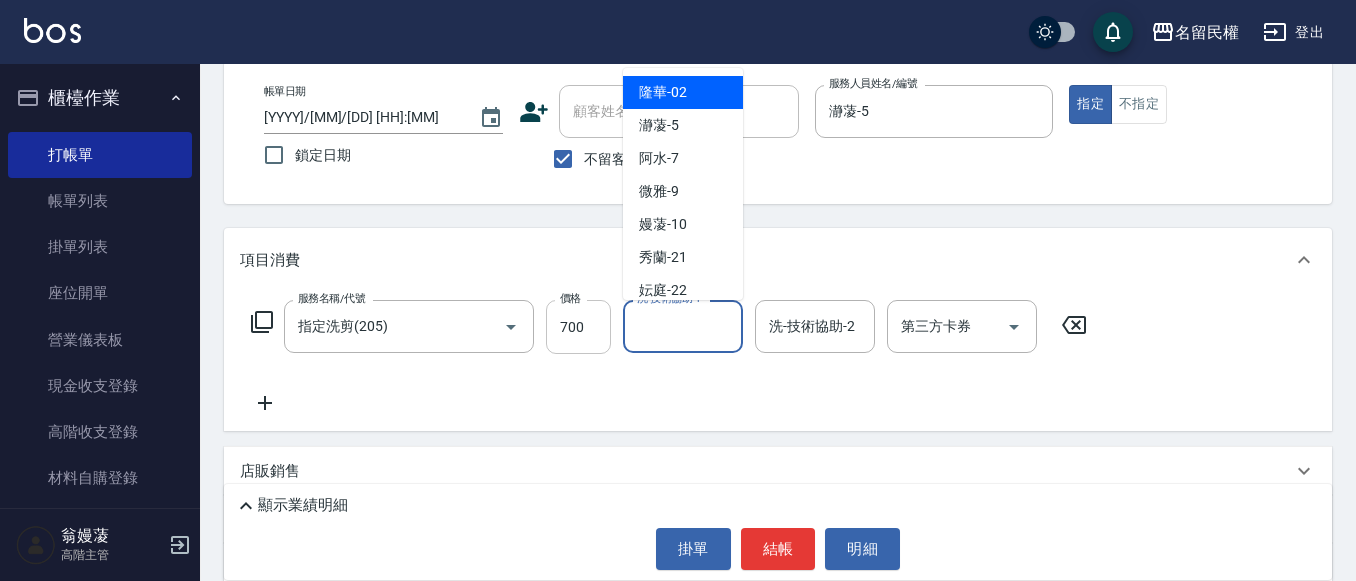 click on "700" at bounding box center (578, 327) 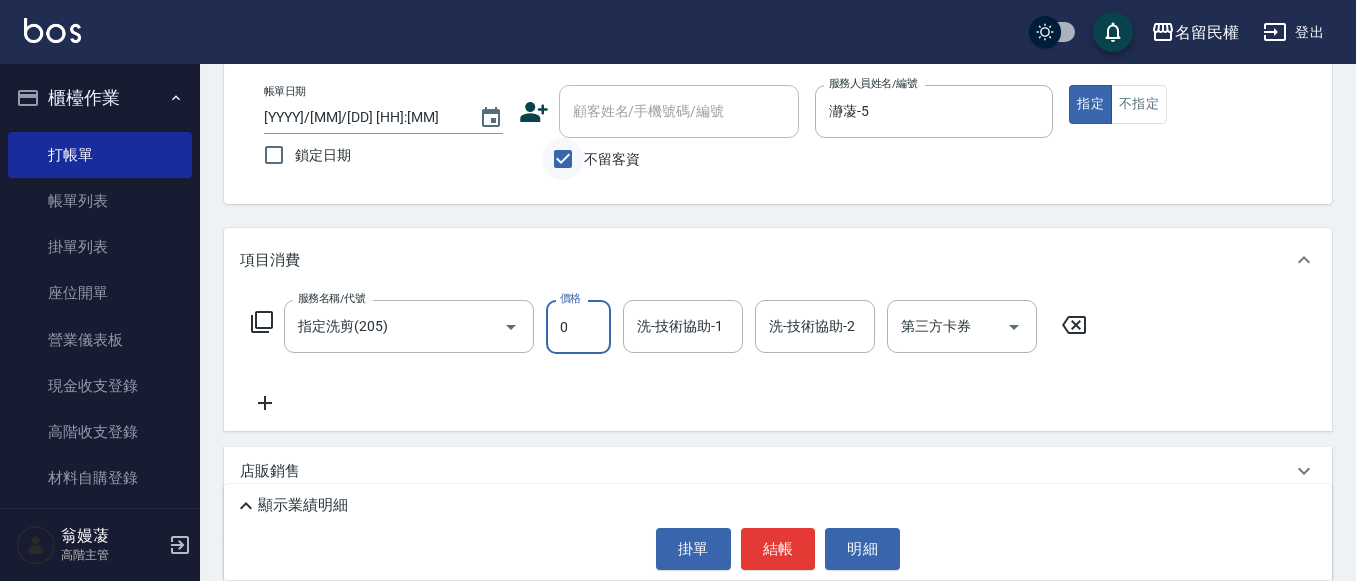 type on "0" 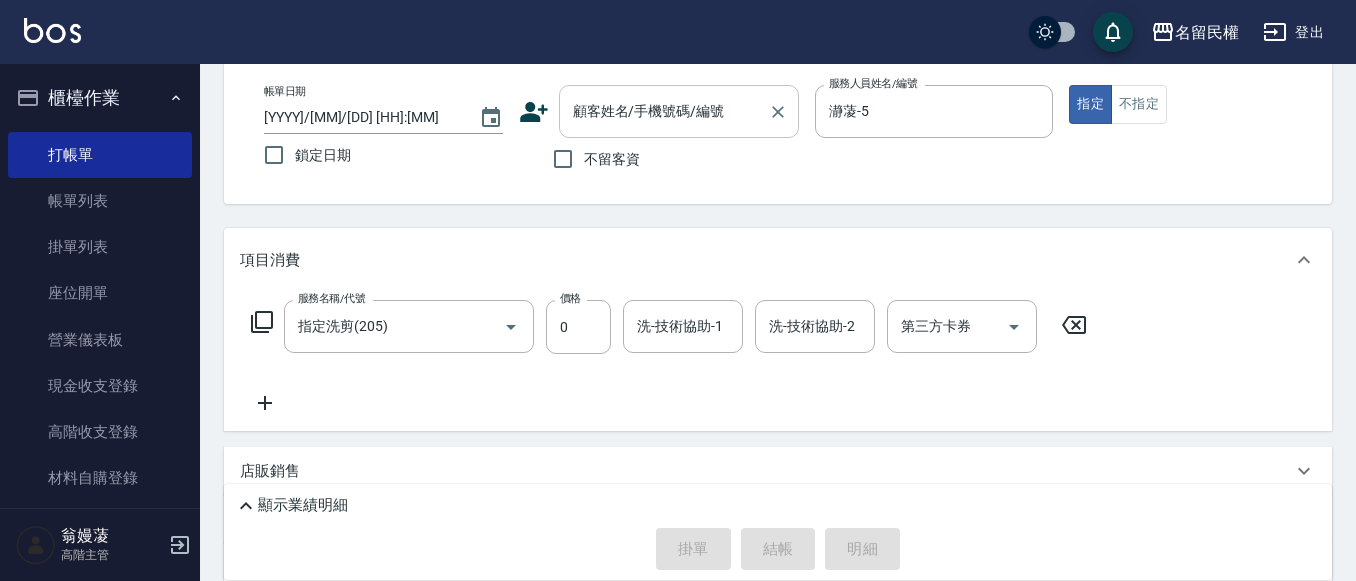 click on "顧客姓名/手機號碼/編號" at bounding box center (679, 111) 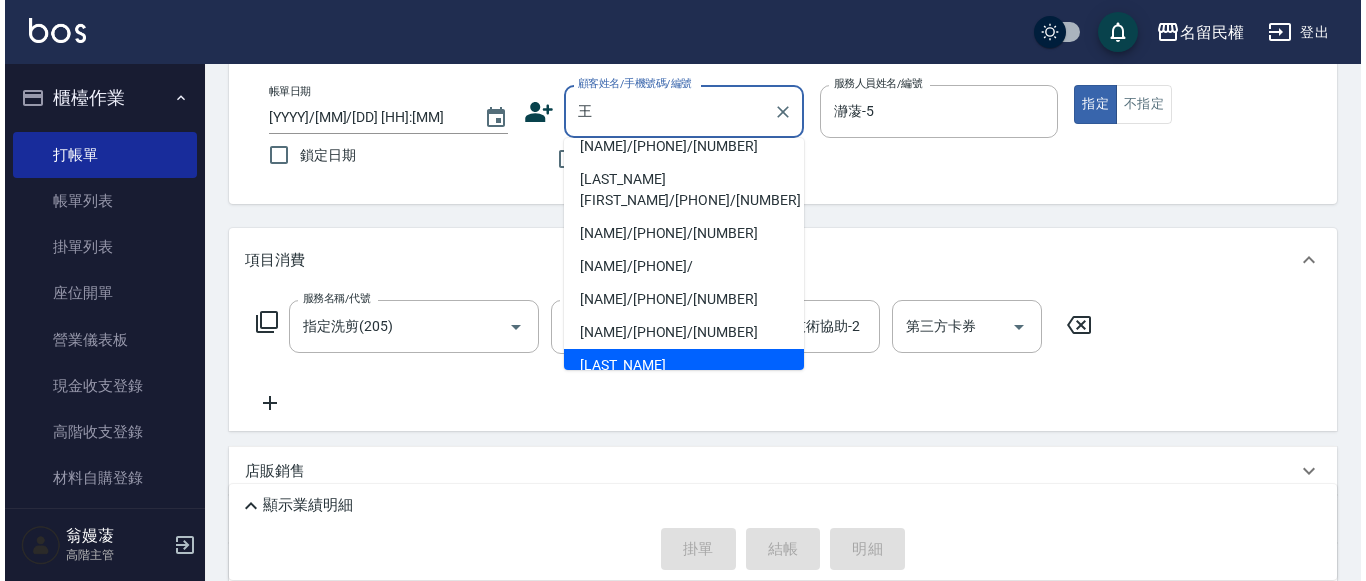 scroll, scrollTop: 300, scrollLeft: 0, axis: vertical 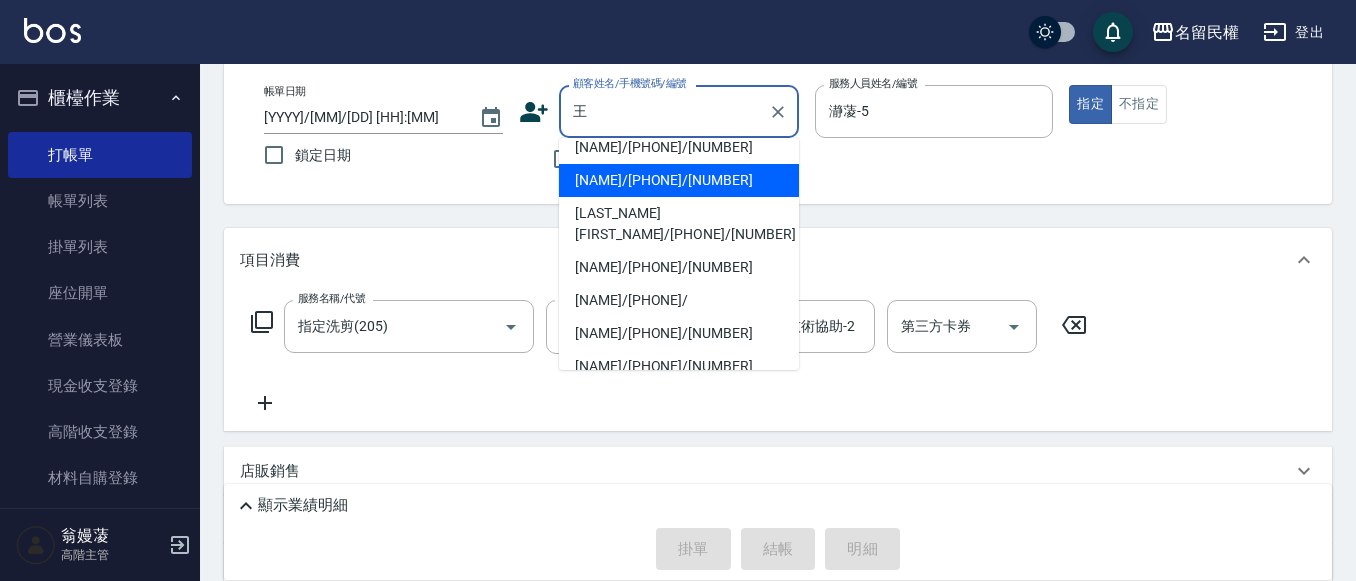 click on "[NAME]/[PHONE]/[NUMBER]" at bounding box center (679, 180) 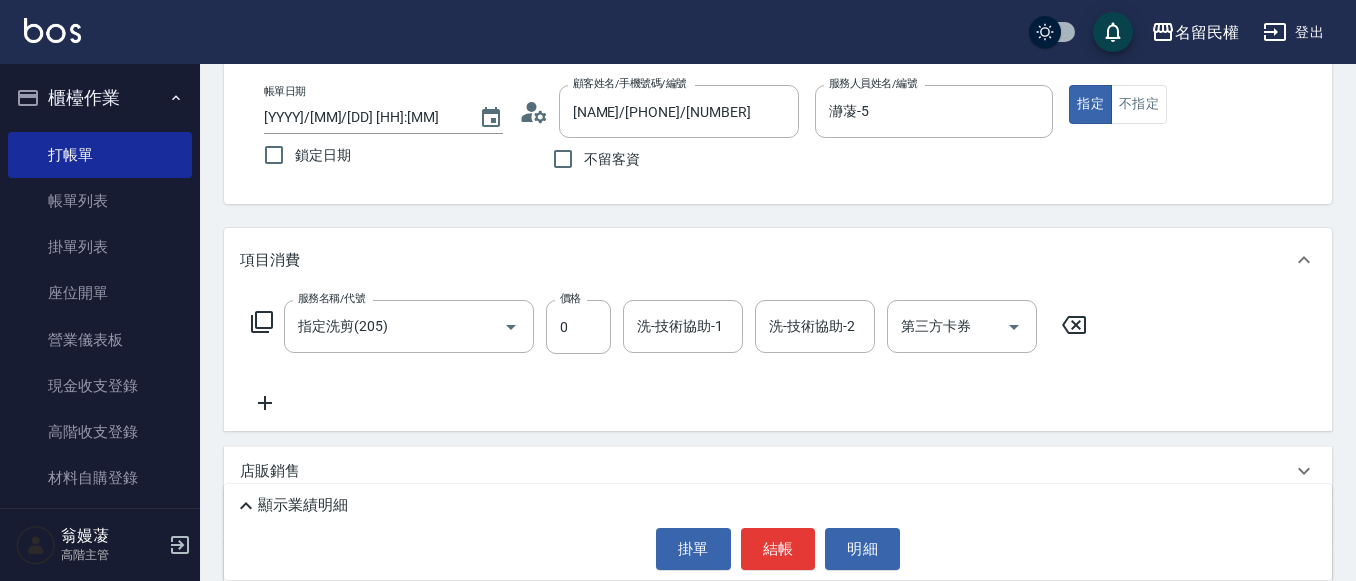 click 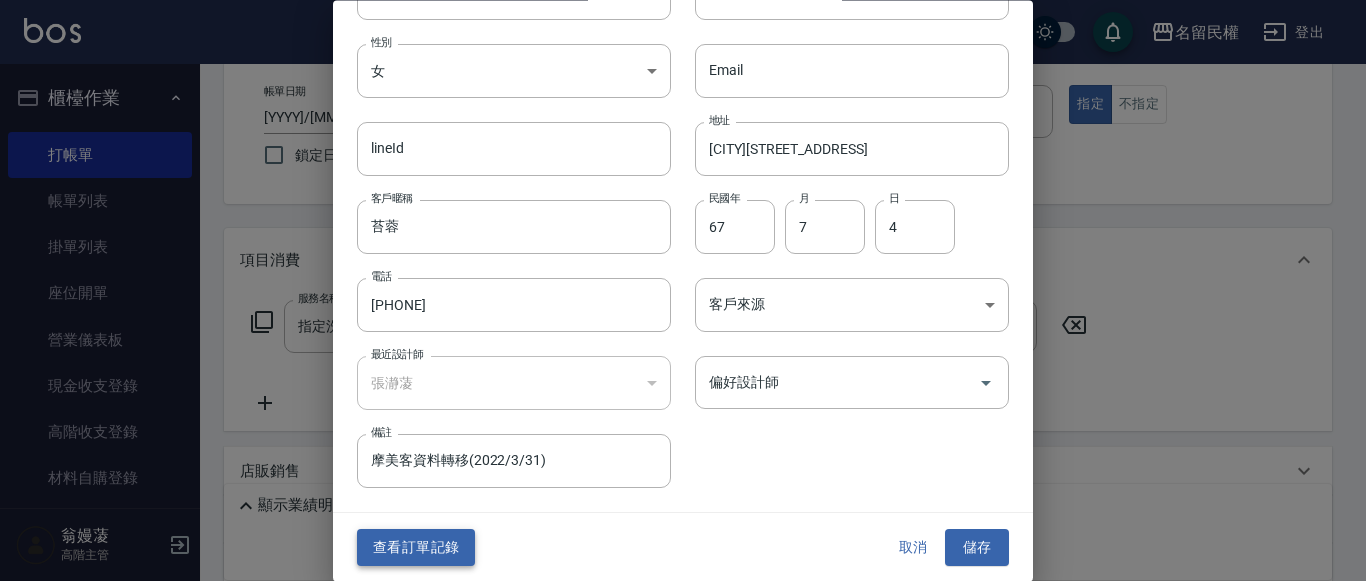 scroll, scrollTop: 112, scrollLeft: 0, axis: vertical 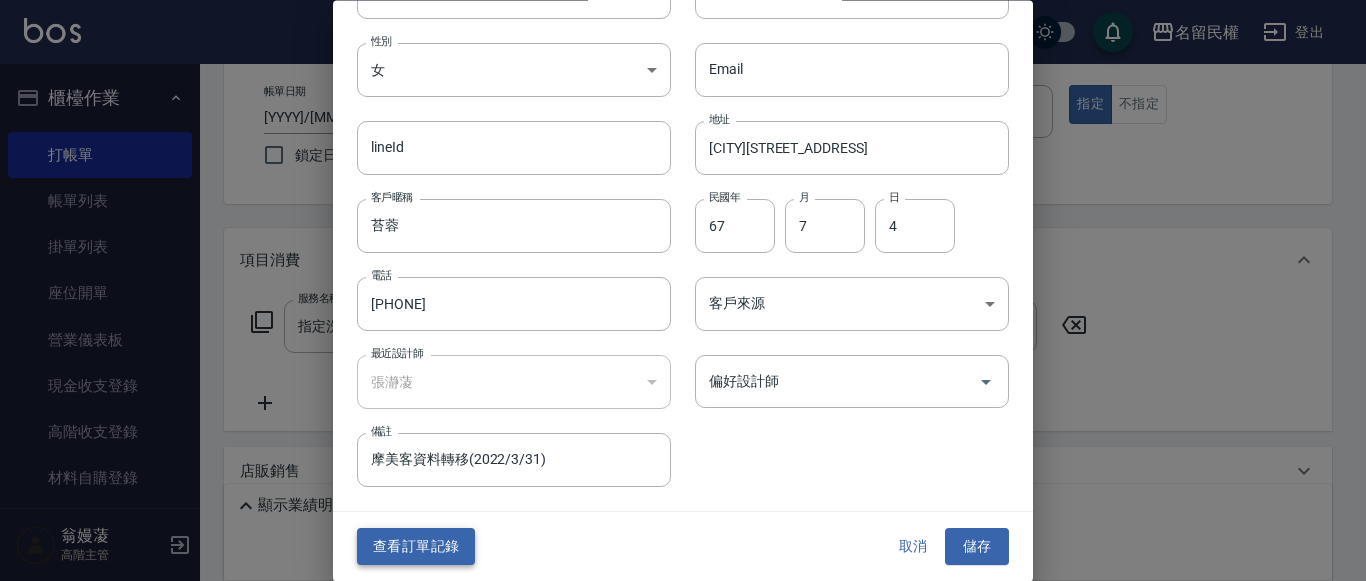 click on "查看訂單記錄" at bounding box center [416, 547] 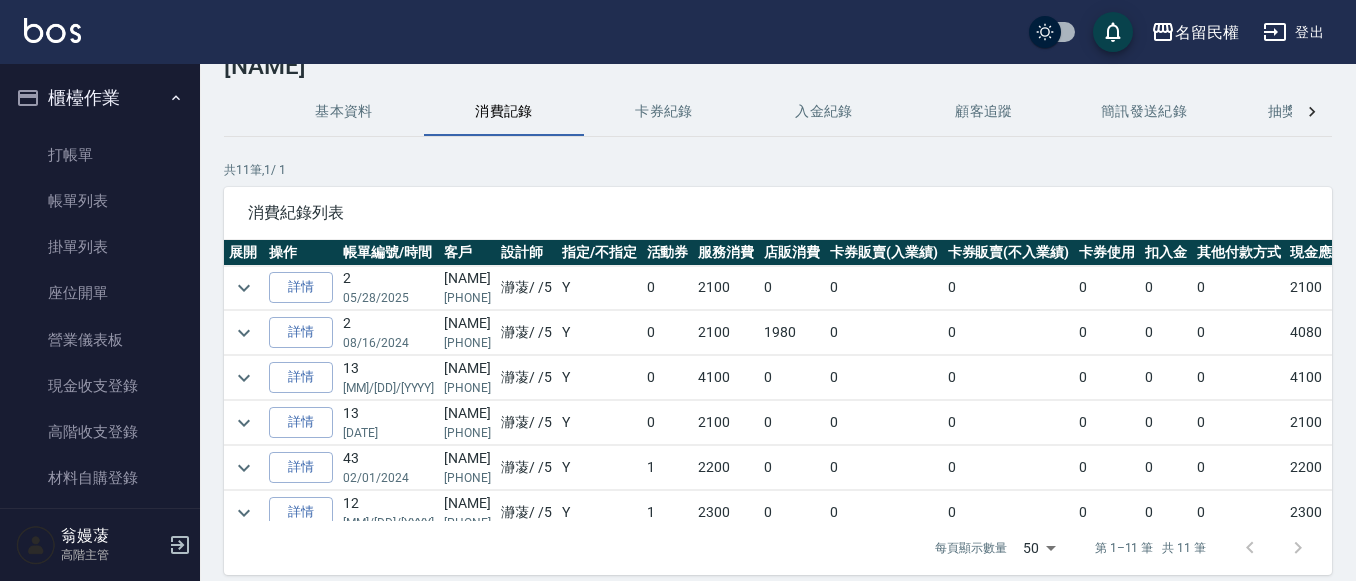 scroll, scrollTop: 100, scrollLeft: 0, axis: vertical 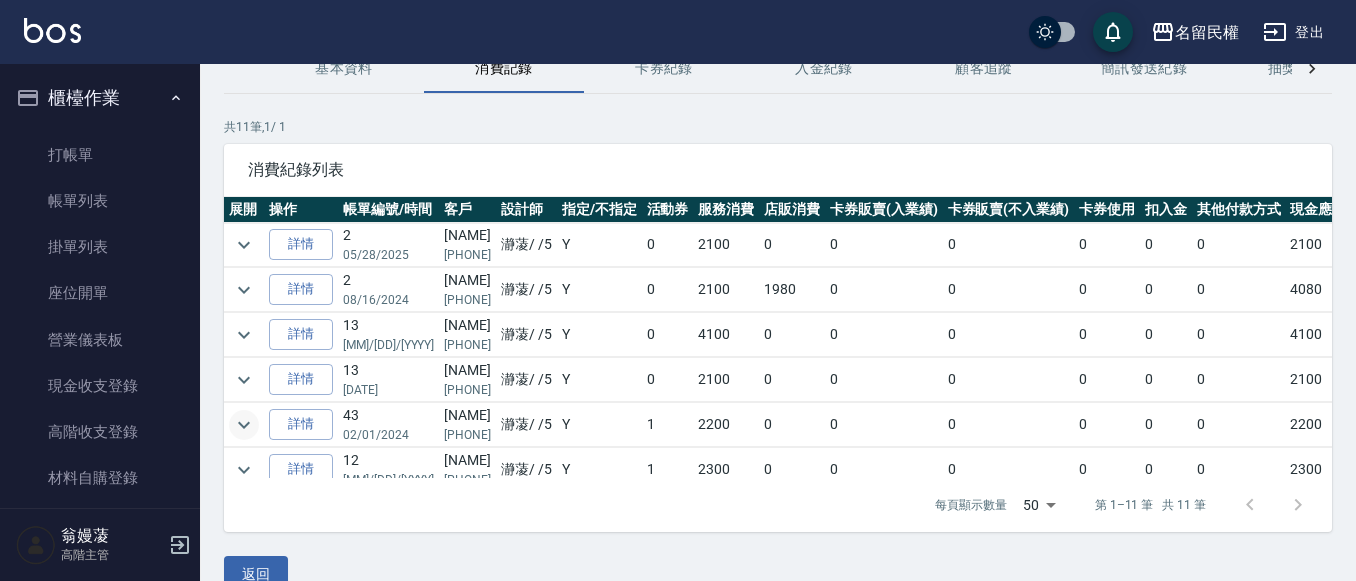click 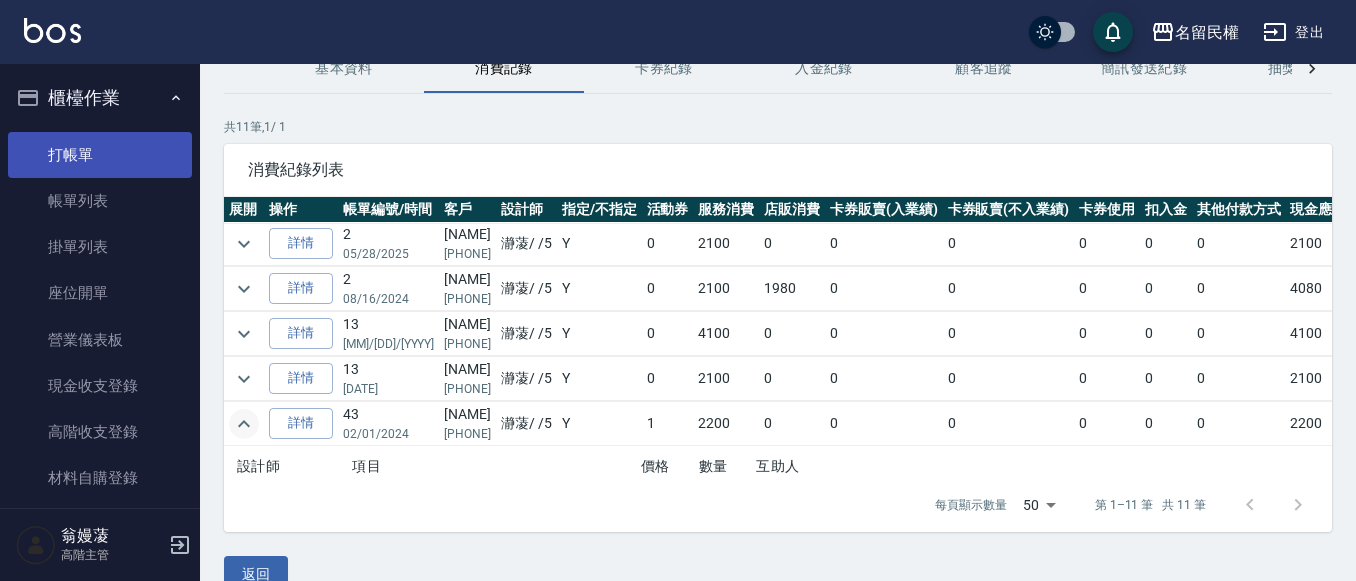 scroll, scrollTop: 0, scrollLeft: 0, axis: both 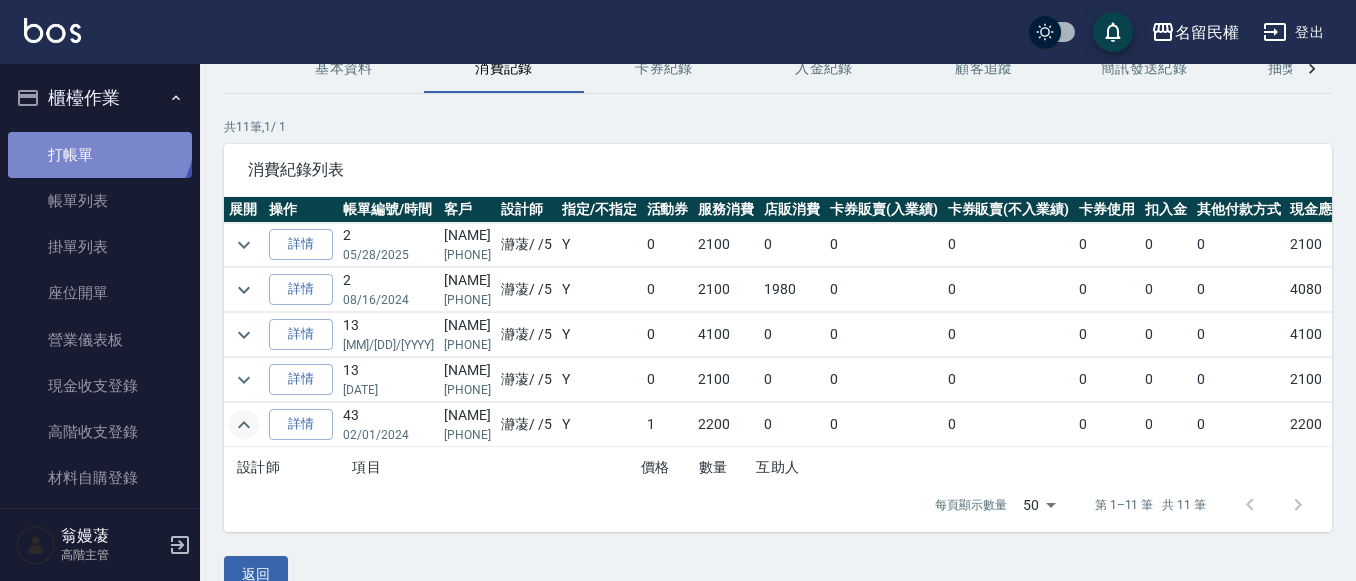 click on "打帳單" at bounding box center (100, 155) 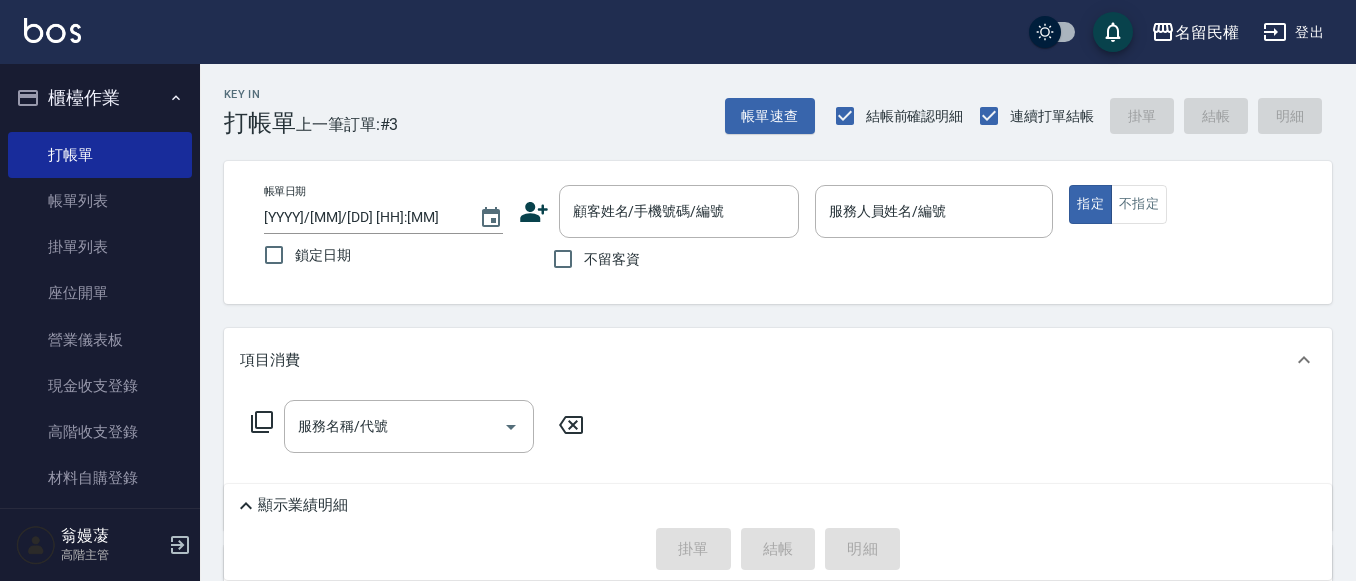 click on "不留客資" at bounding box center (612, 259) 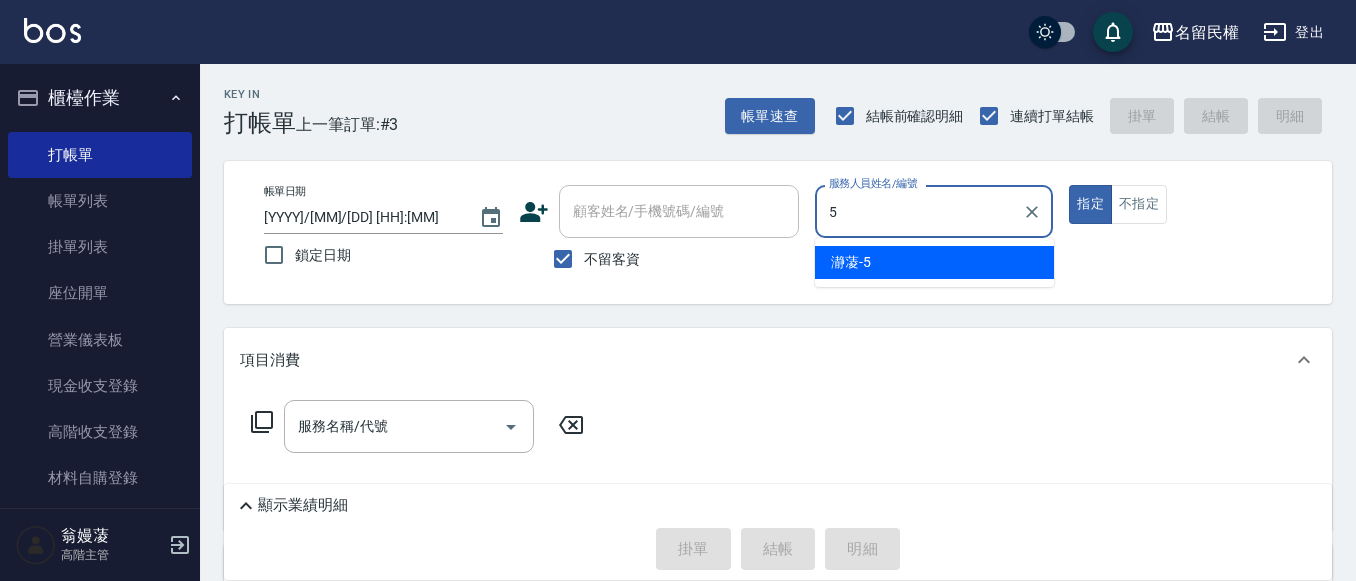 type on "瀞蓤-5" 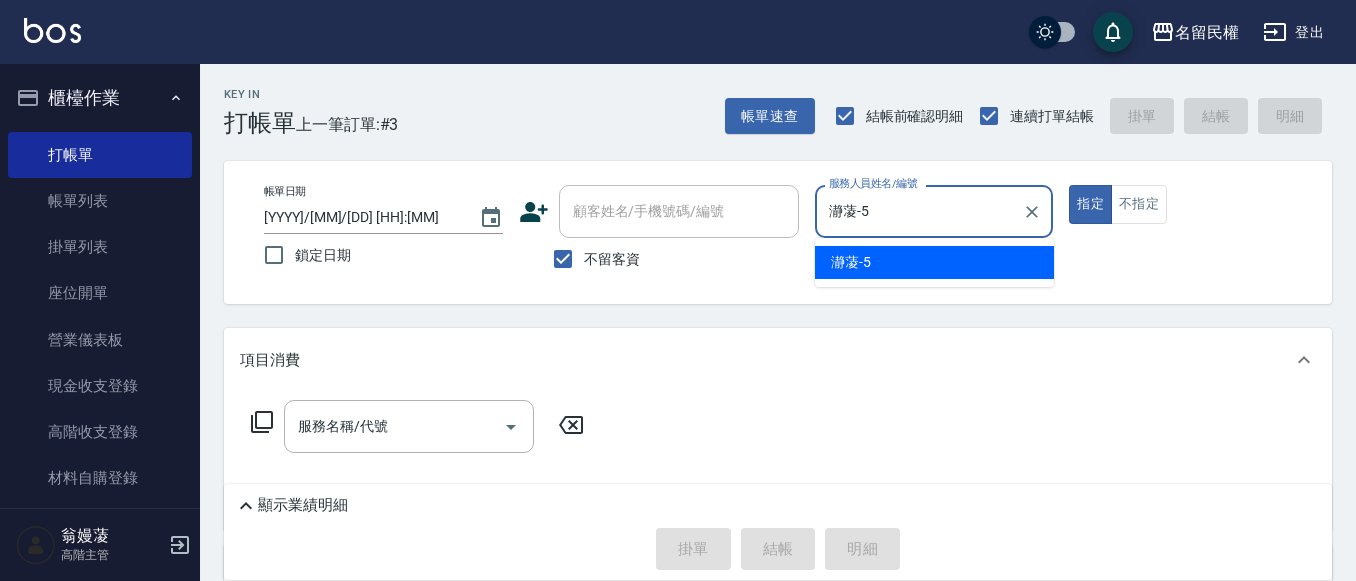 type on "true" 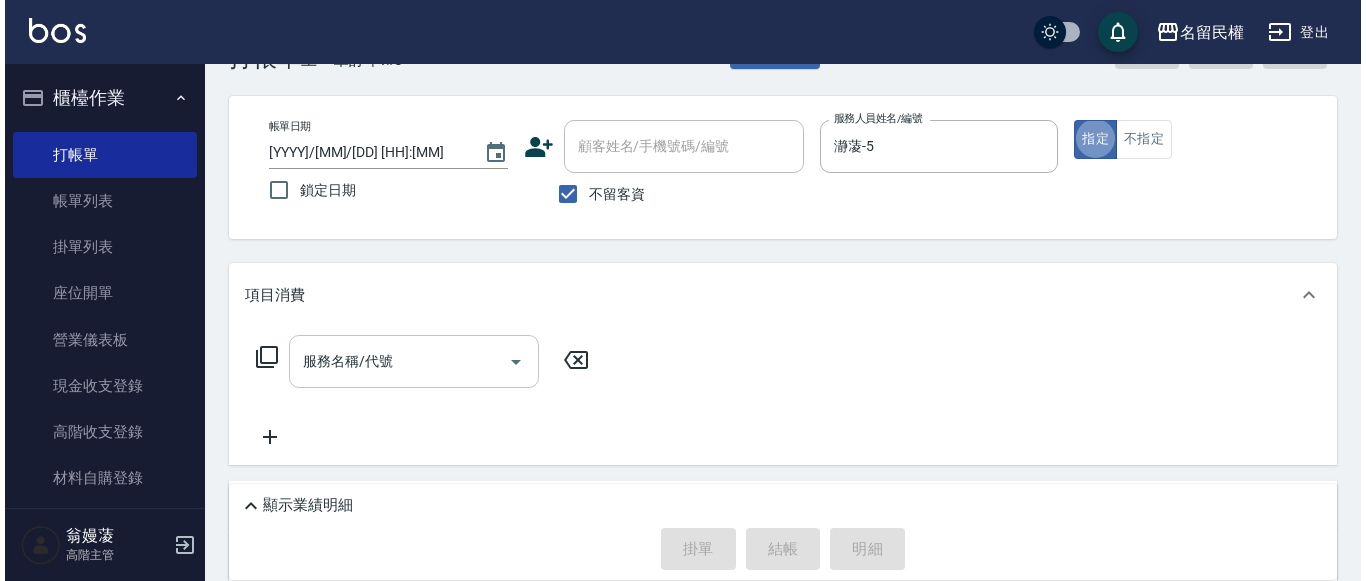 scroll, scrollTop: 100, scrollLeft: 0, axis: vertical 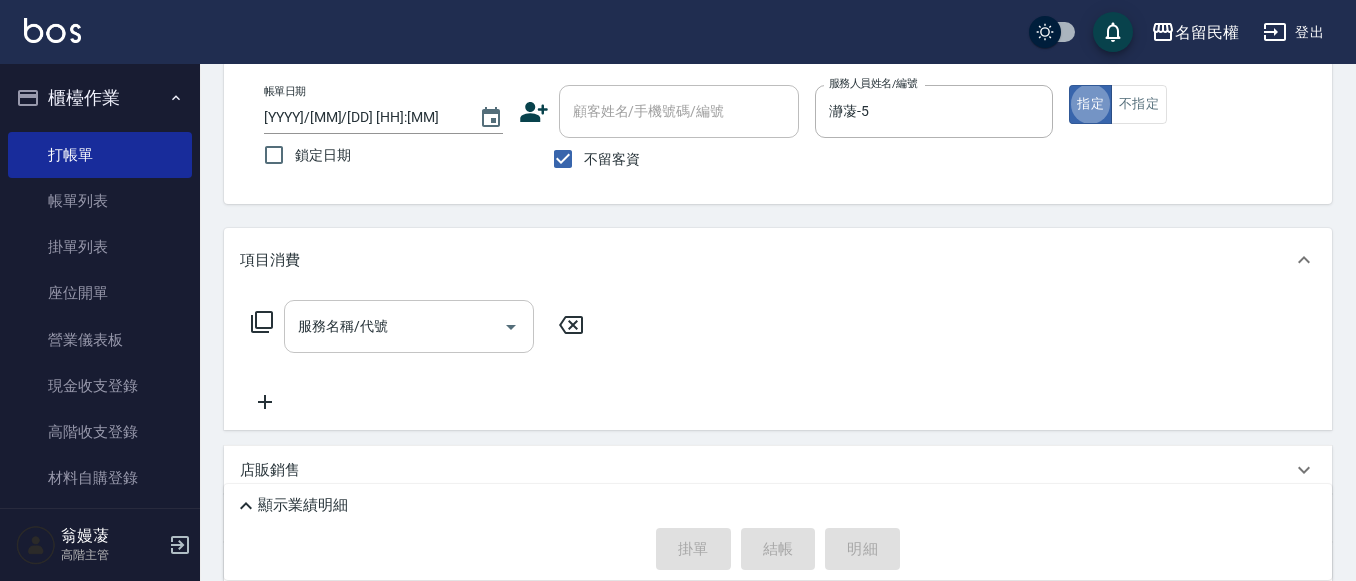 click on "服務名稱/代號" at bounding box center (409, 326) 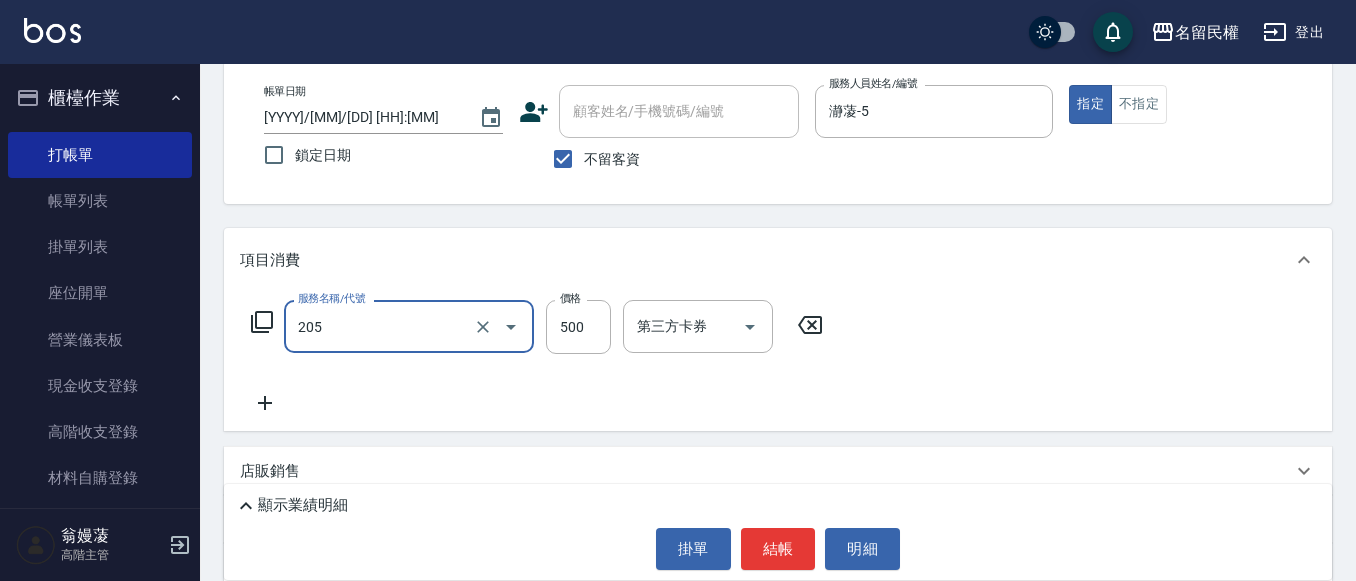 type on "指定洗剪(205)" 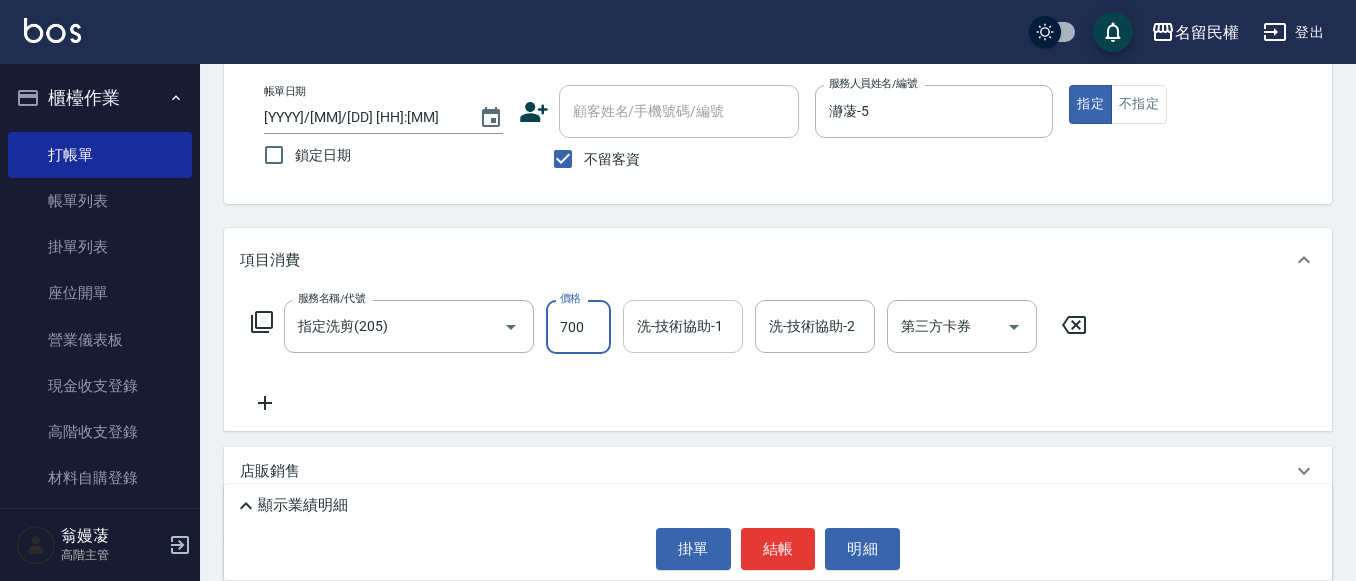 type on "700" 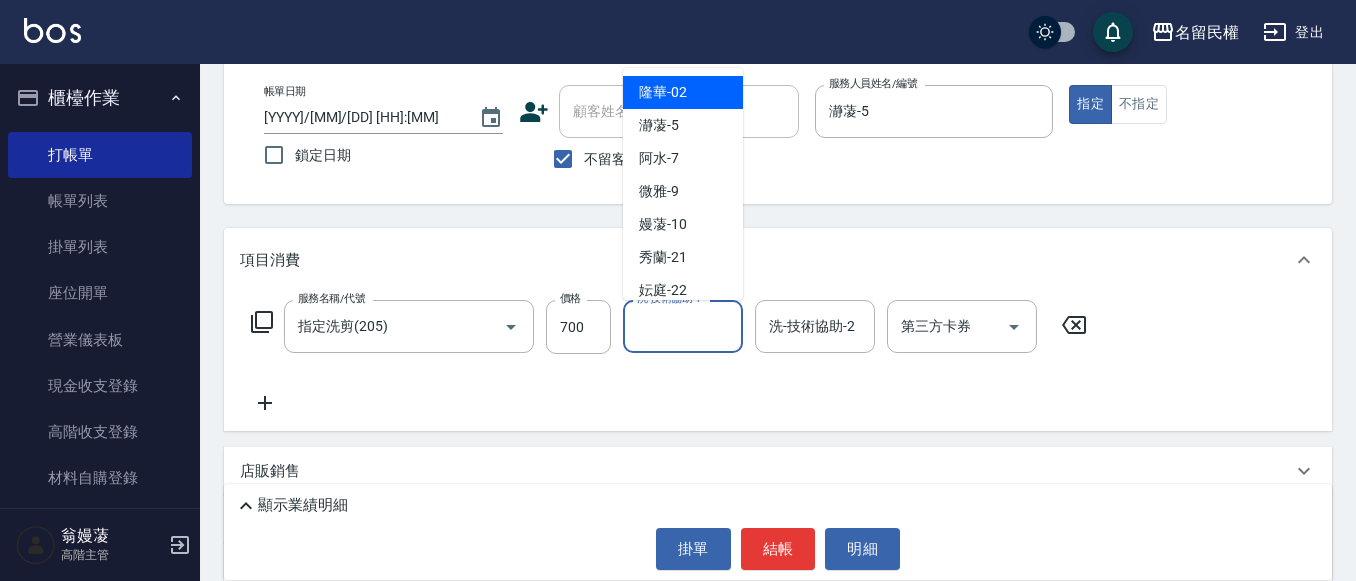 click on "洗-技術協助-1" at bounding box center (683, 326) 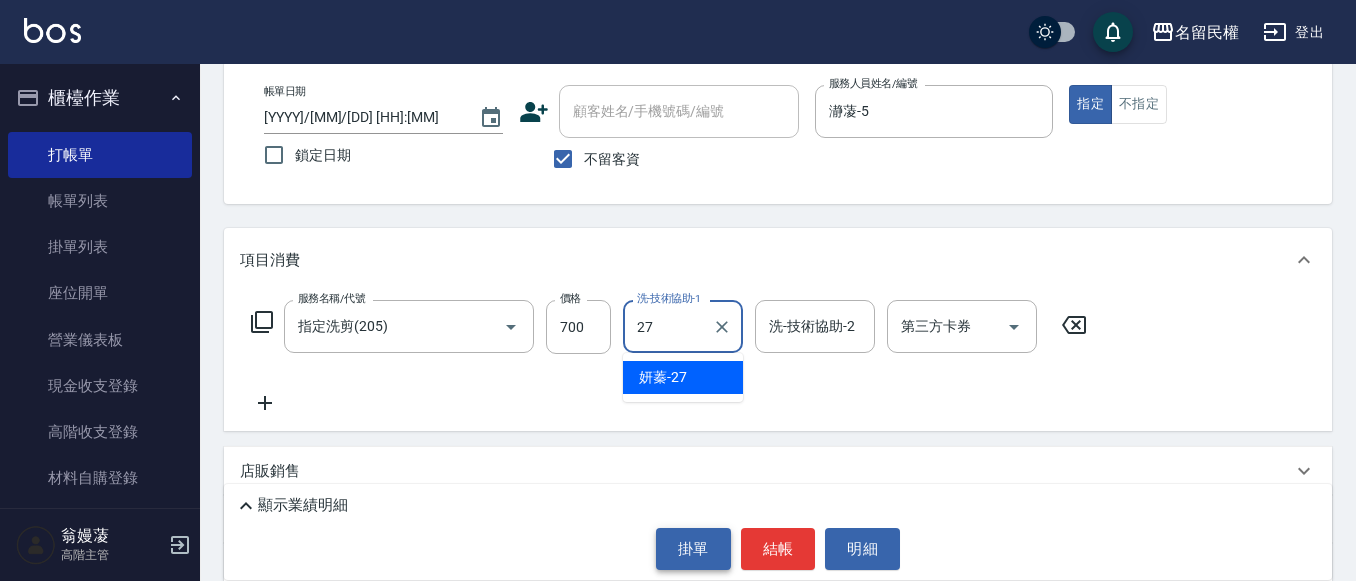 type on "妍蓁-27" 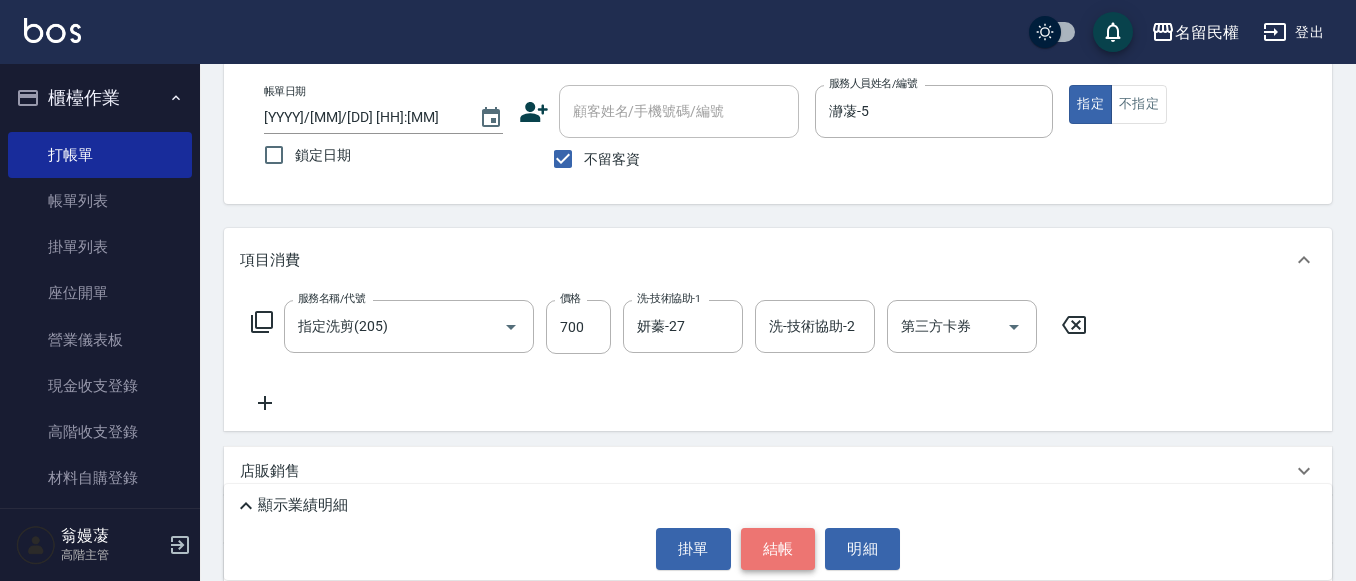 click on "結帳" at bounding box center (778, 549) 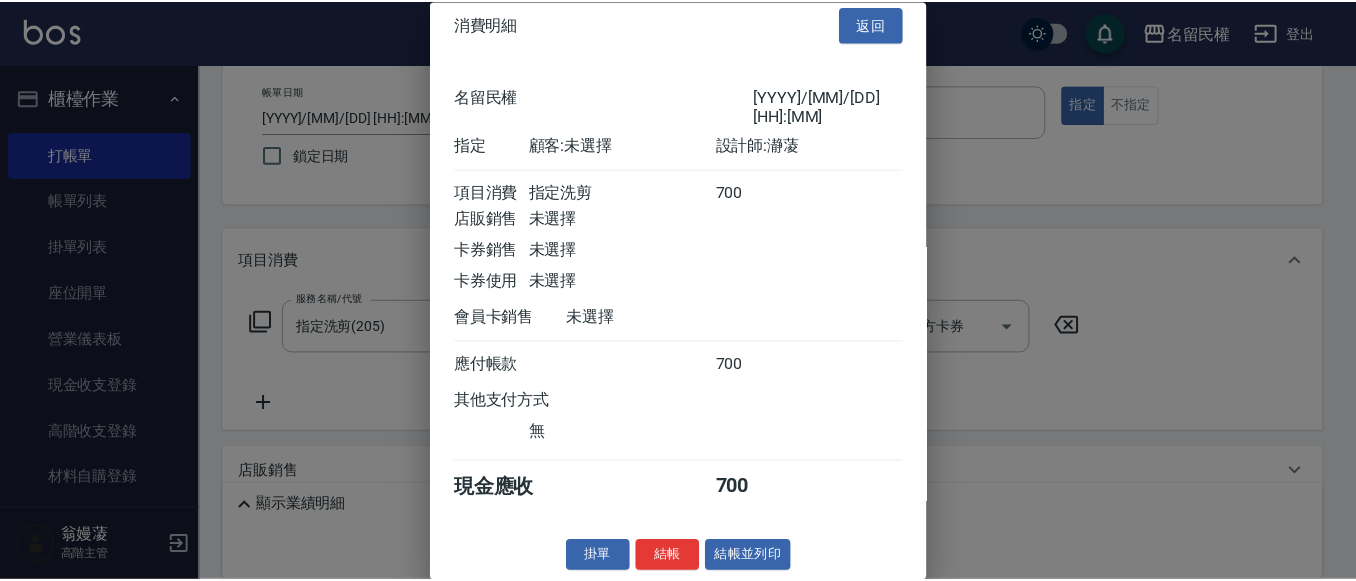 scroll, scrollTop: 26, scrollLeft: 0, axis: vertical 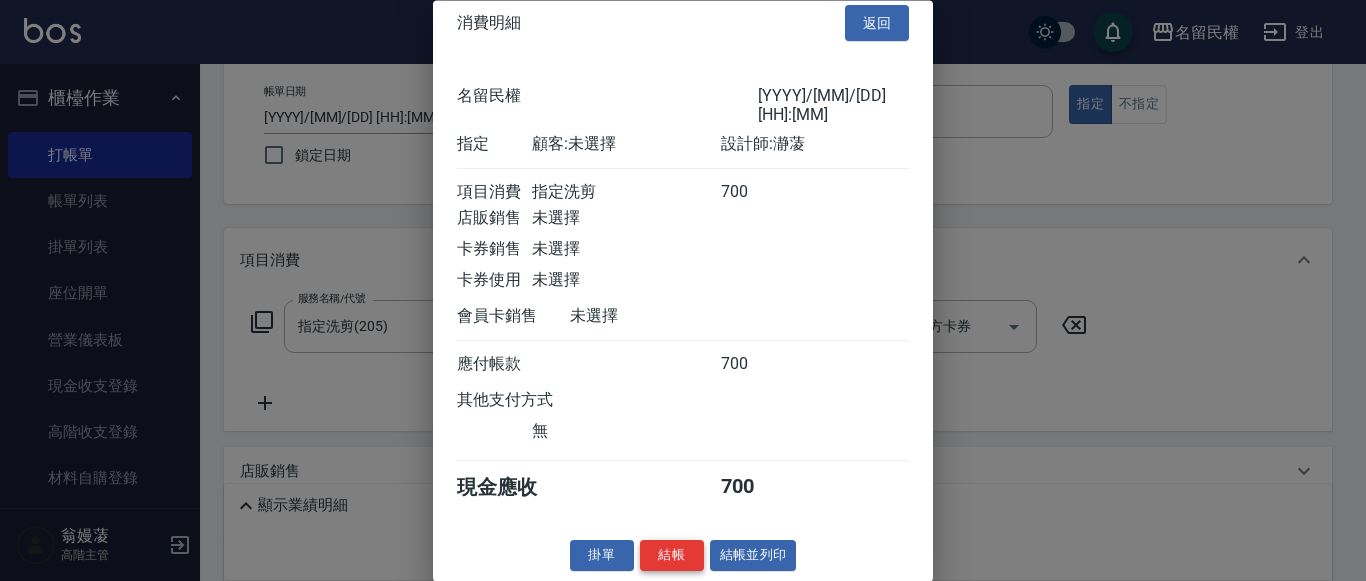 click on "結帳" at bounding box center [672, 556] 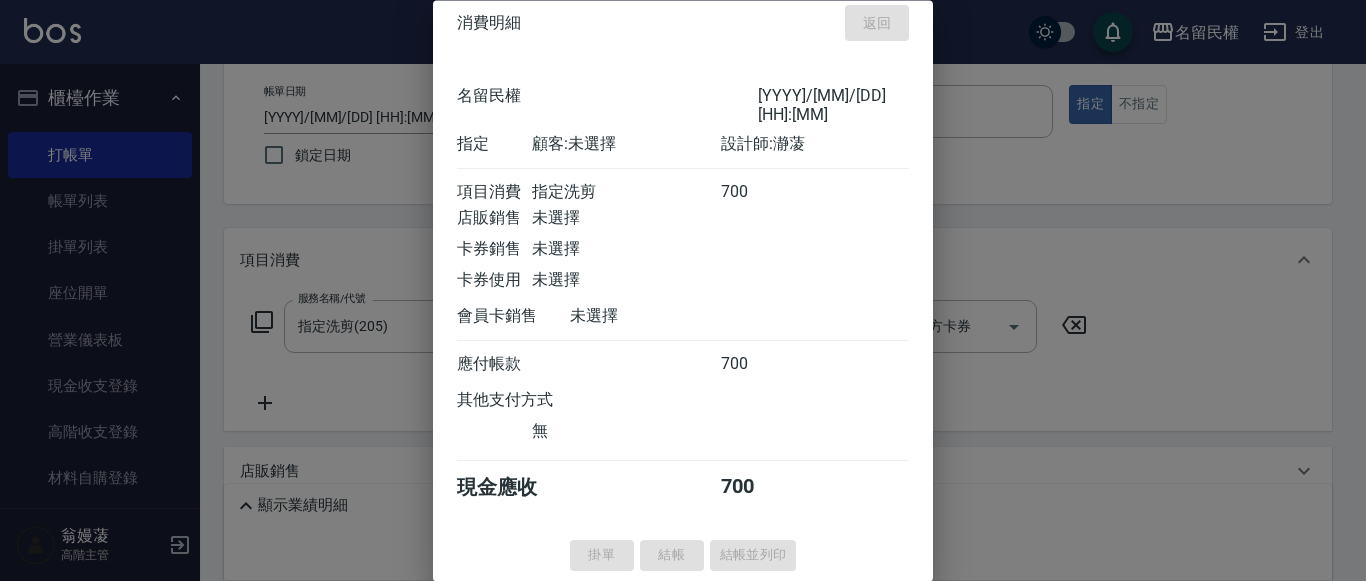 type 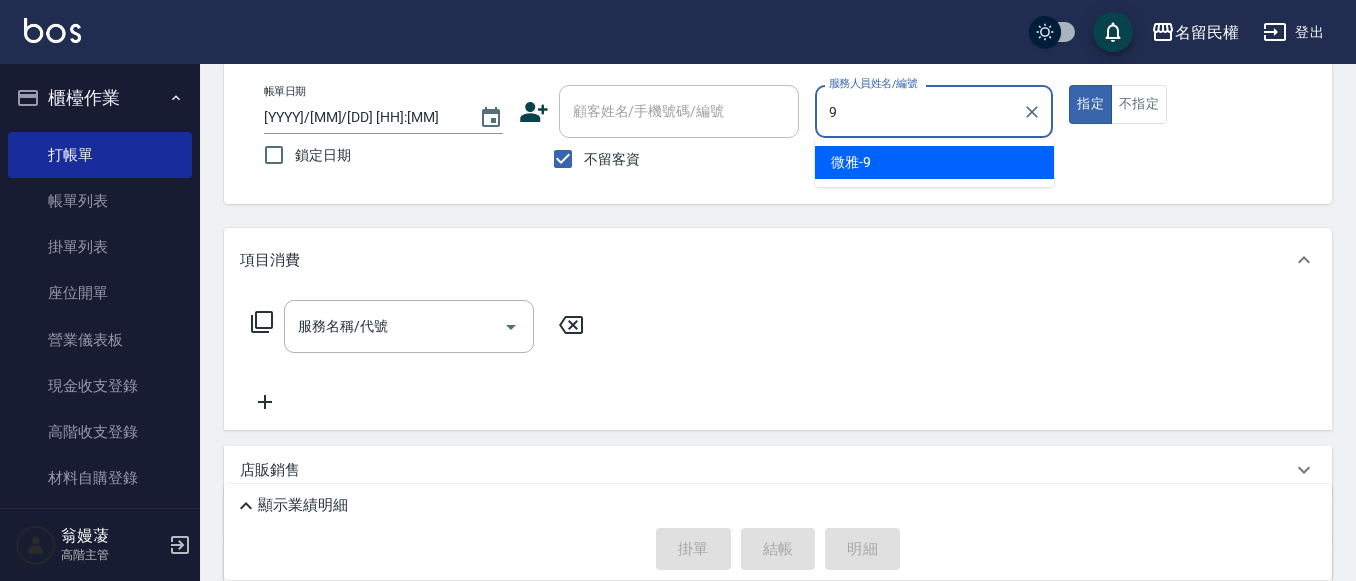 type on "微雅-9" 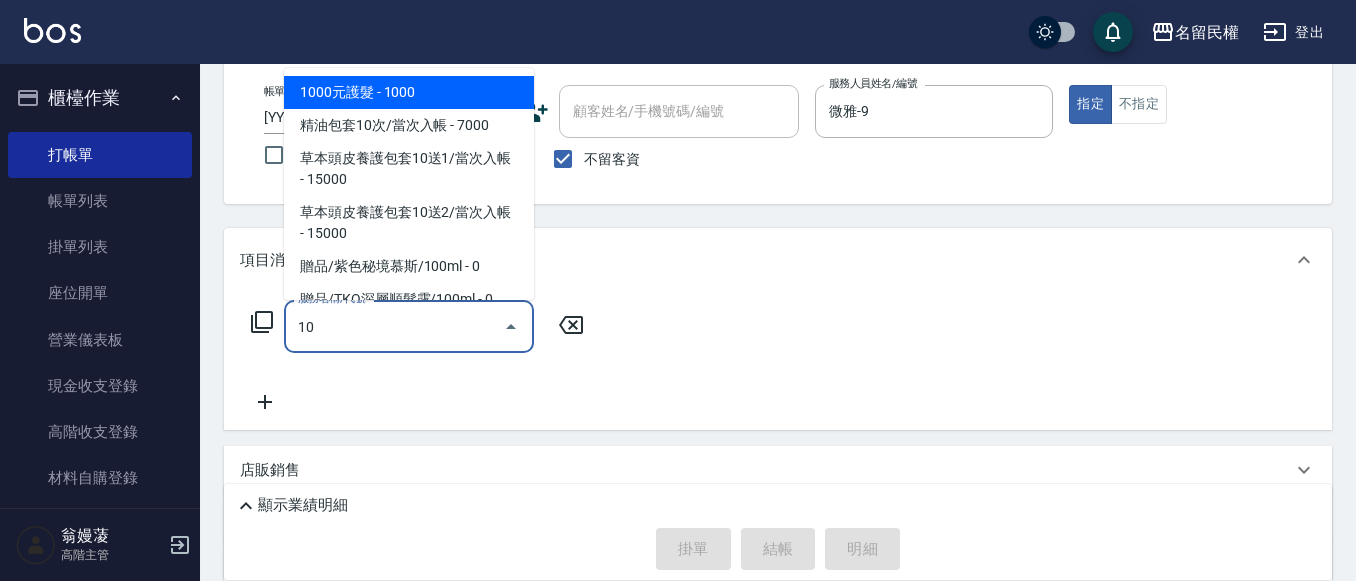 type on "101" 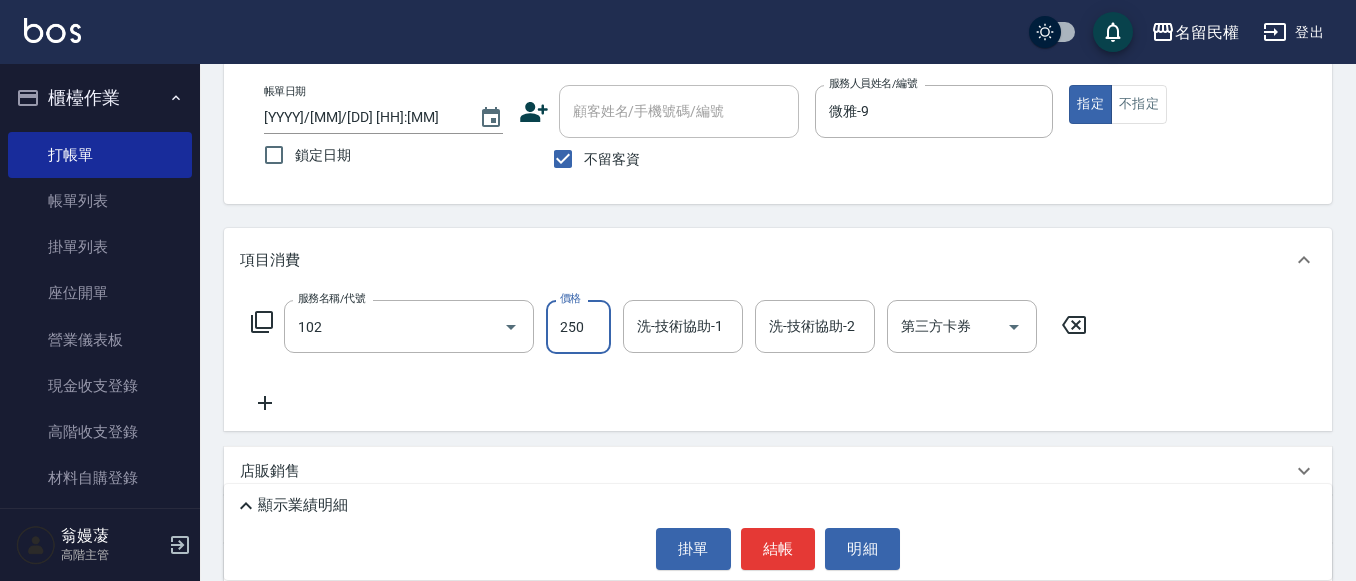 type on "指定洗髮(102)" 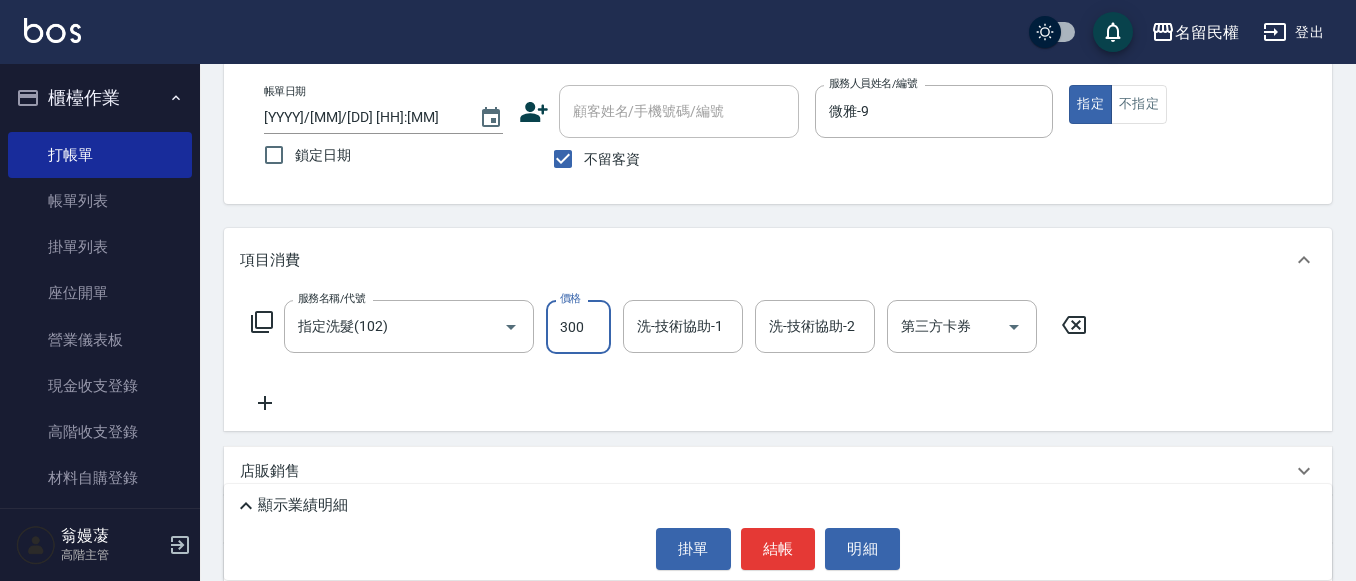 type on "300" 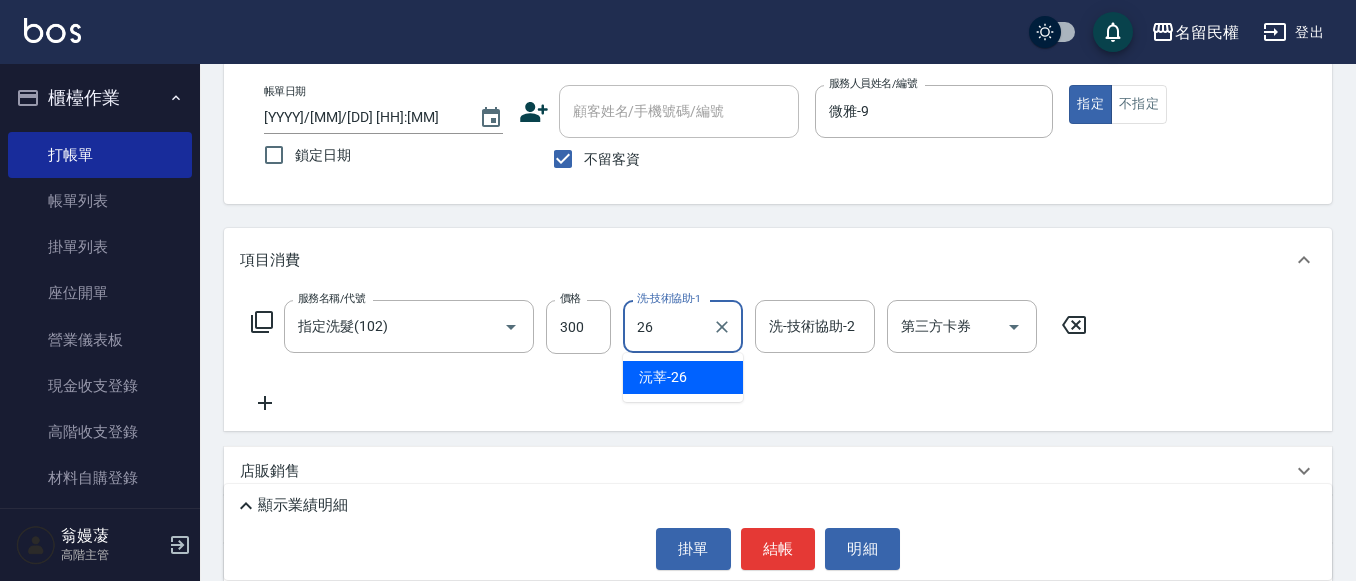 type on "沅莘-26" 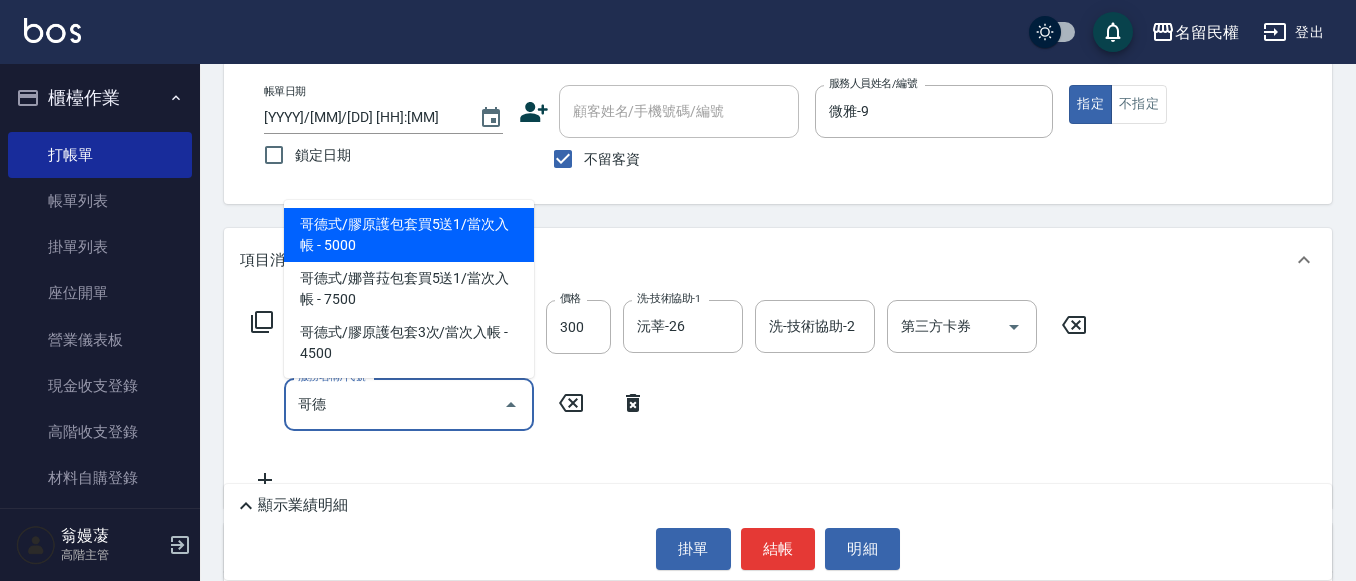 type on "哥德德" 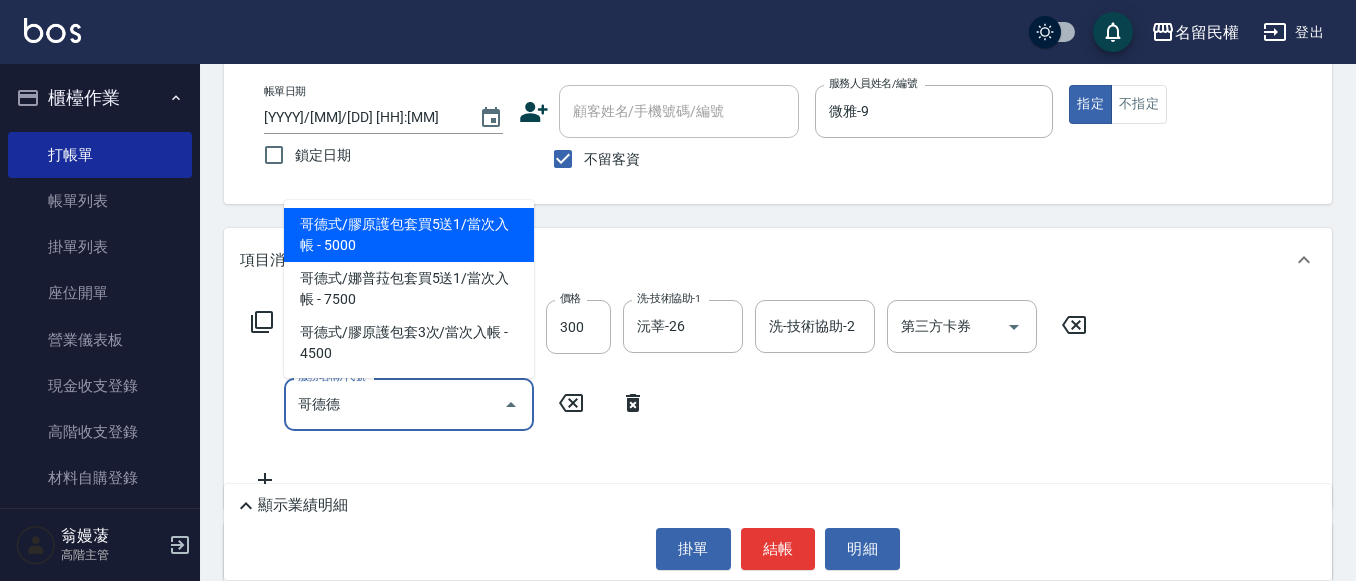 click on "項目消費" at bounding box center [778, 260] 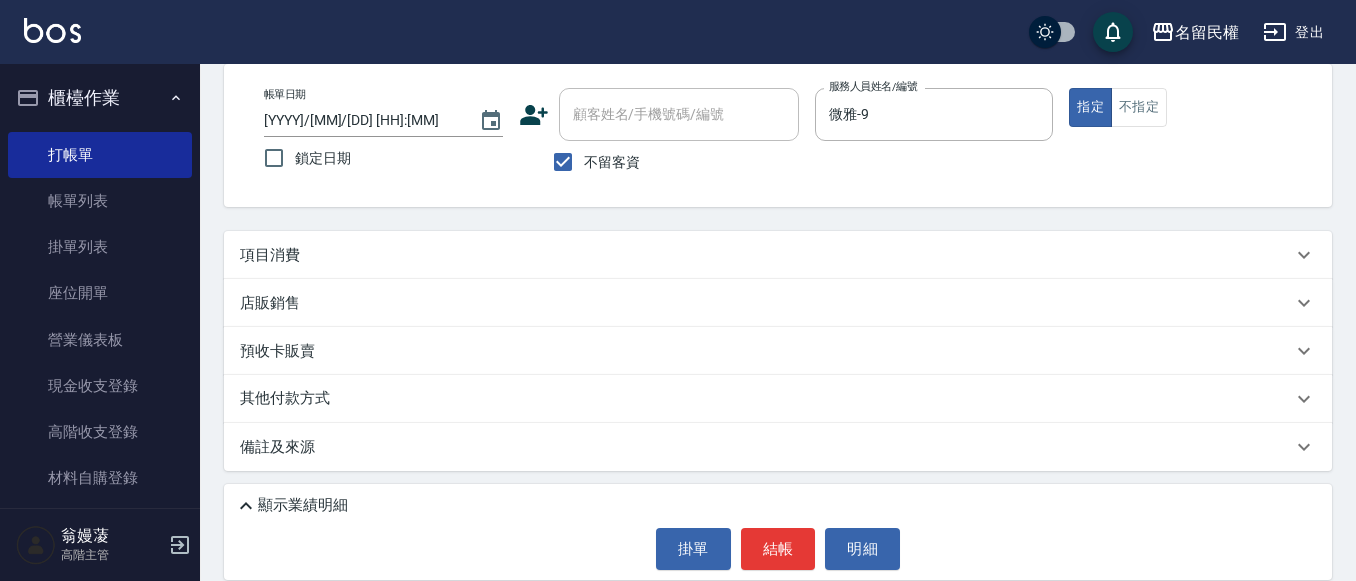scroll, scrollTop: 97, scrollLeft: 0, axis: vertical 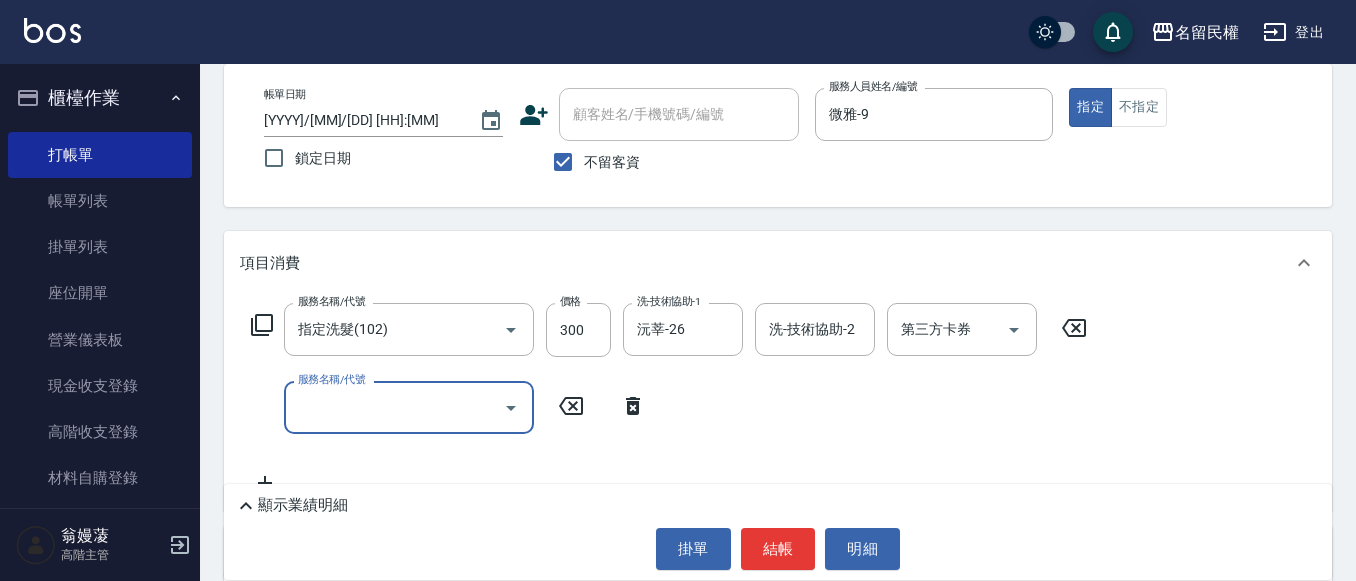 click on "服務名稱/代號" at bounding box center [394, 407] 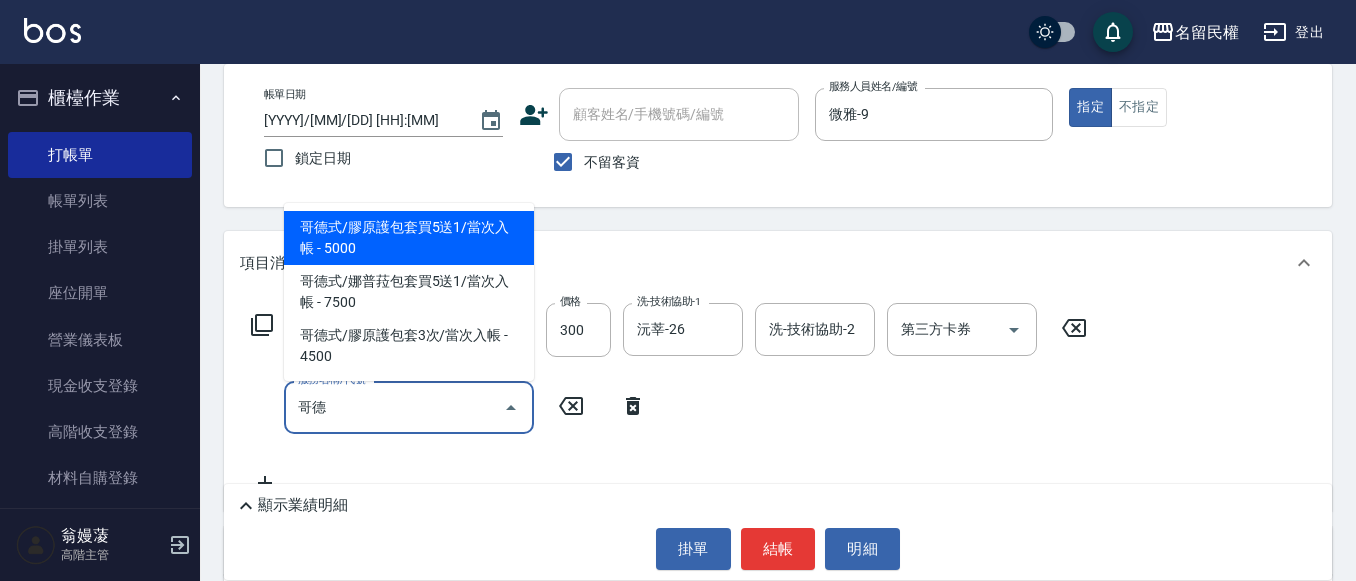 click on "哥德式/膠原護包套買5送1/當次入帳 - 5000" at bounding box center (409, 238) 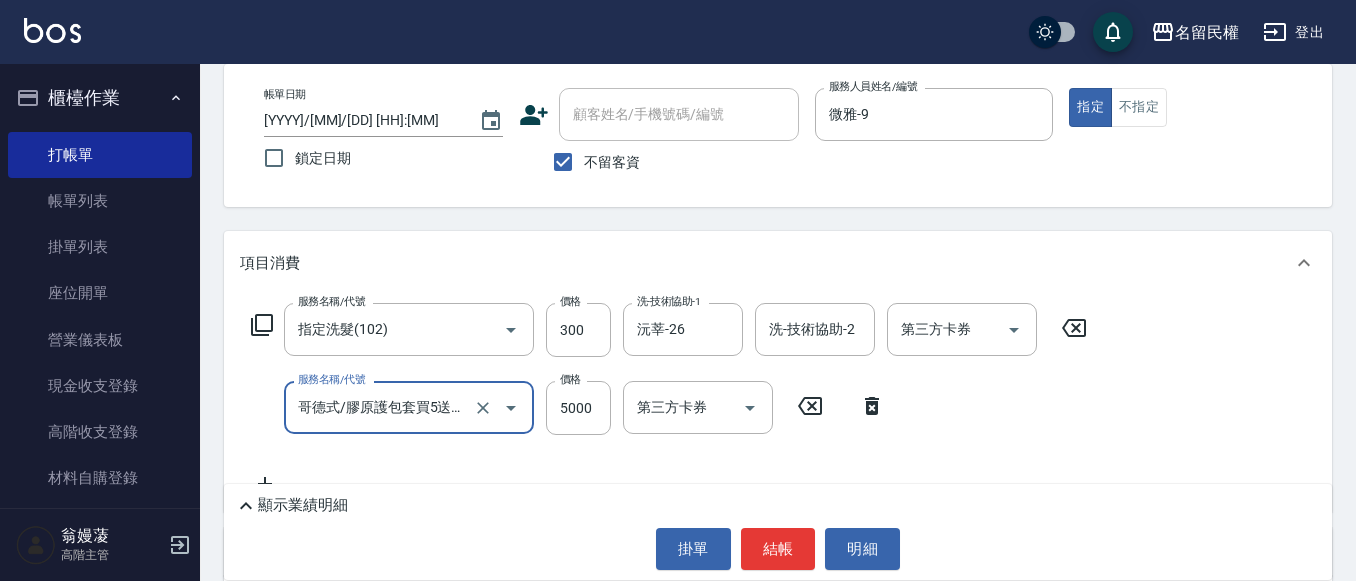 type on "哥德式/膠原護包套買5送1/當次入帳([NUMBER])" 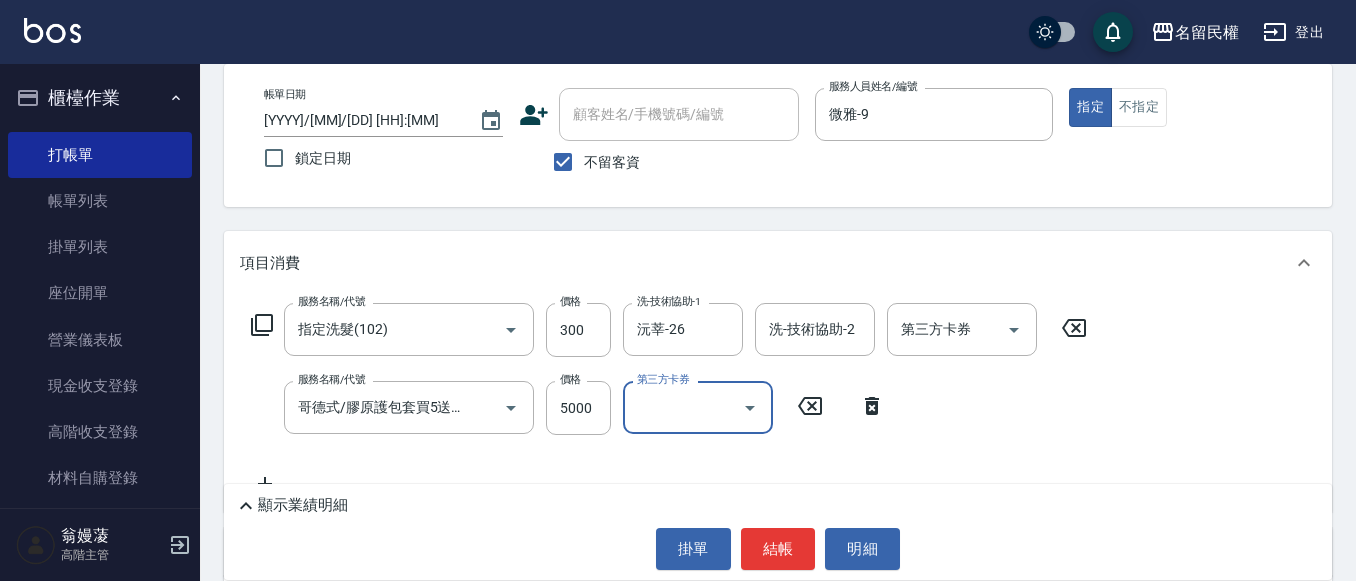 scroll, scrollTop: 0, scrollLeft: 0, axis: both 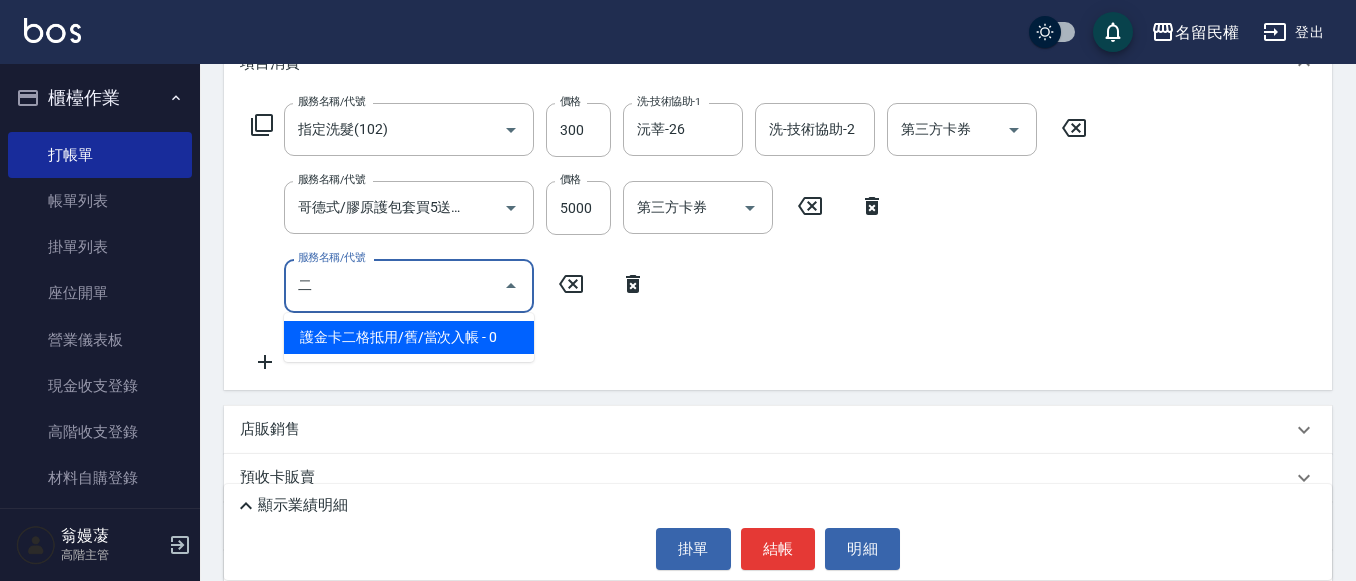 click on "護金卡二格抵用/舊/當次入帳 - 0" at bounding box center (409, 337) 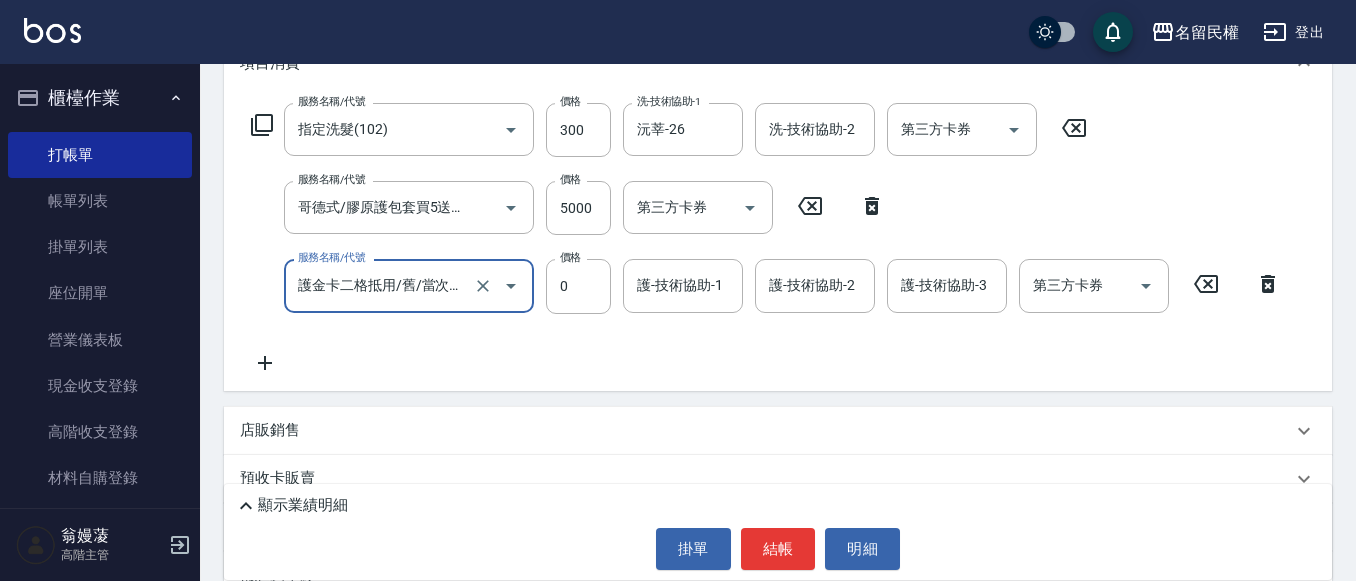 type on "護金卡二格抵用/舊/當次入帳([NUMBER])" 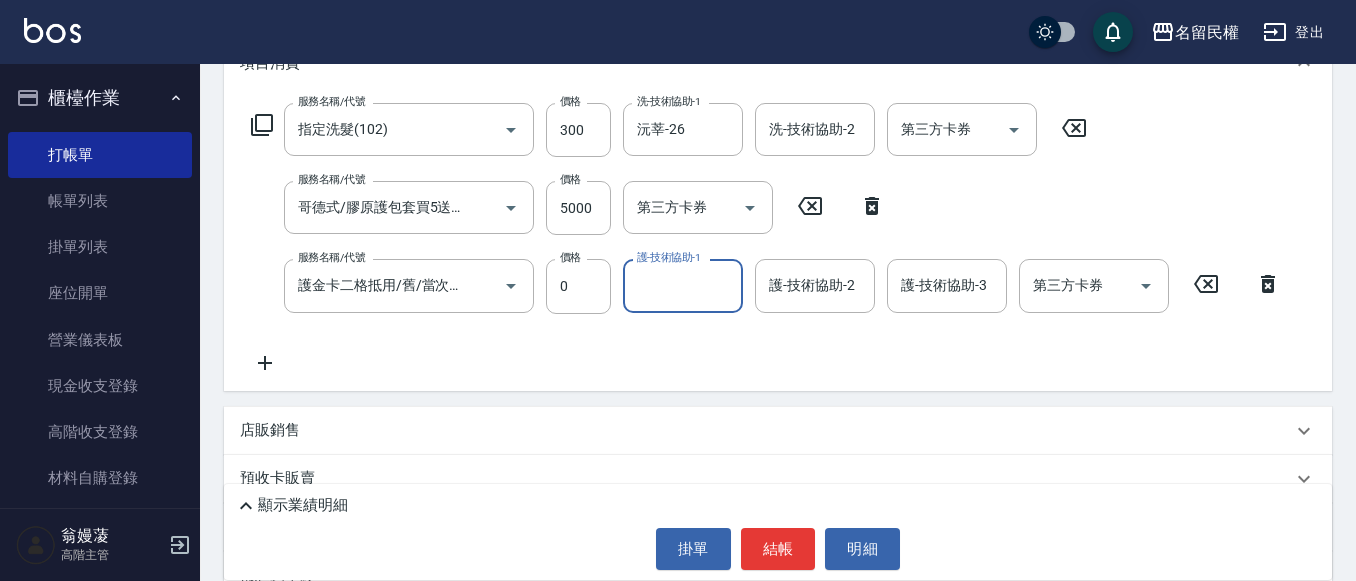 type on "0" 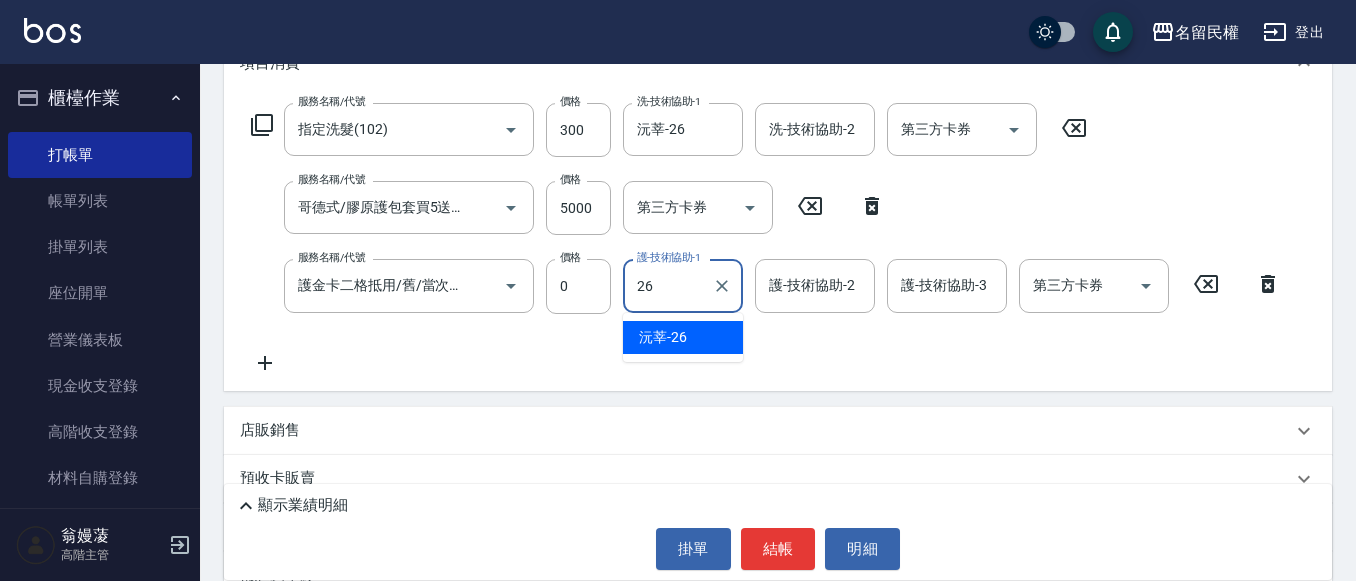 type on "沅莘-26" 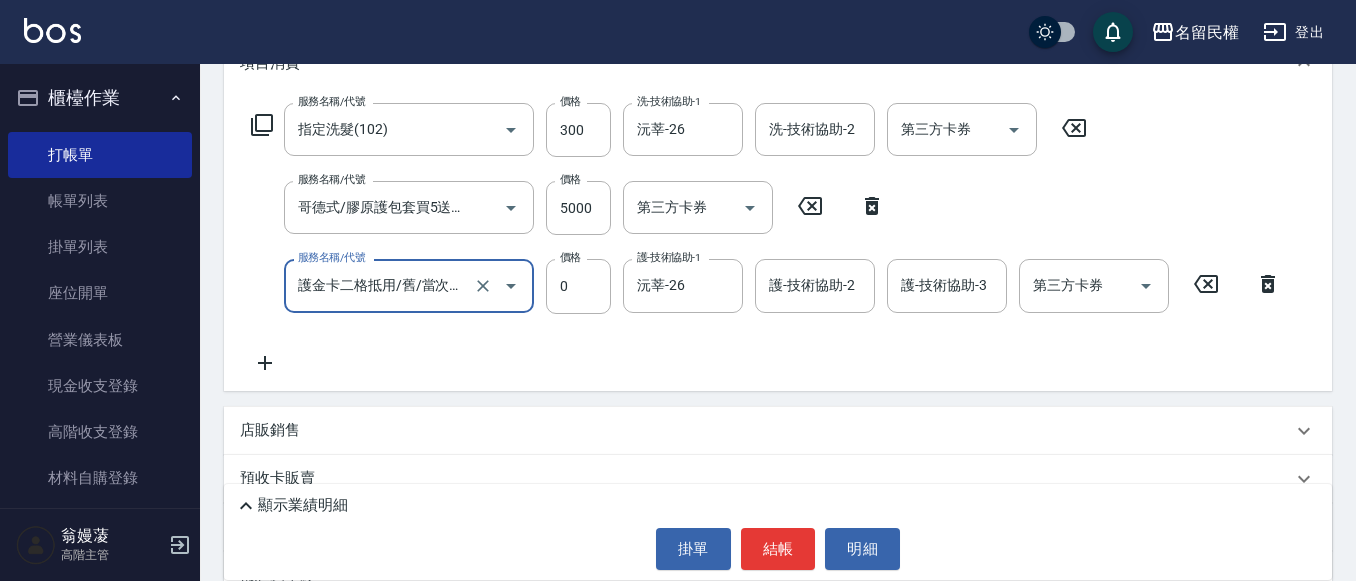 click on "護金卡二格抵用/舊/當次入帳([NUMBER])" at bounding box center [381, 285] 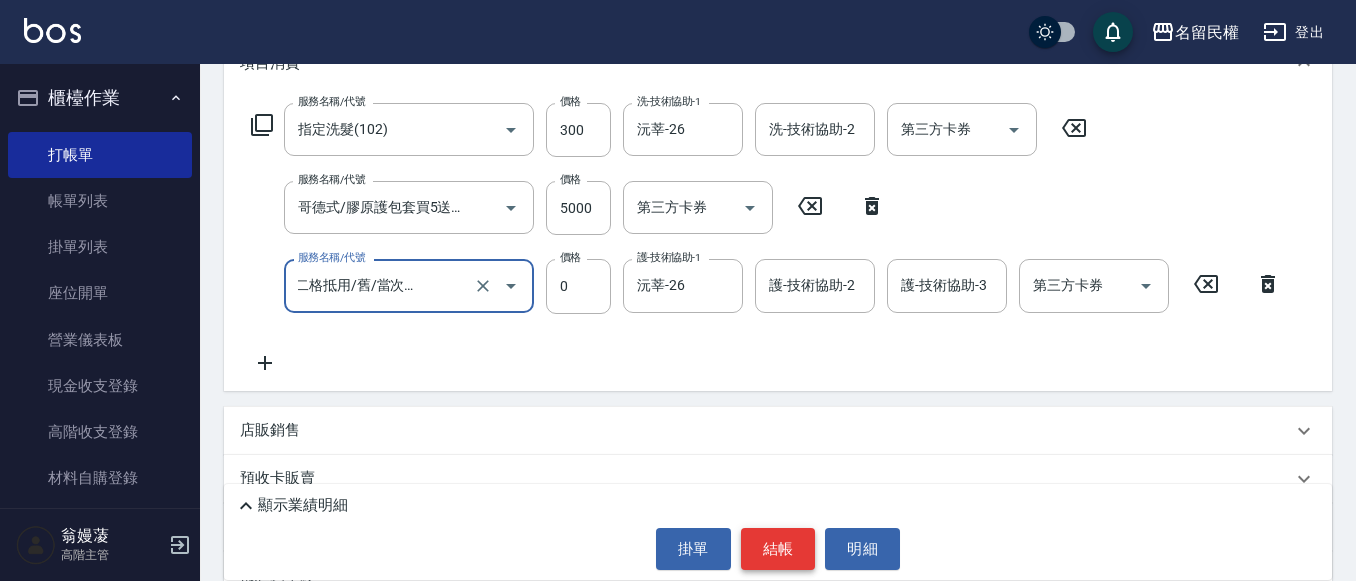 click on "結帳" at bounding box center (778, 549) 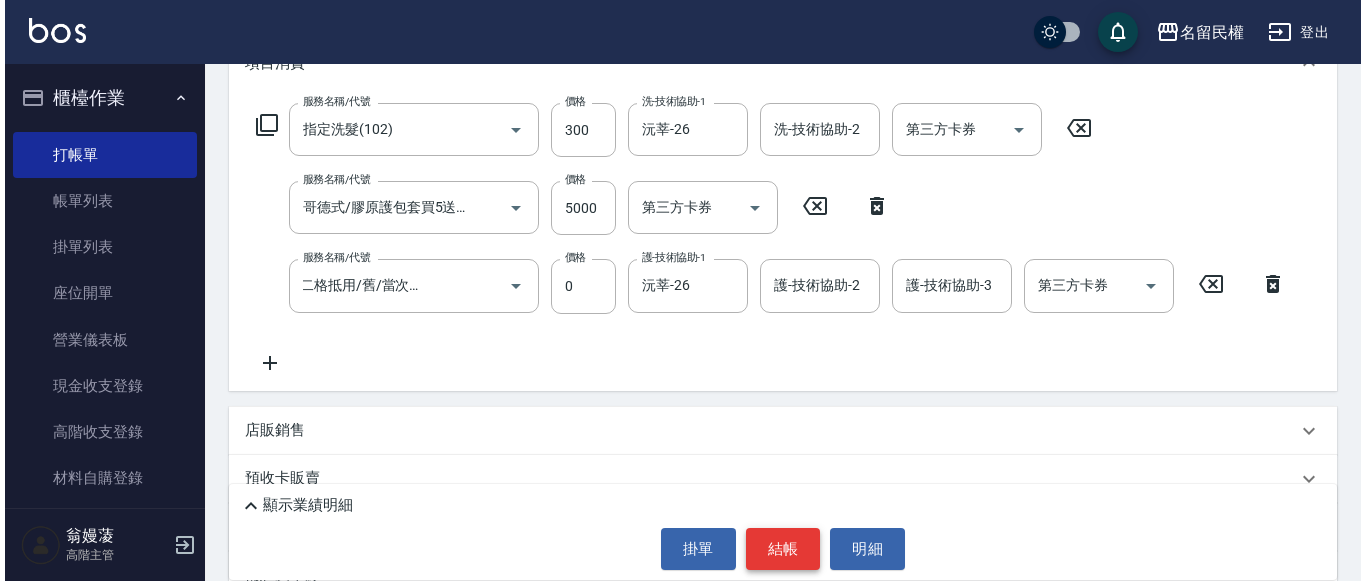scroll, scrollTop: 0, scrollLeft: 0, axis: both 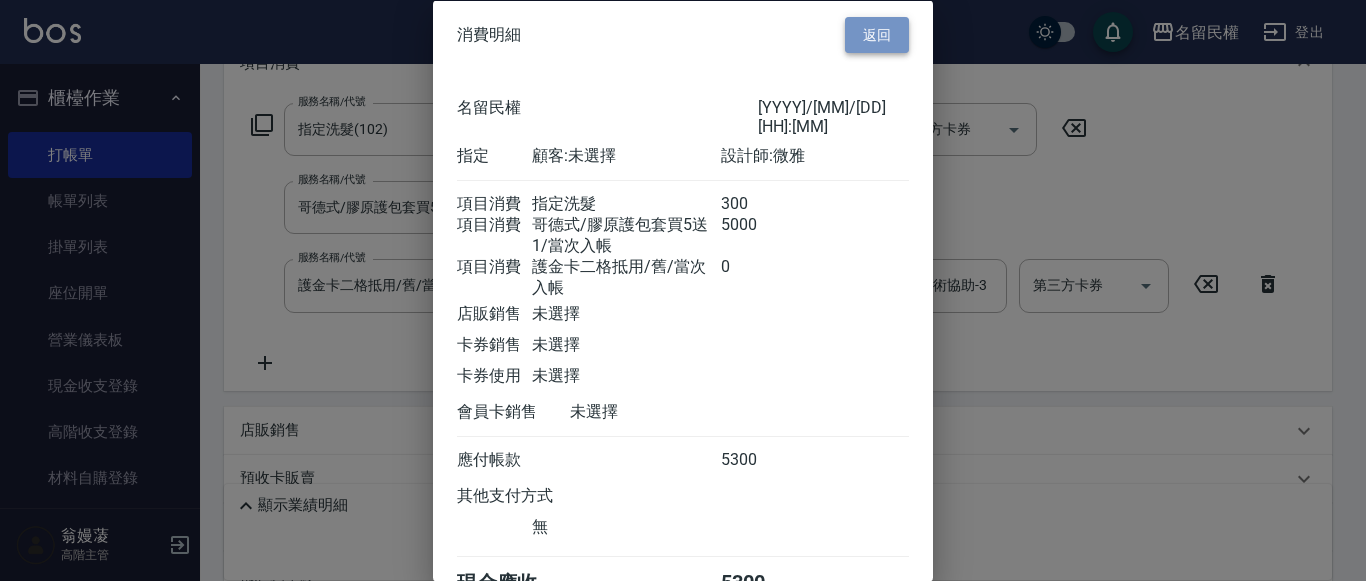 click on "返回" at bounding box center (877, 34) 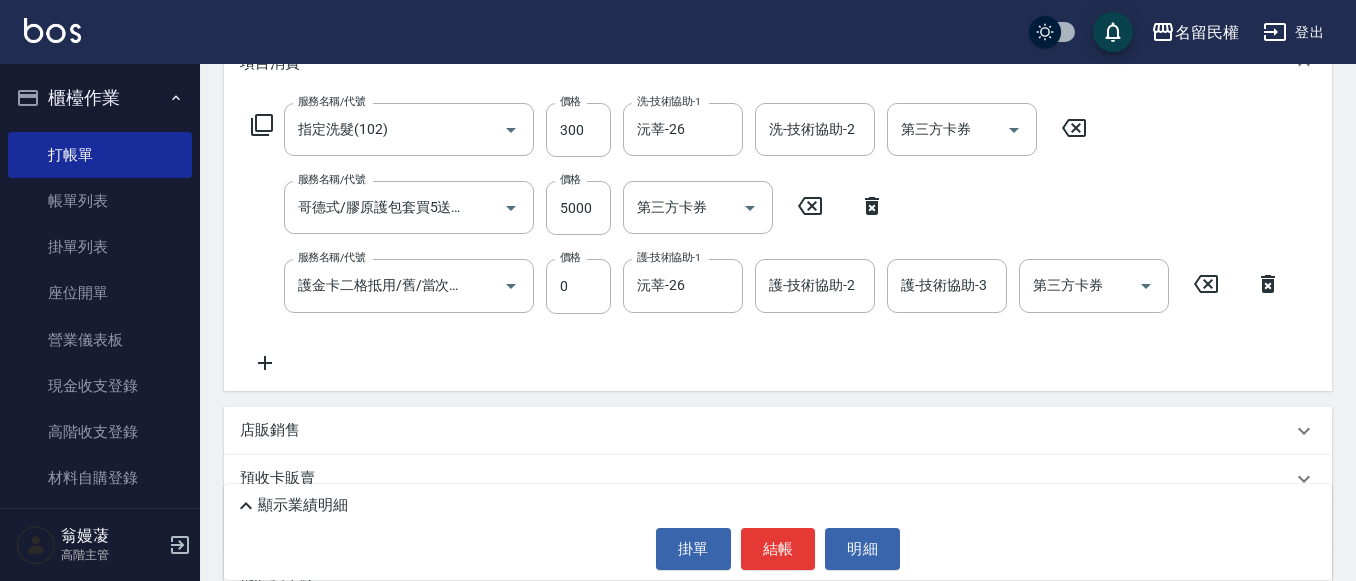 click 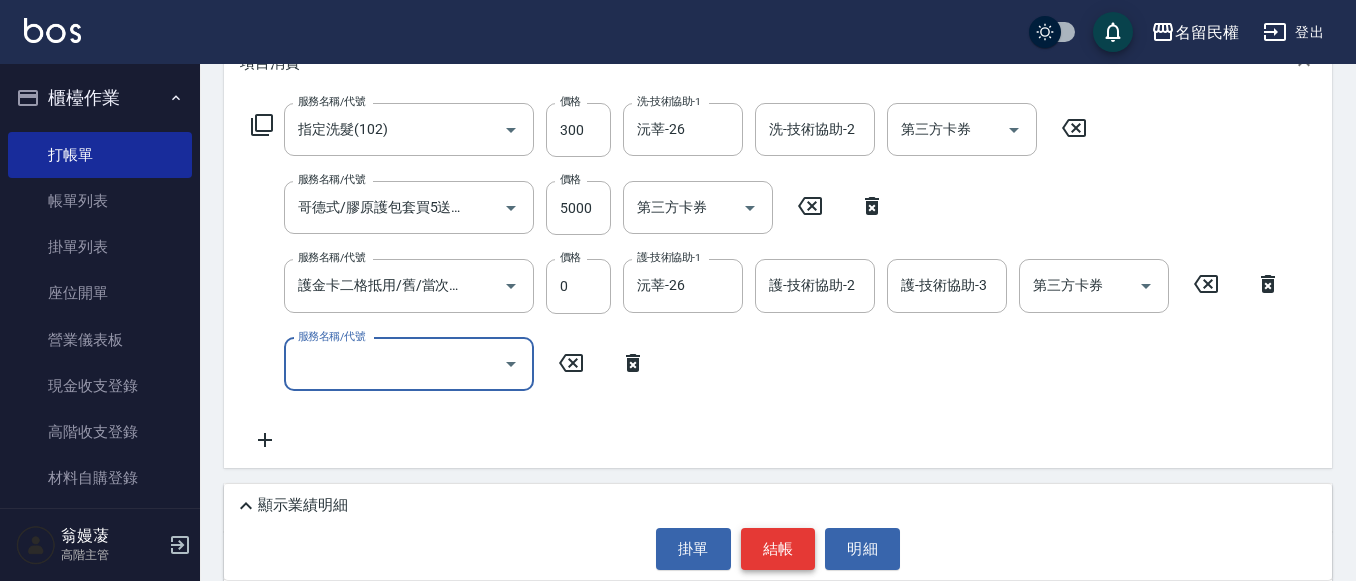 click on "結帳" at bounding box center (778, 549) 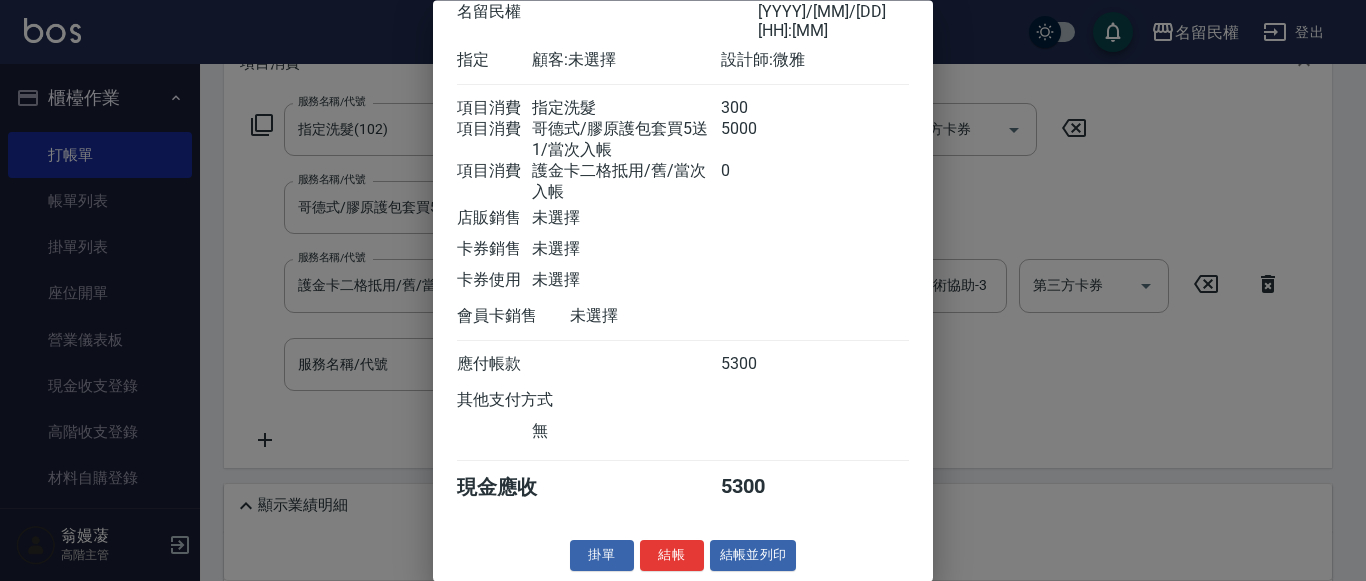 scroll, scrollTop: 122, scrollLeft: 0, axis: vertical 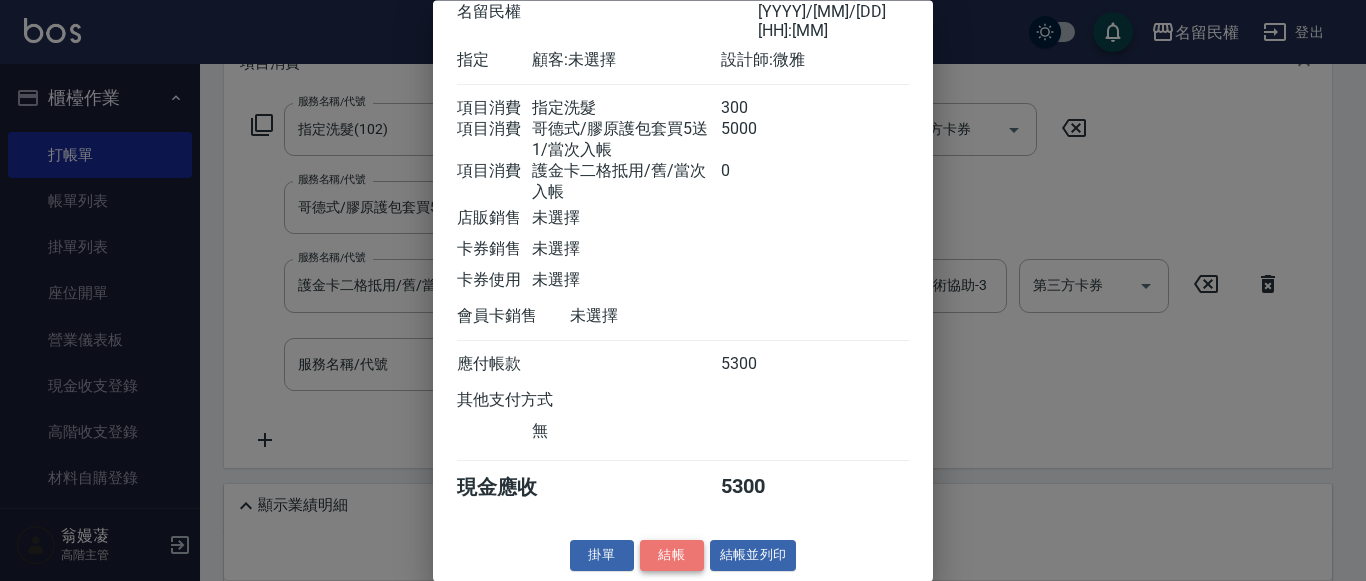 click on "結帳" at bounding box center [672, 556] 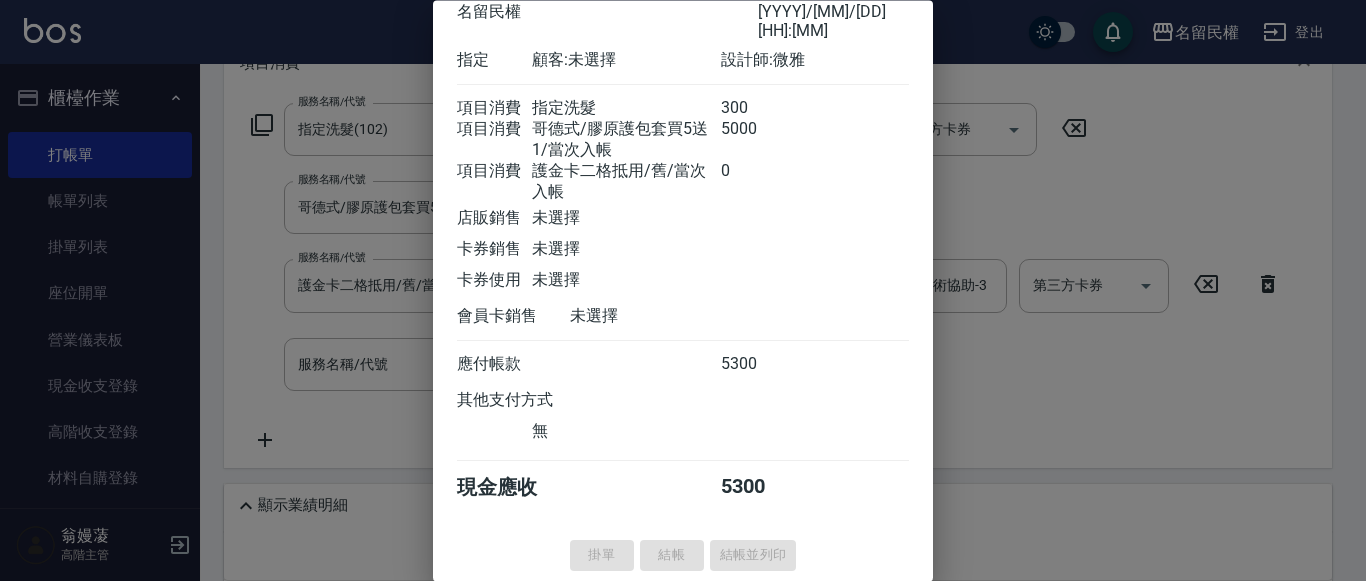 type on "[DATE] [TIME]" 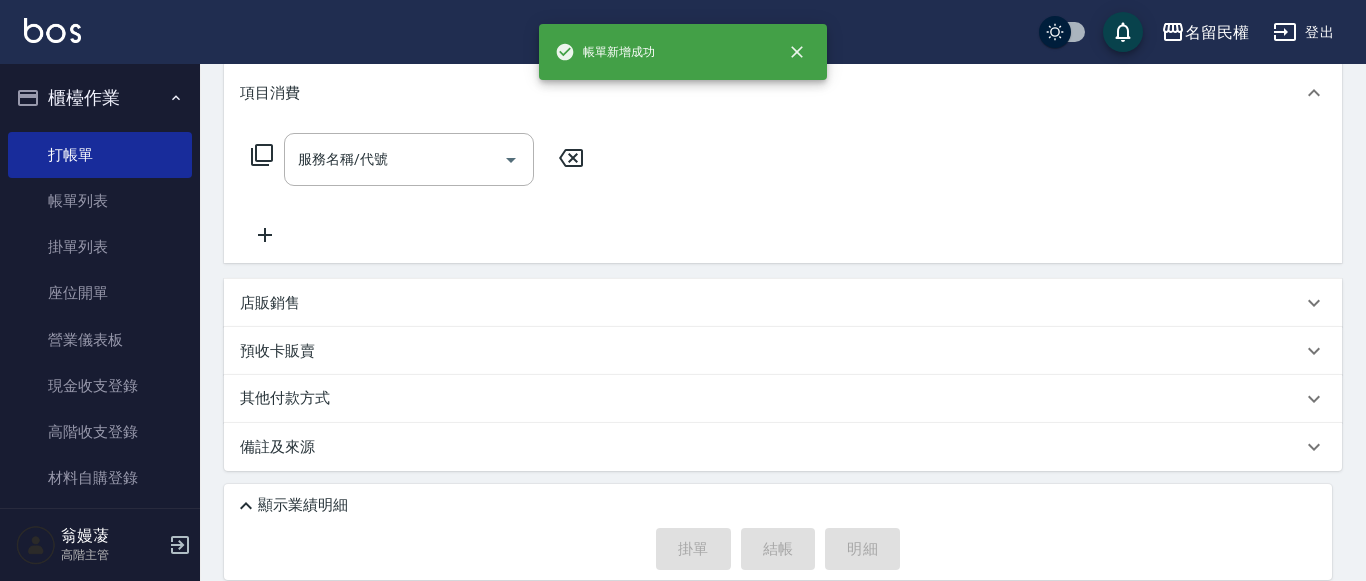 scroll, scrollTop: 0, scrollLeft: 0, axis: both 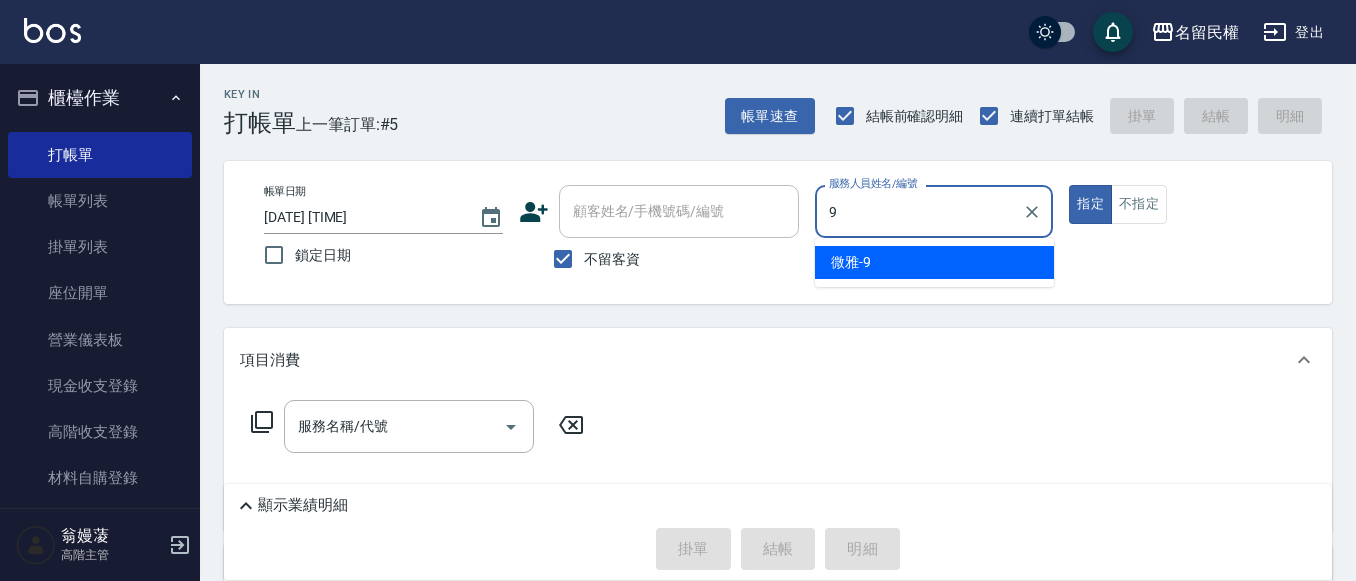 type on "微雅-9" 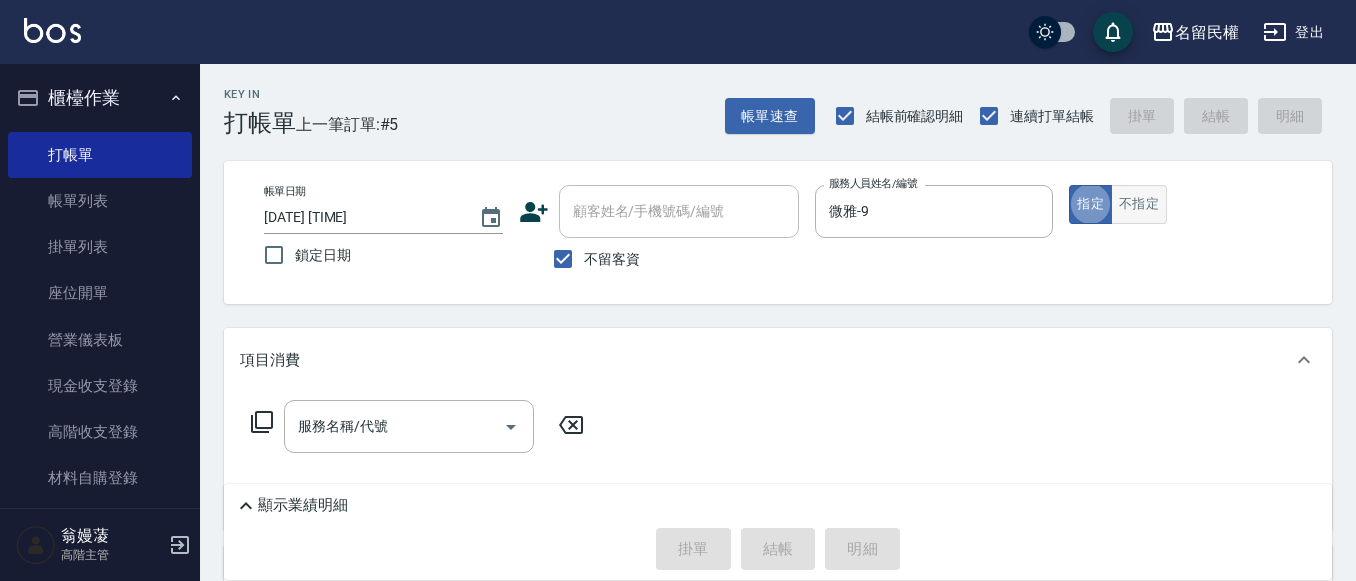 click on "不指定" at bounding box center [1139, 204] 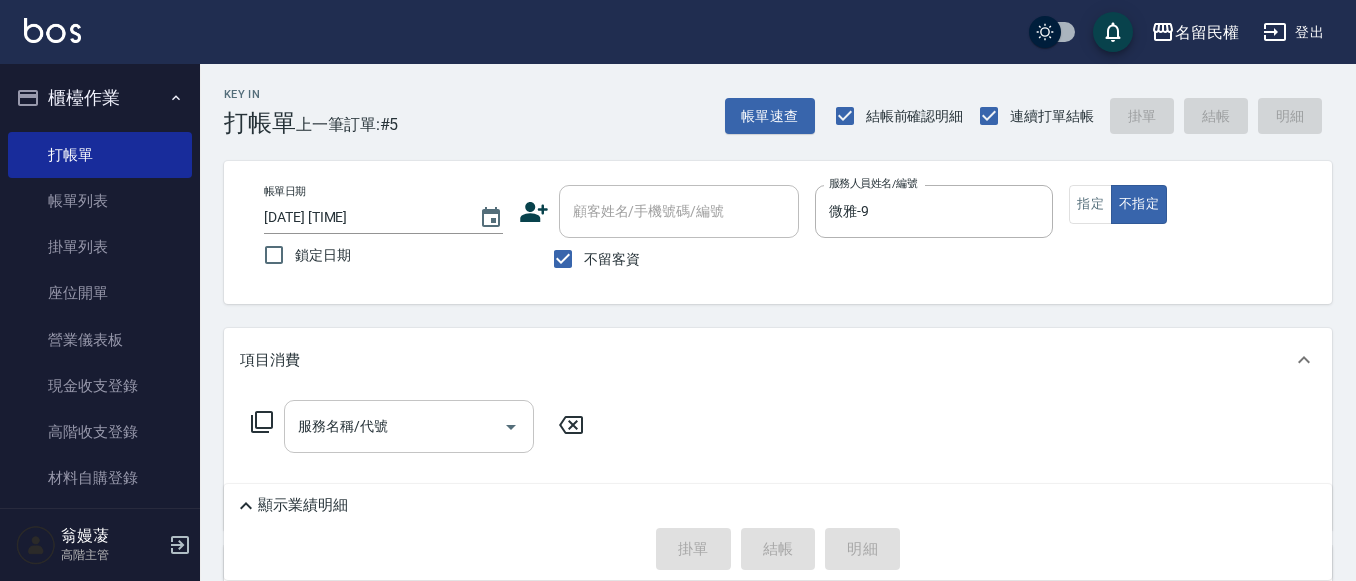 click on "服務名稱/代號" at bounding box center (394, 426) 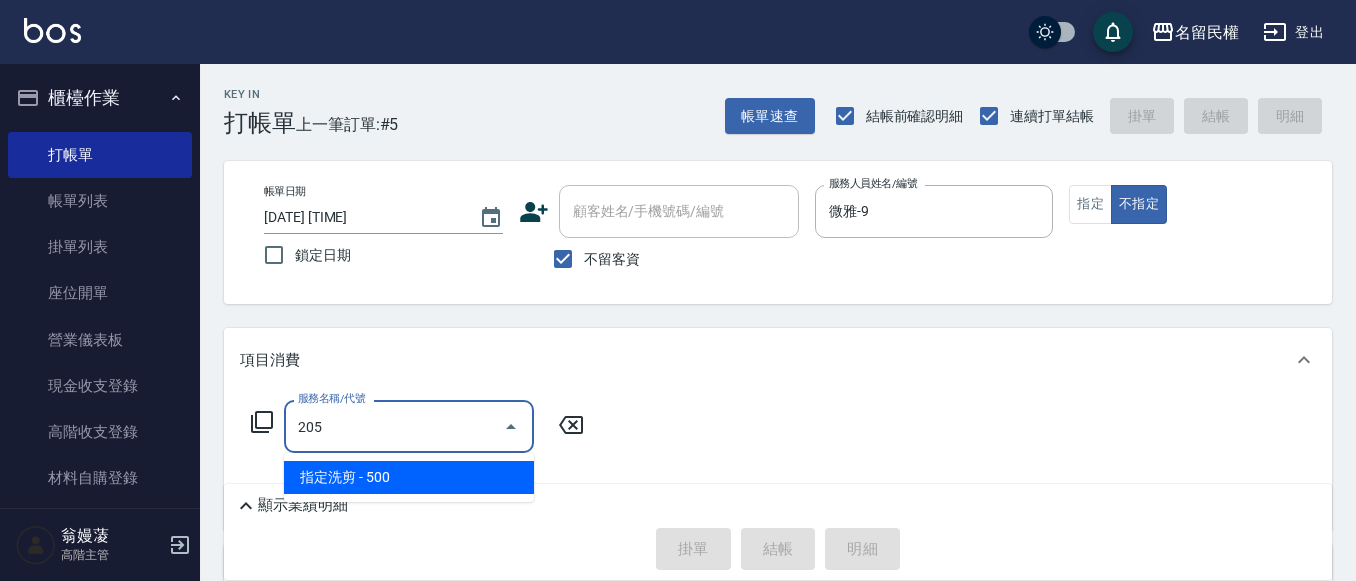 type on "指定洗剪(205)" 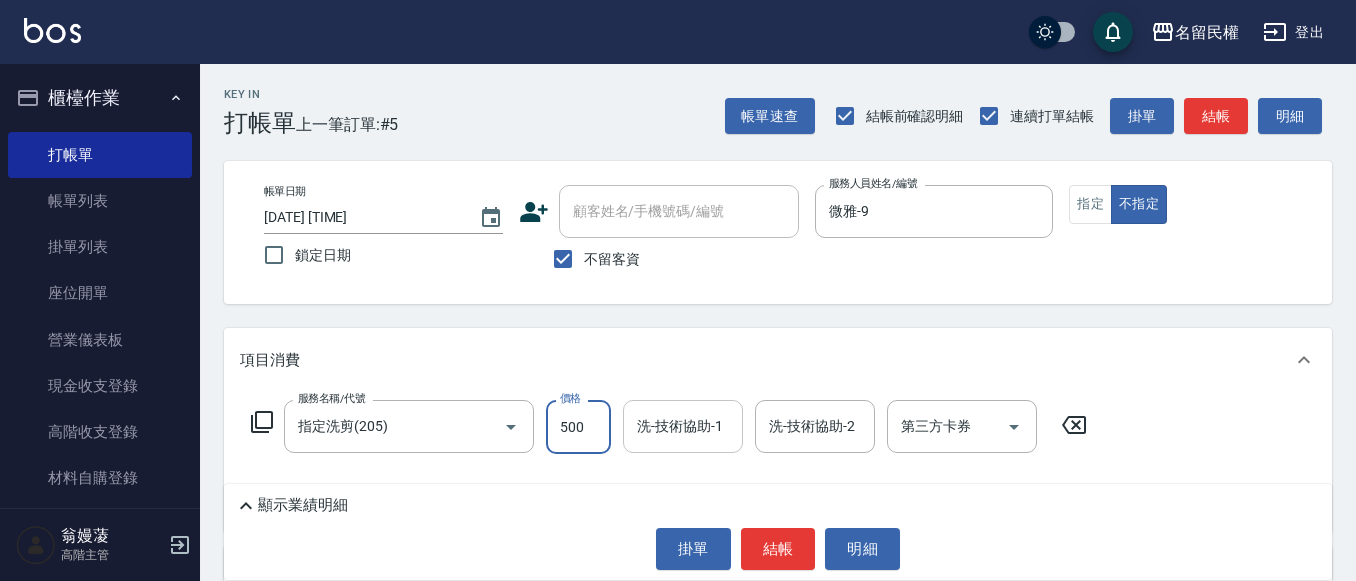click on "洗-技術協助-1" at bounding box center [683, 426] 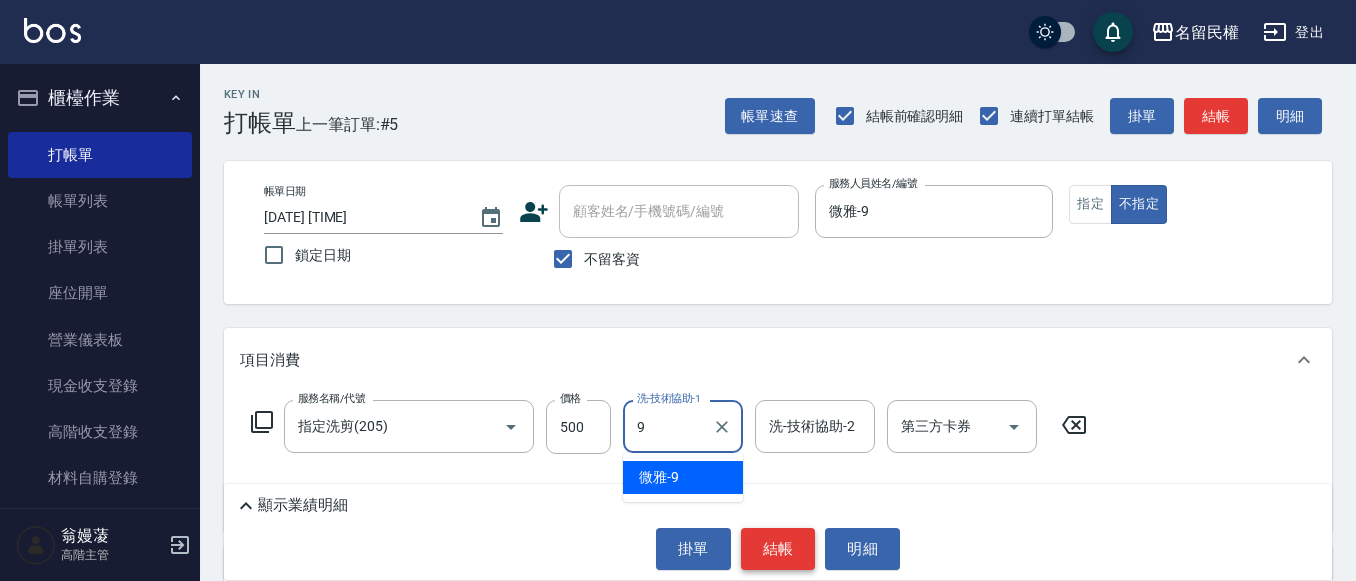 type on "微雅-9" 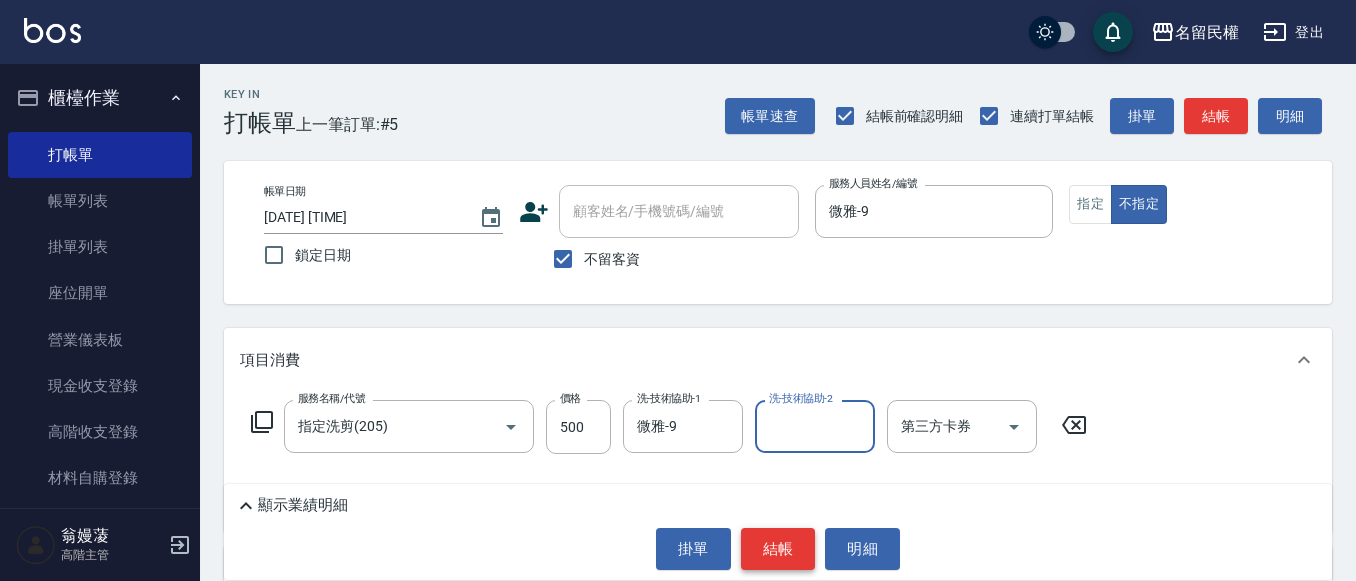 click on "結帳" at bounding box center (778, 549) 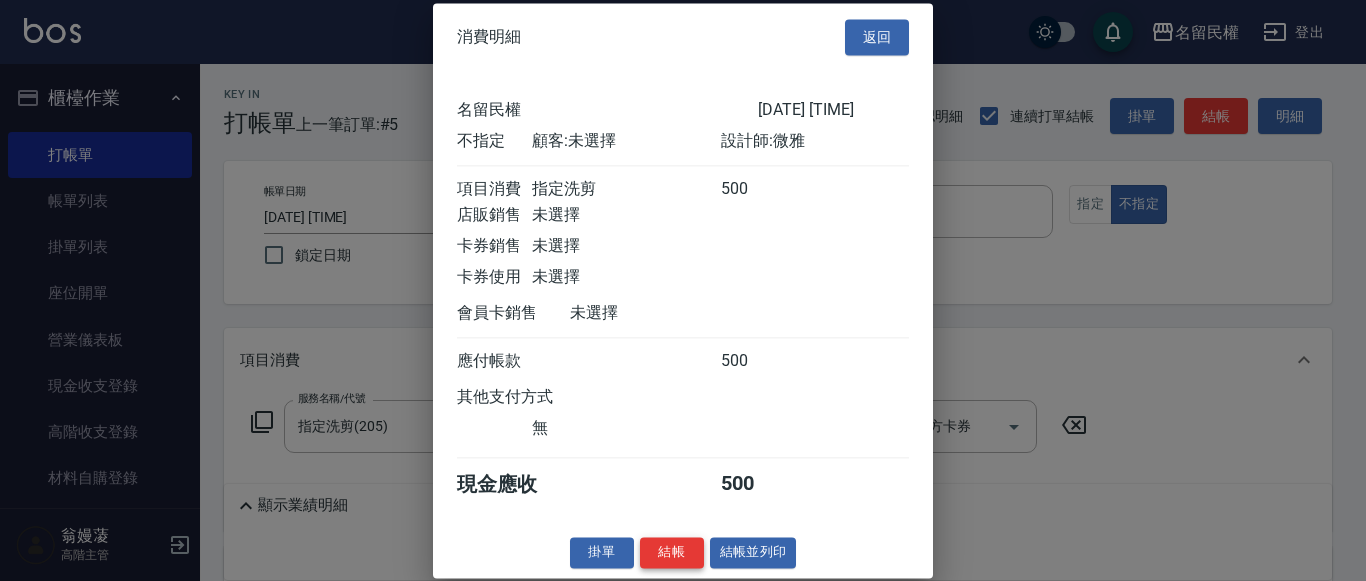 scroll, scrollTop: 26, scrollLeft: 0, axis: vertical 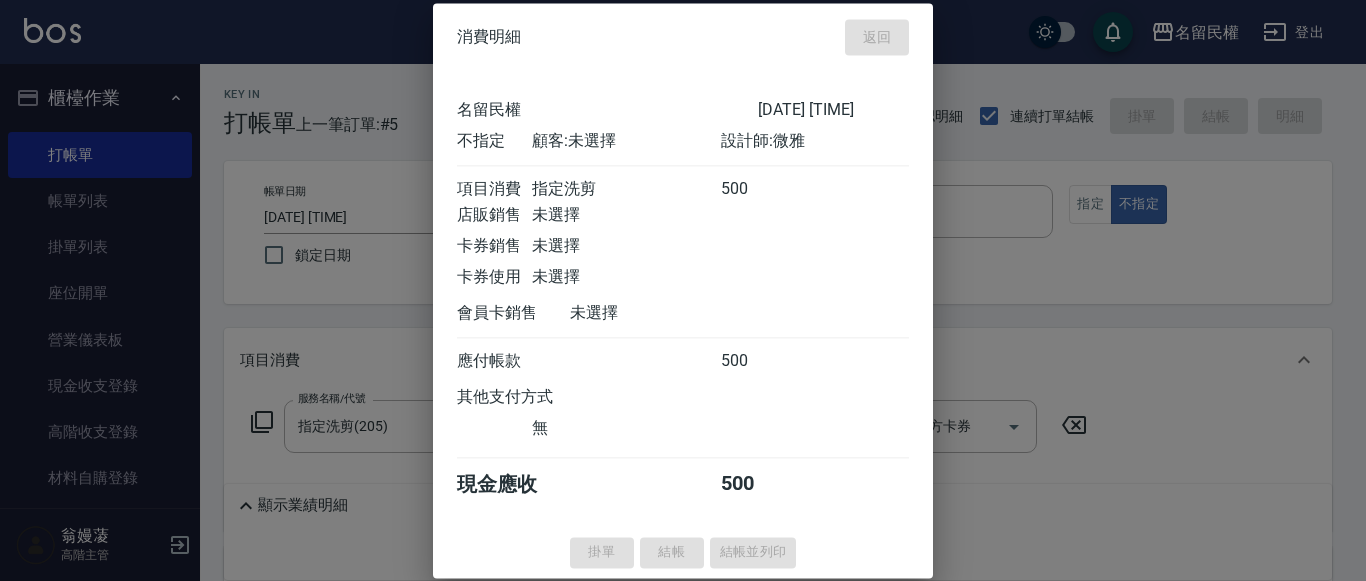type on "[DATE] [TIME]" 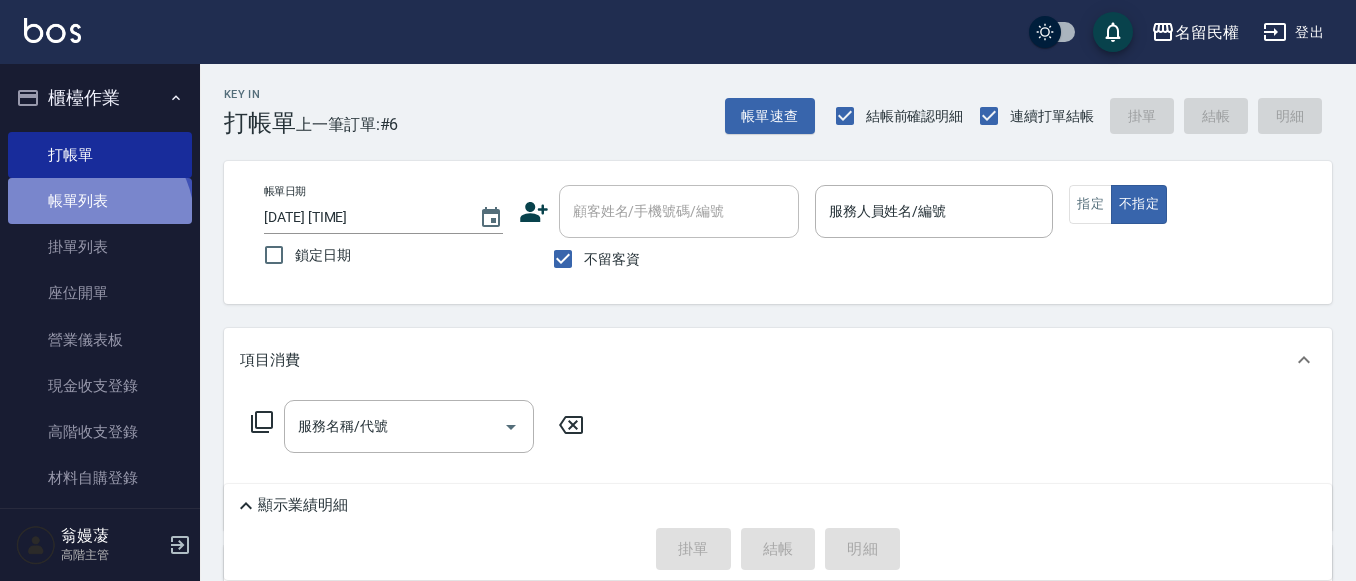 click on "帳單列表" at bounding box center (100, 201) 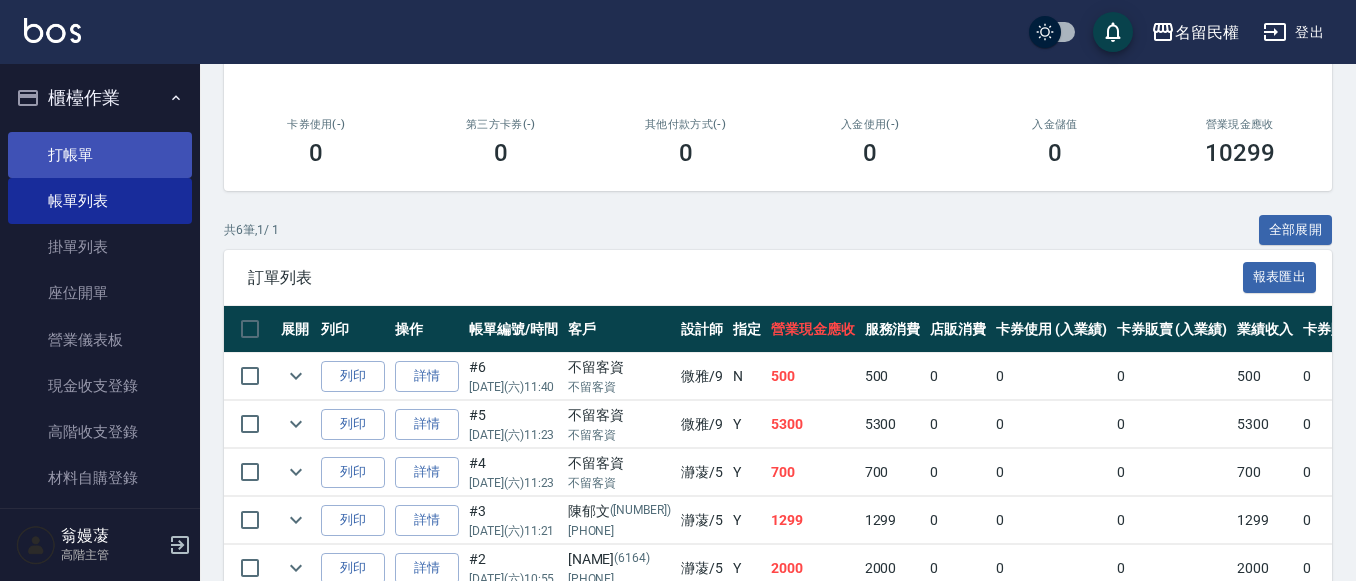 scroll, scrollTop: 200, scrollLeft: 0, axis: vertical 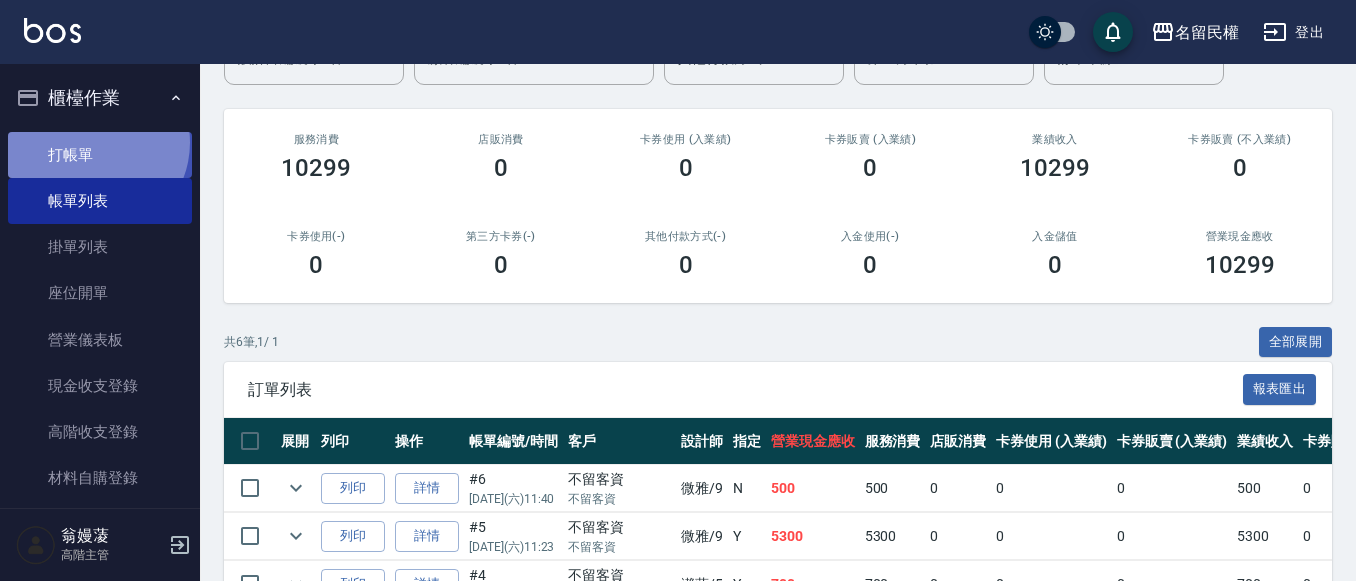 drag, startPoint x: 90, startPoint y: 142, endPoint x: 369, endPoint y: 145, distance: 279.01614 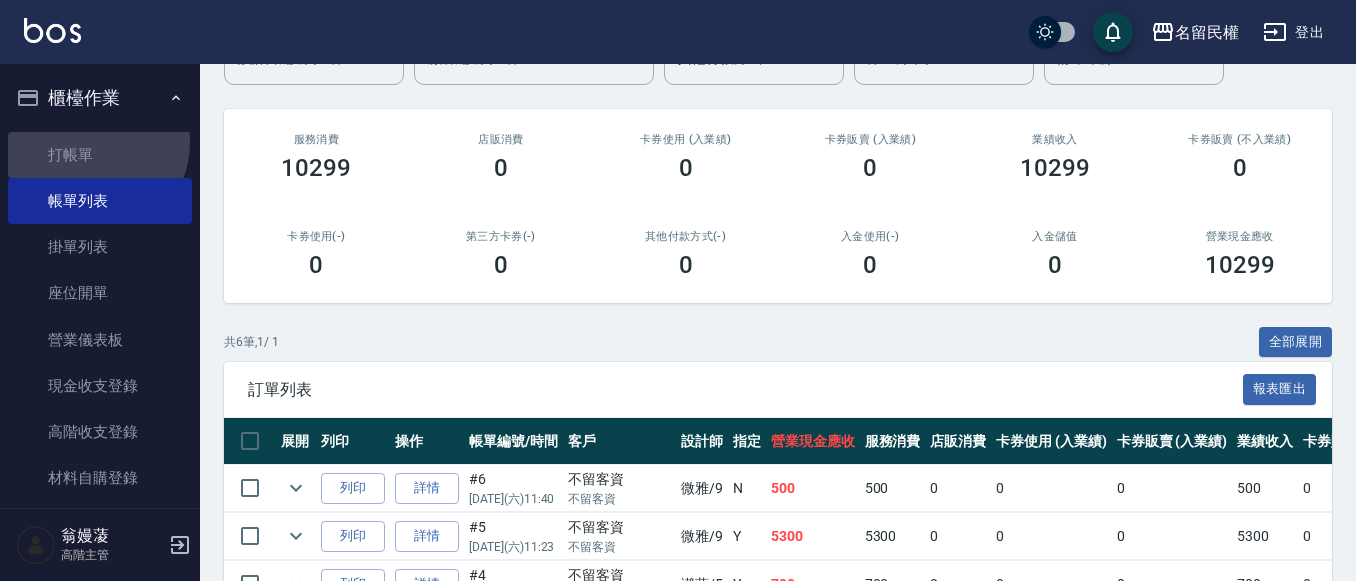 click on "打帳單" at bounding box center (100, 155) 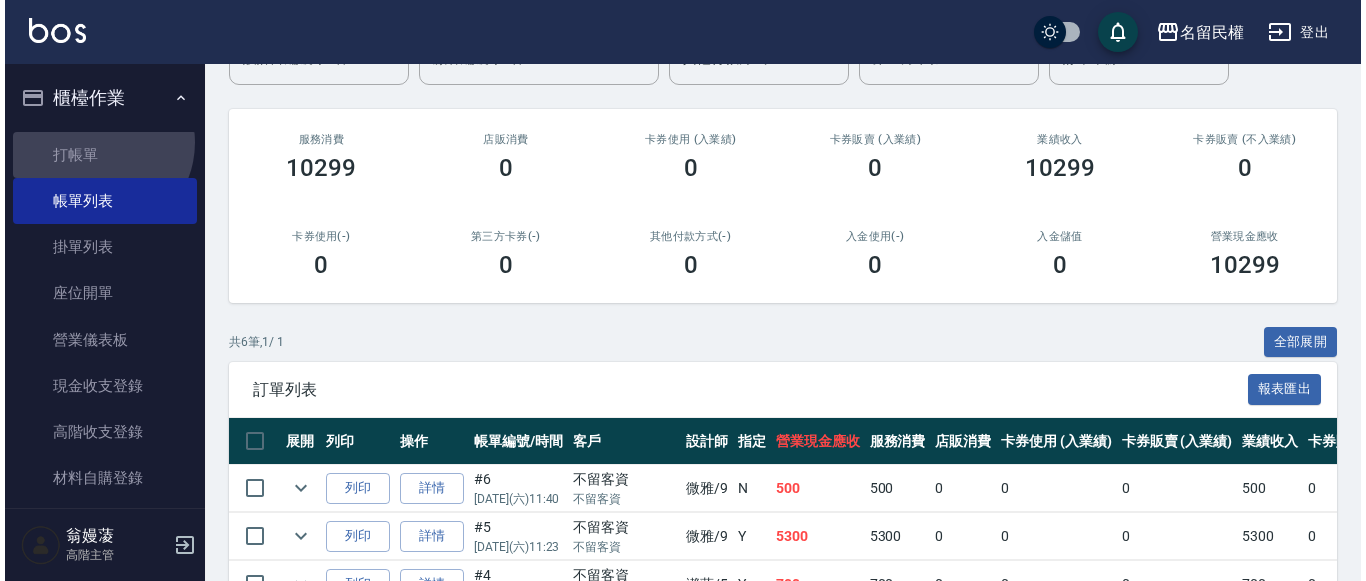 scroll, scrollTop: 0, scrollLeft: 0, axis: both 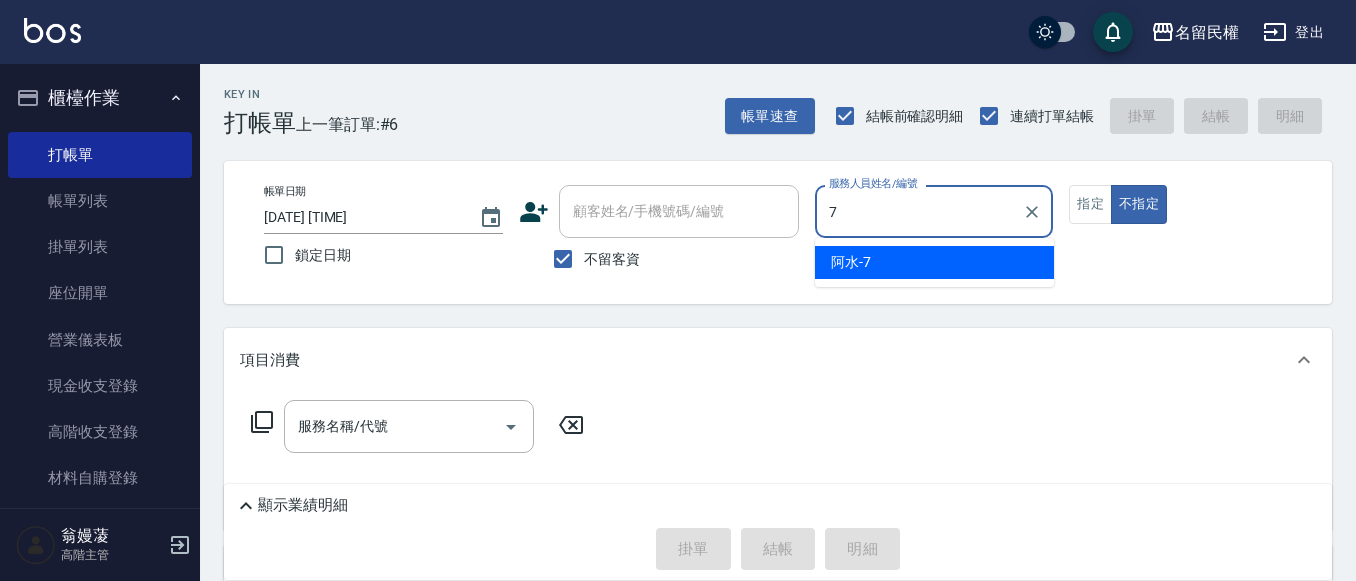 type on "阿水-7" 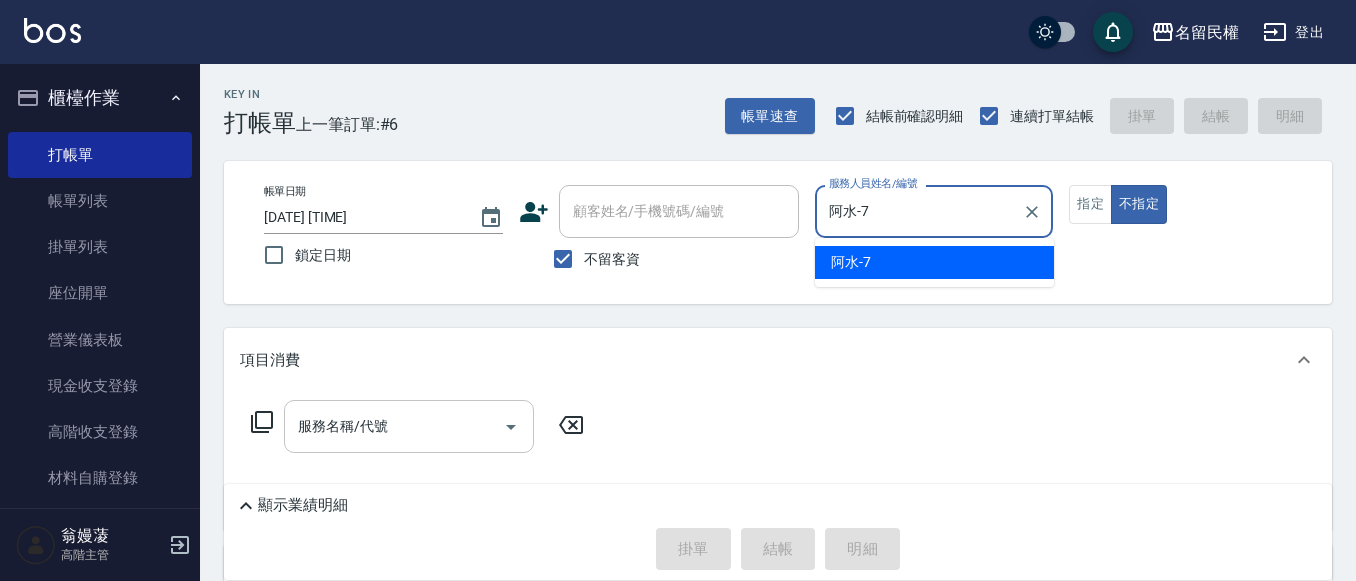 type on "false" 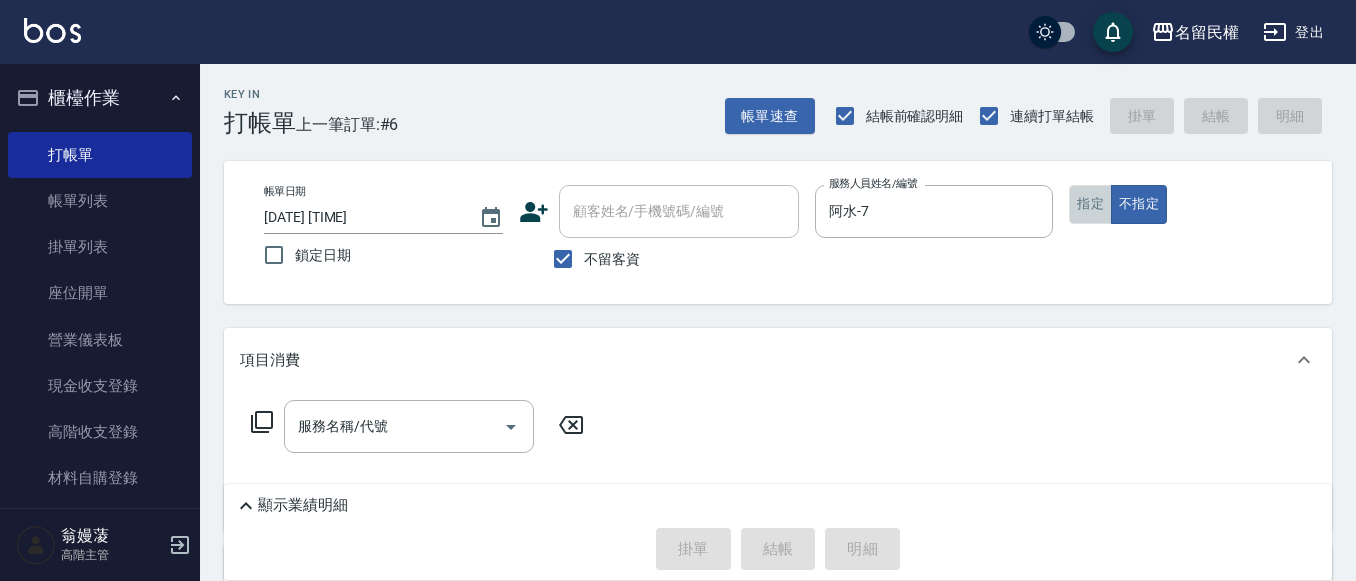 drag, startPoint x: 1081, startPoint y: 198, endPoint x: 428, endPoint y: 460, distance: 703.60004 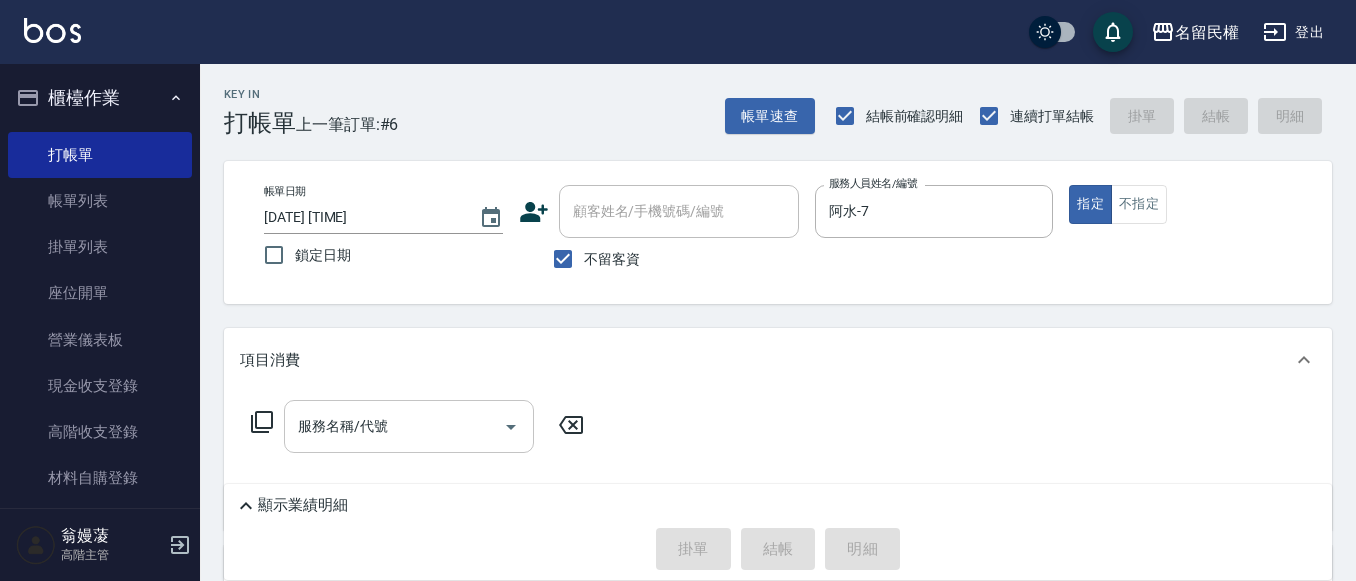 click on "服務名稱/代號" at bounding box center (394, 426) 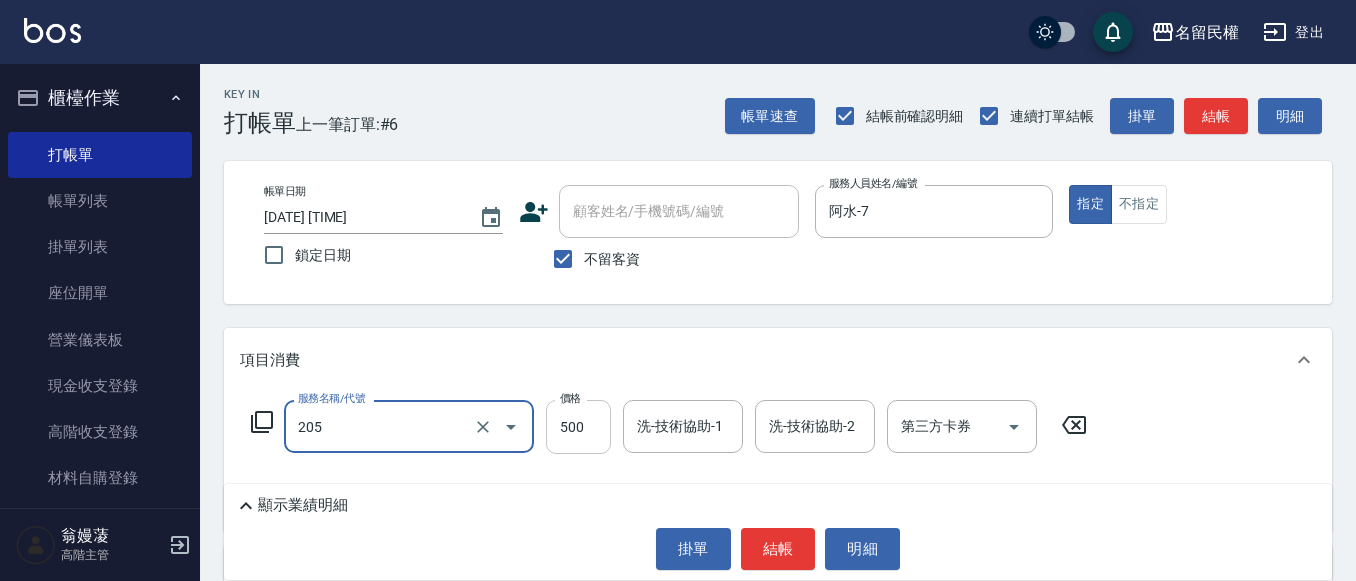 type on "指定洗剪(205)" 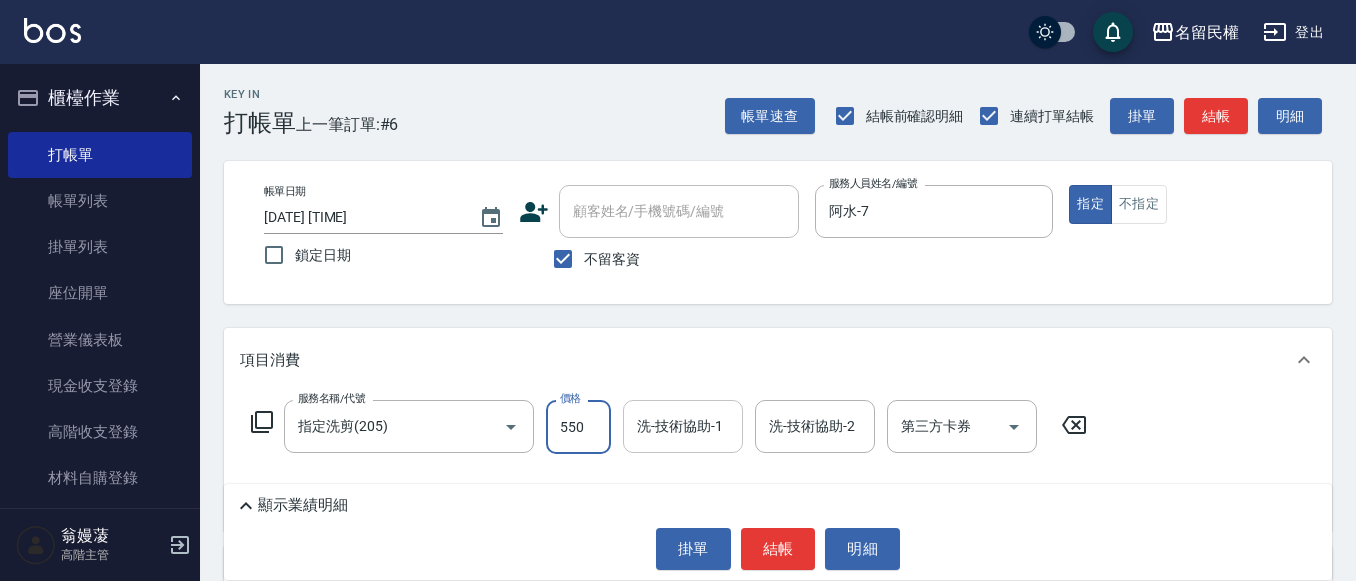 type on "550" 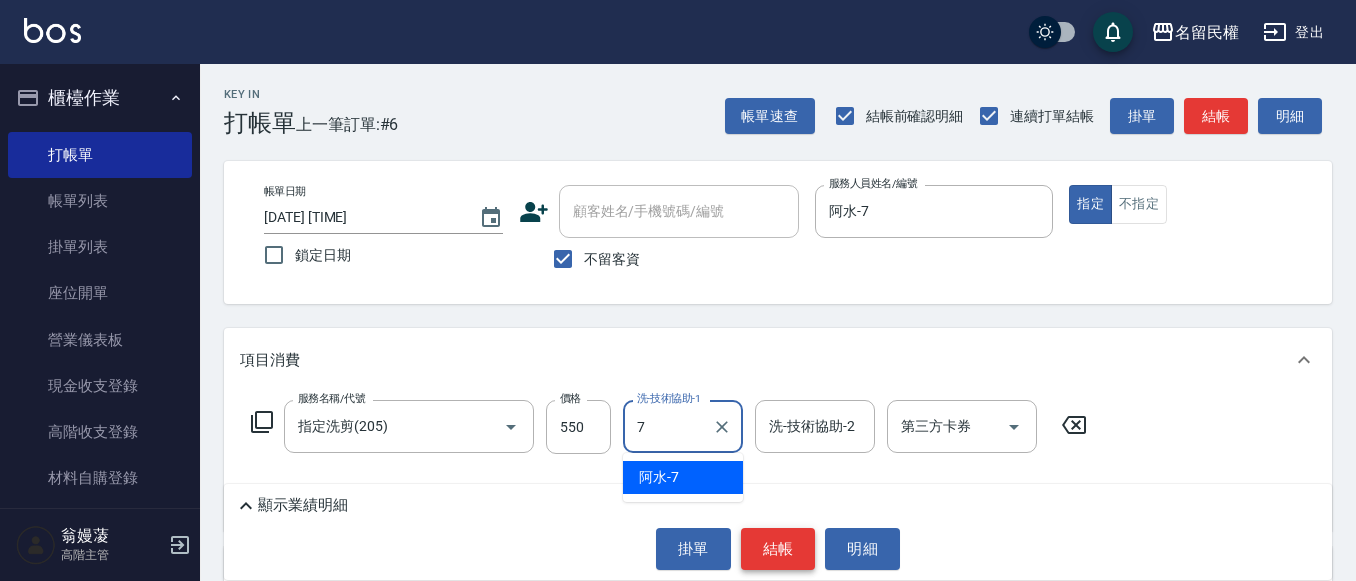 type on "阿水-7" 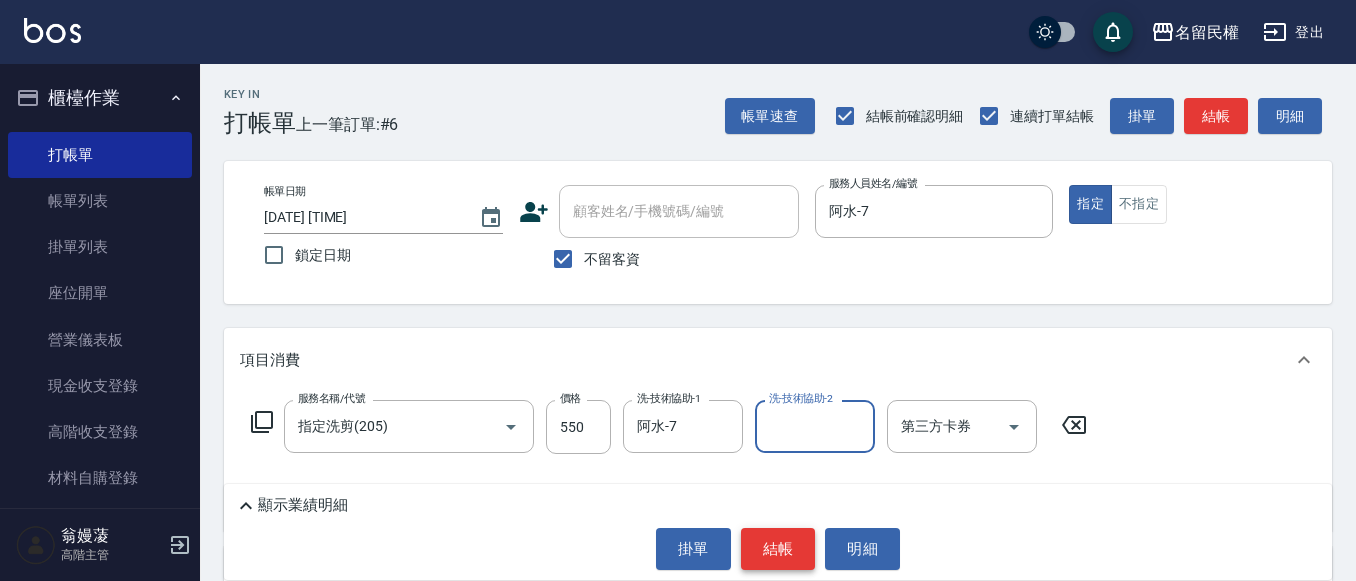 click on "結帳" at bounding box center [778, 549] 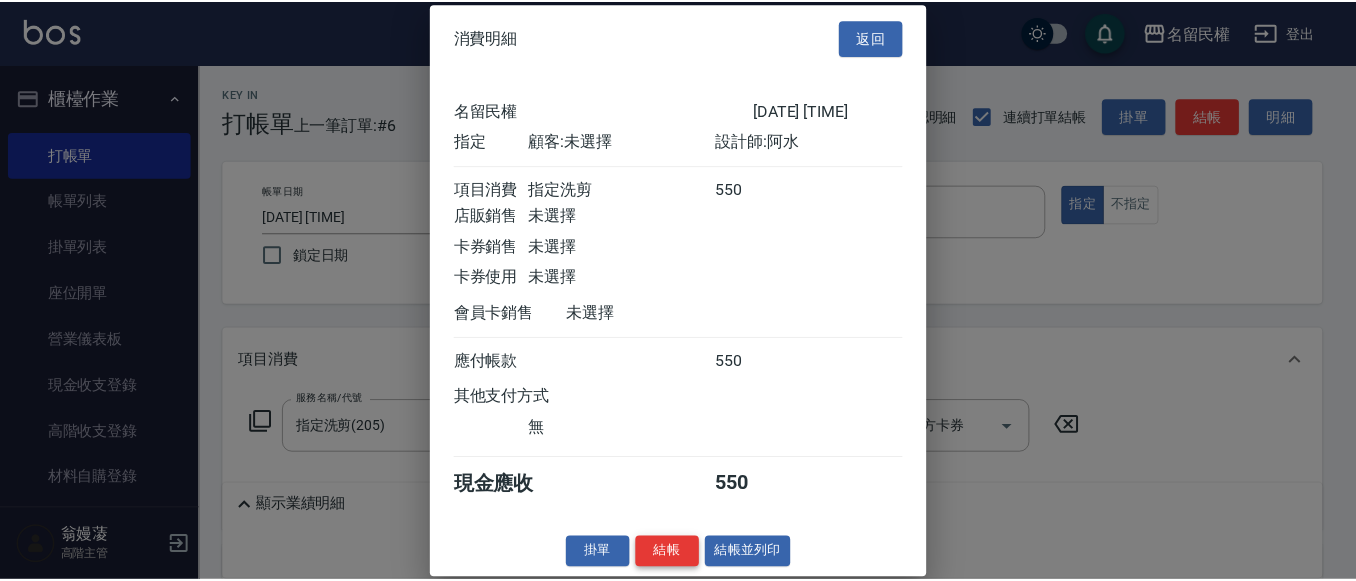 scroll, scrollTop: 26, scrollLeft: 0, axis: vertical 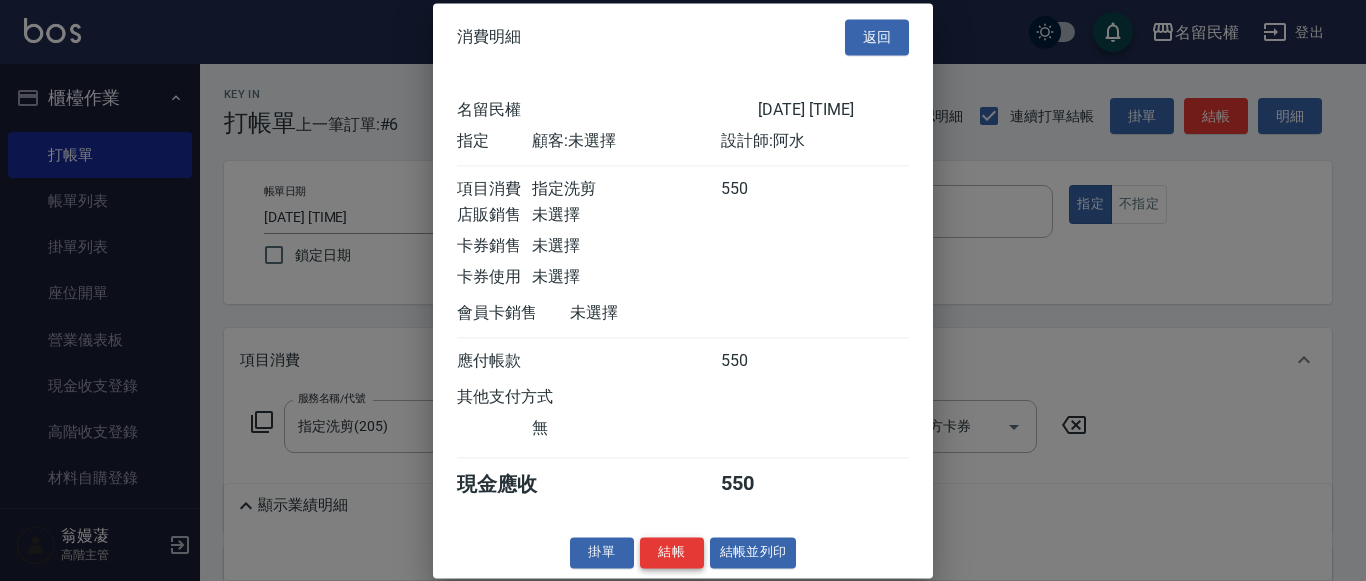 click on "結帳" at bounding box center (672, 552) 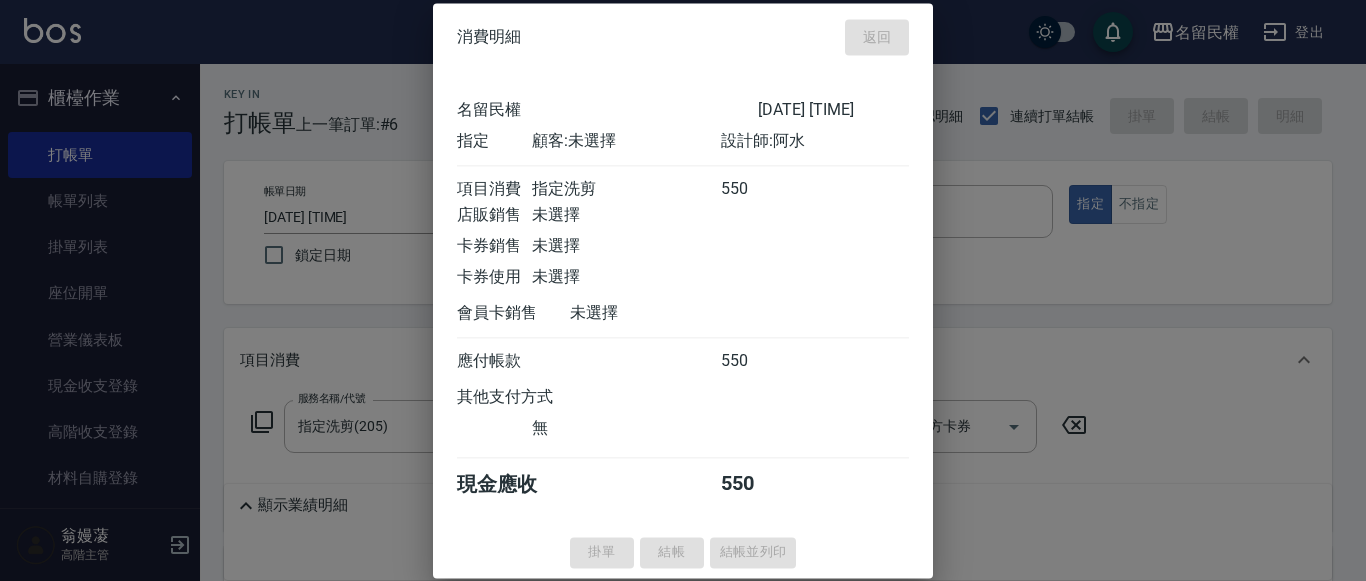 type 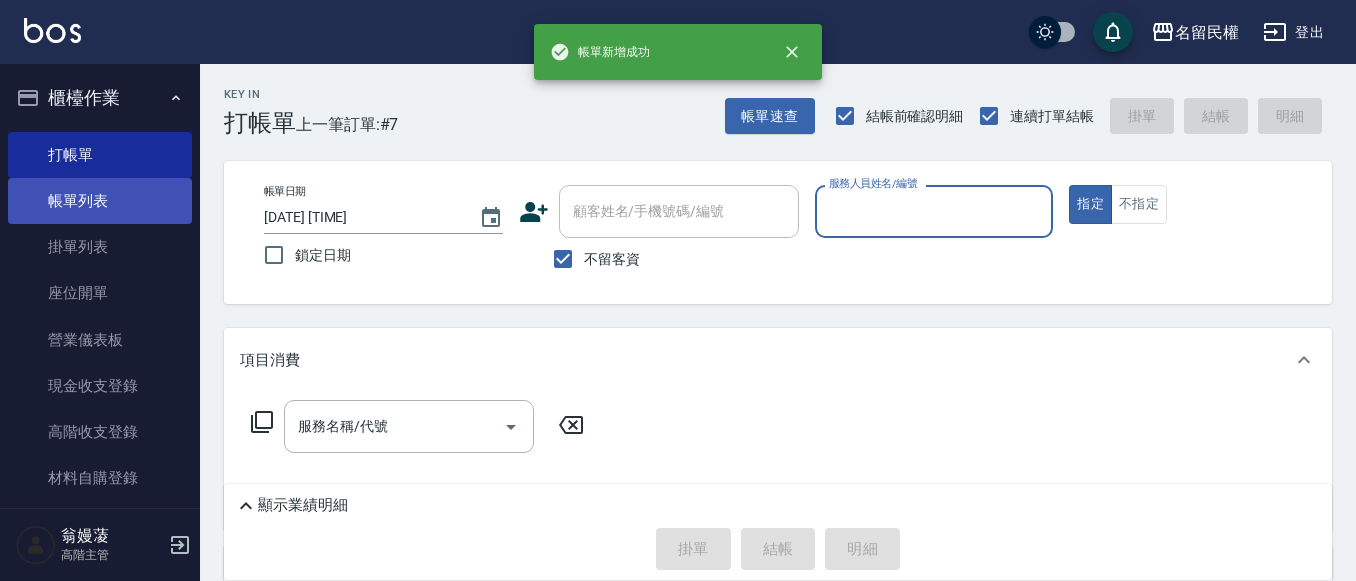 click on "帳單列表" at bounding box center [100, 201] 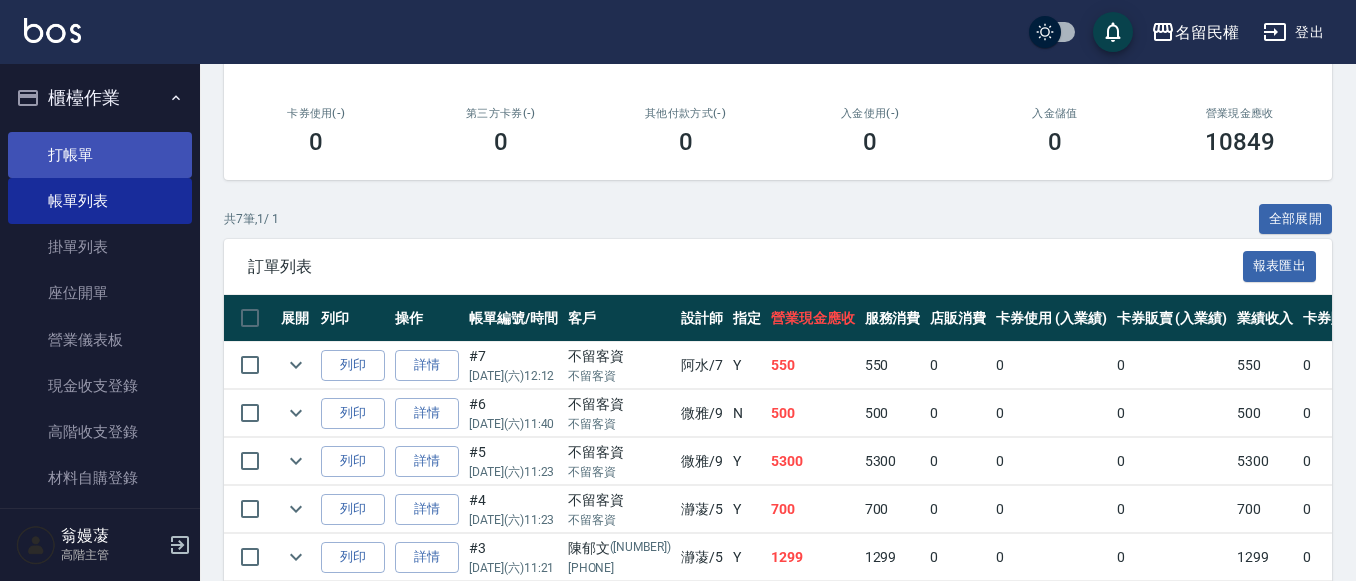 scroll, scrollTop: 100, scrollLeft: 0, axis: vertical 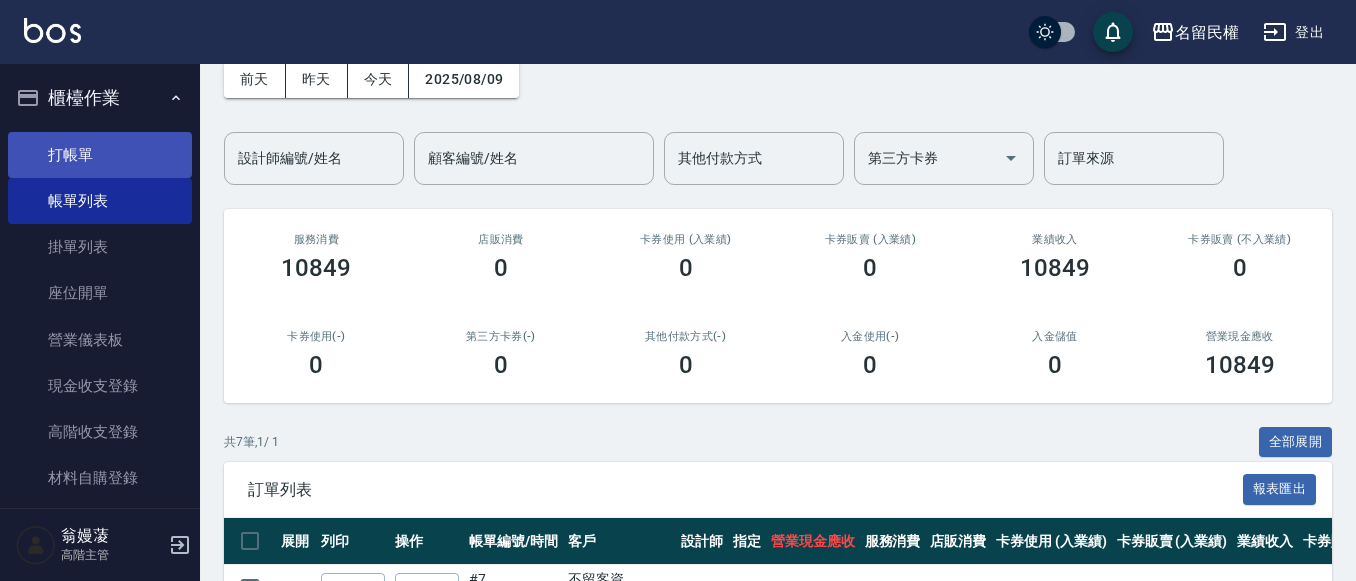 click on "打帳單" at bounding box center [100, 155] 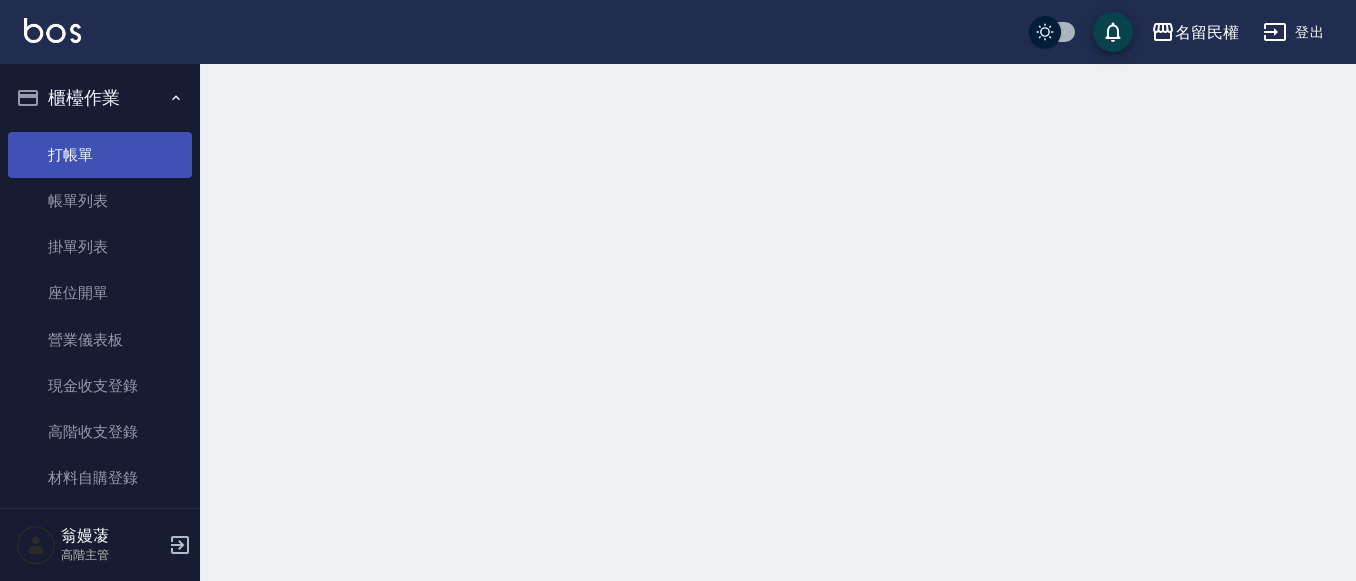 scroll, scrollTop: 0, scrollLeft: 0, axis: both 